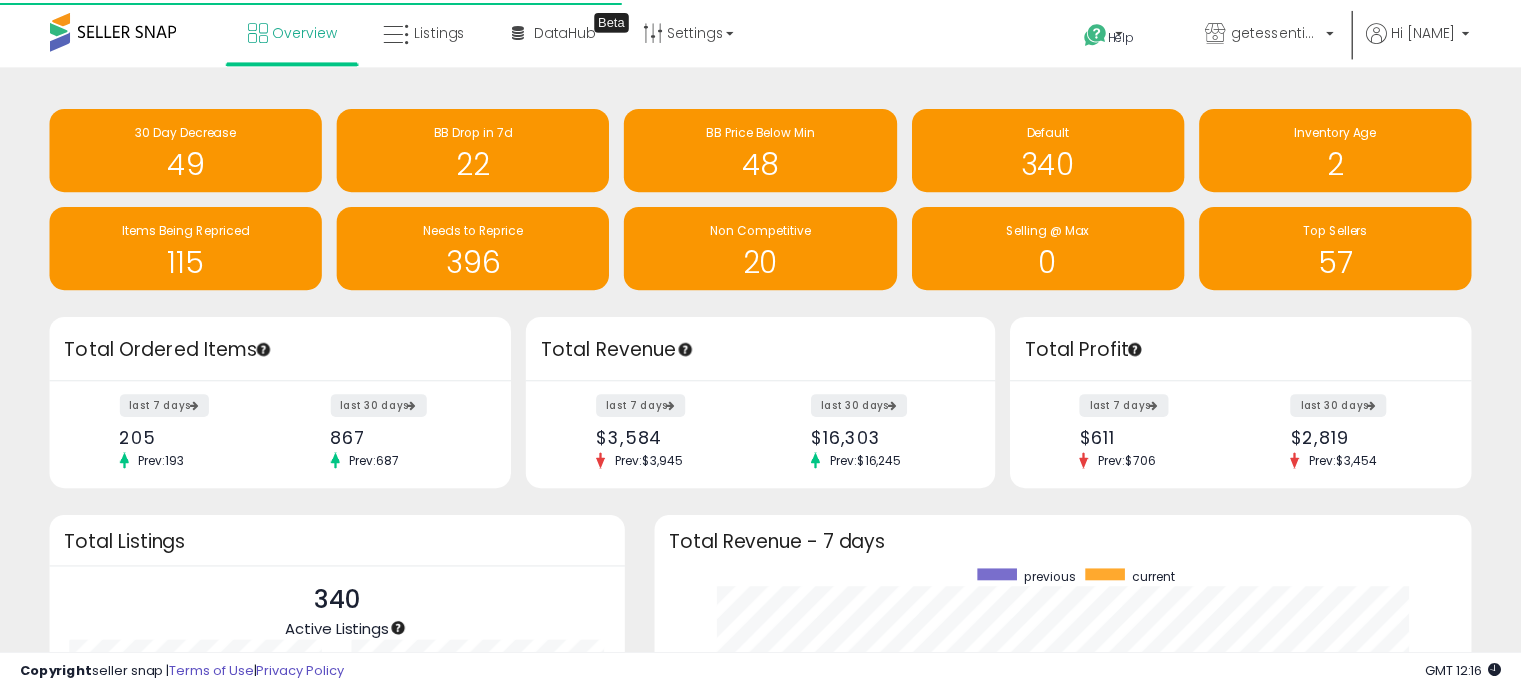 scroll, scrollTop: 0, scrollLeft: 0, axis: both 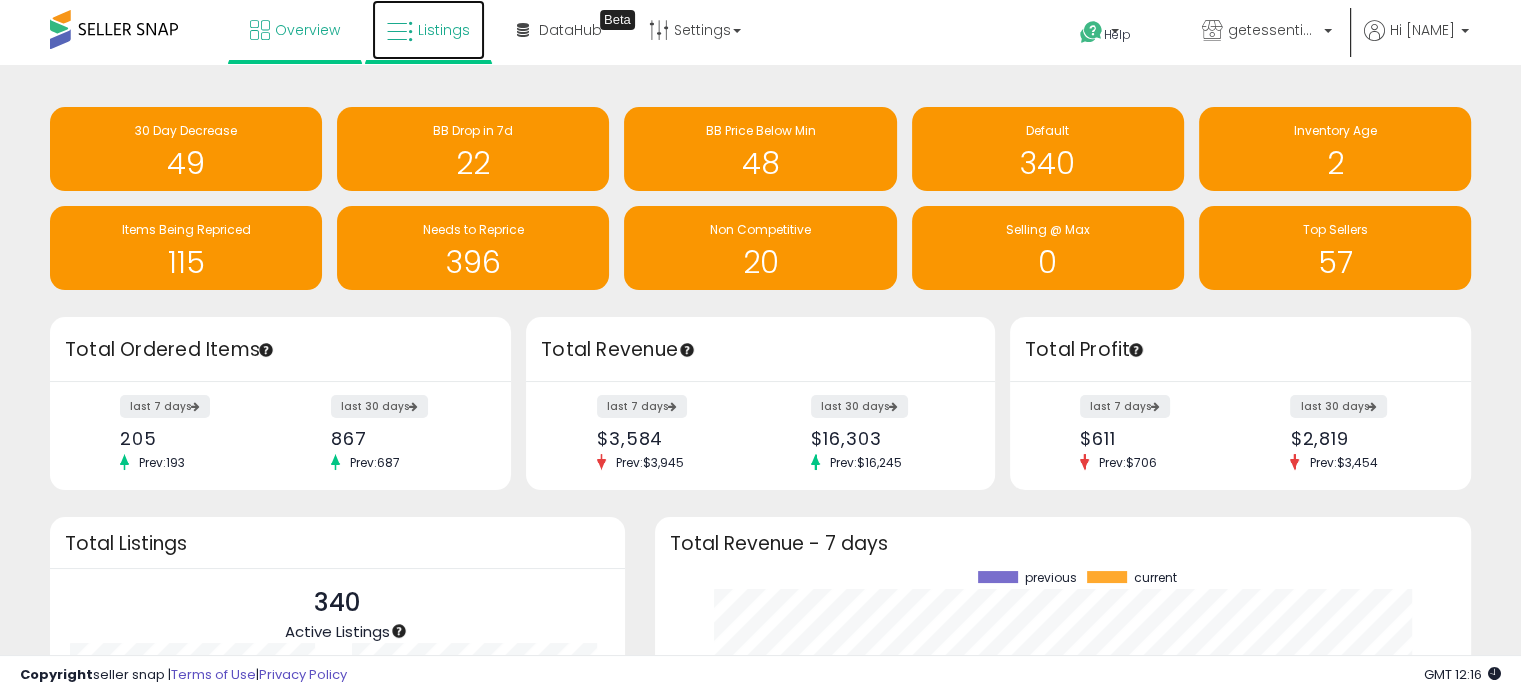 click on "Listings" at bounding box center (444, 30) 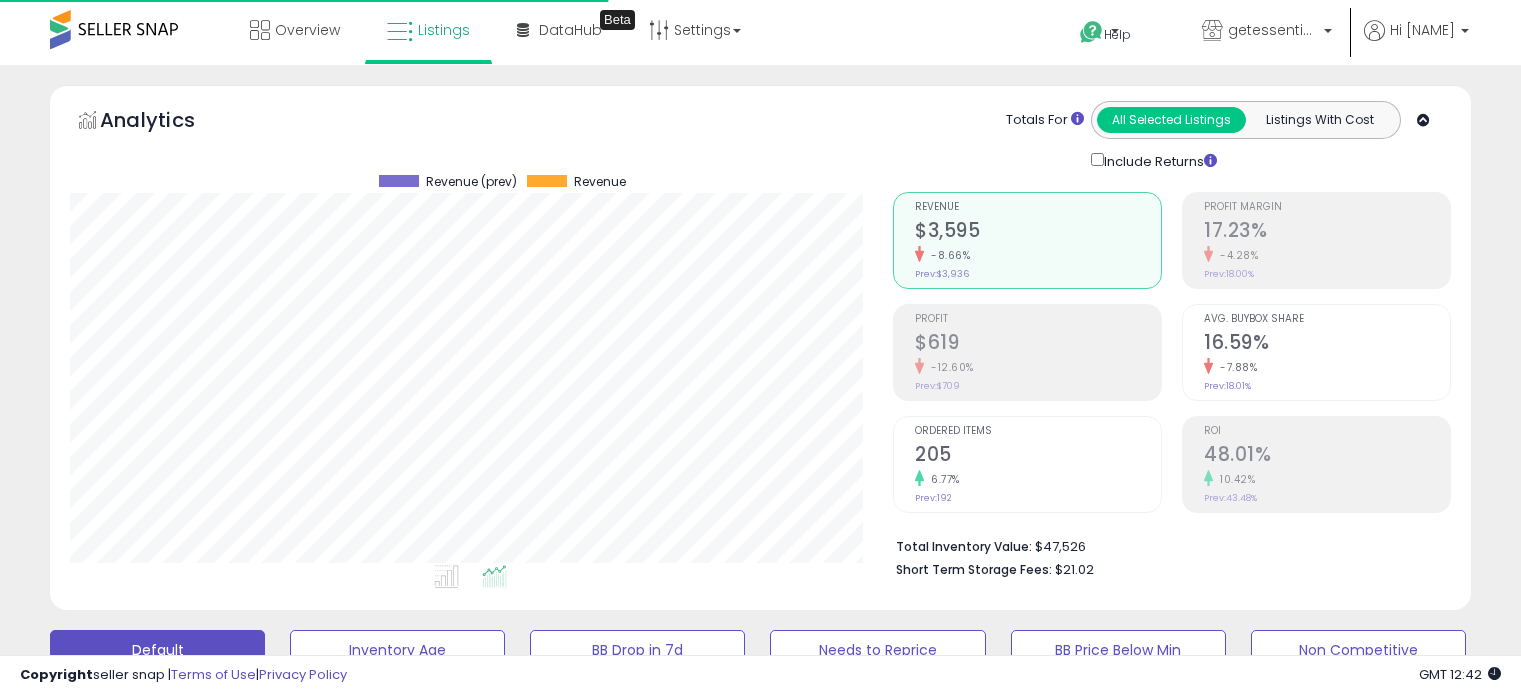 scroll, scrollTop: 0, scrollLeft: 0, axis: both 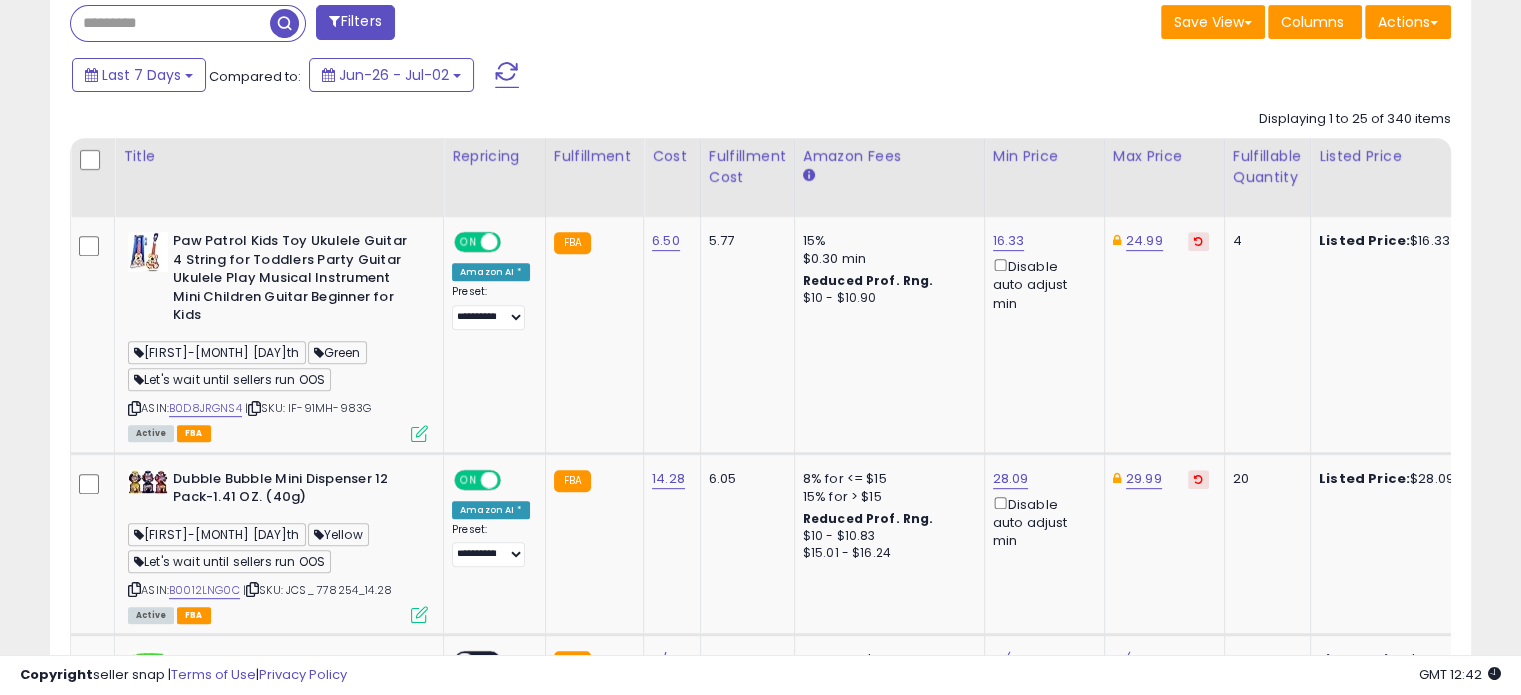 click at bounding box center (170, 23) 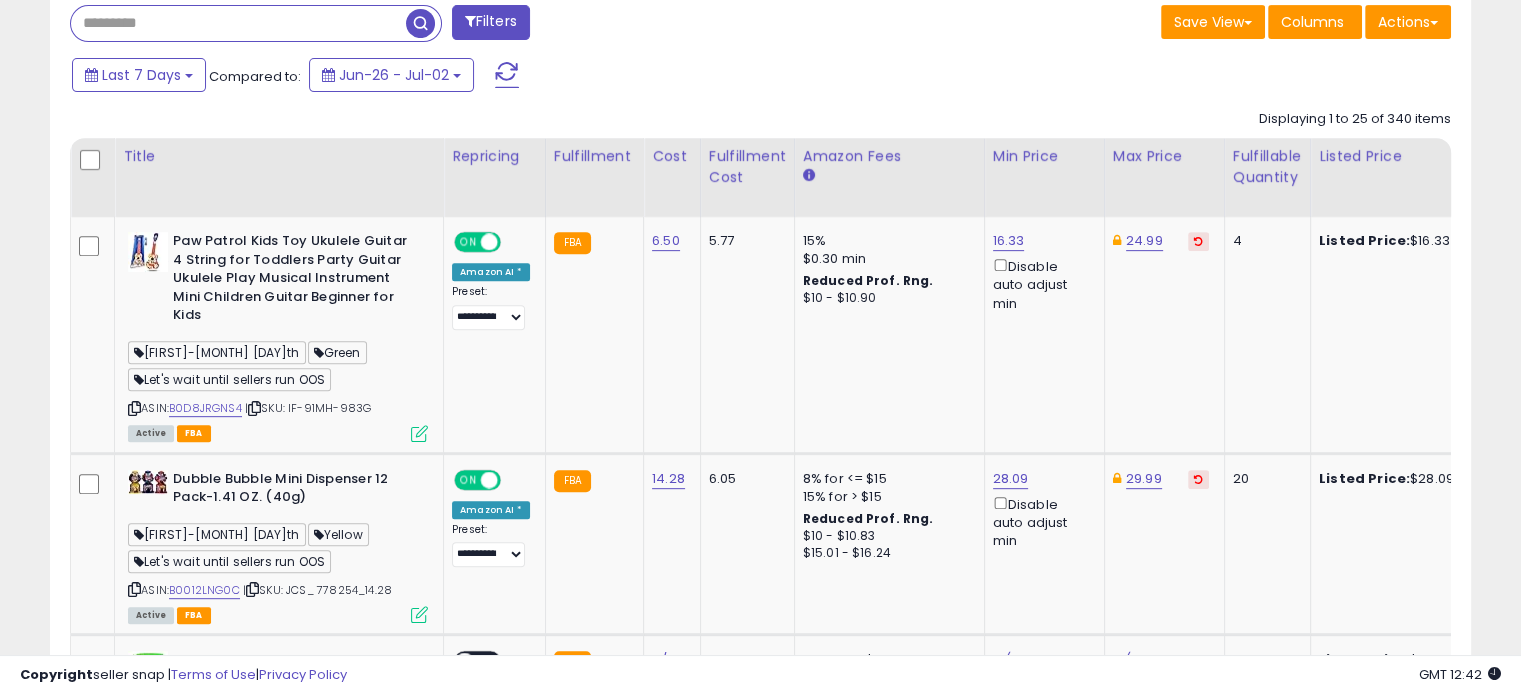 paste on "**********" 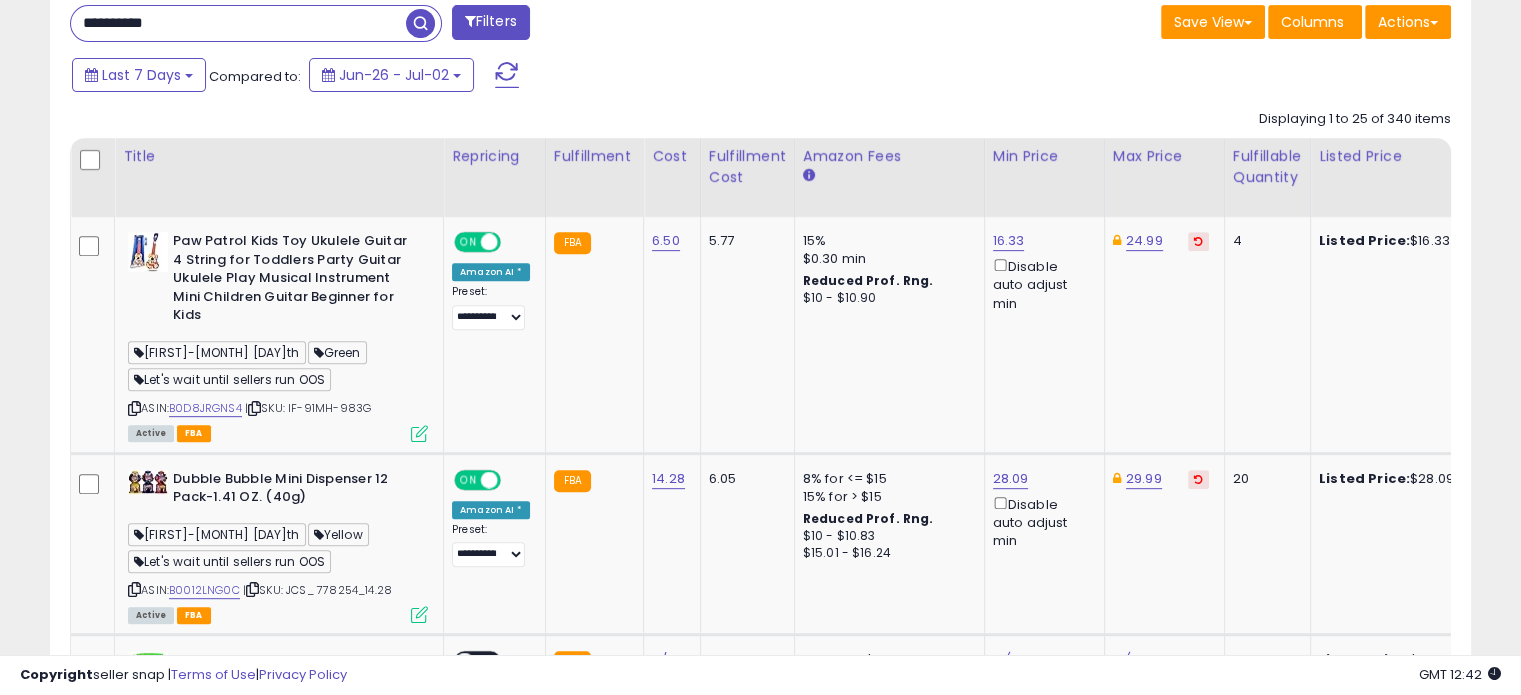type on "**********" 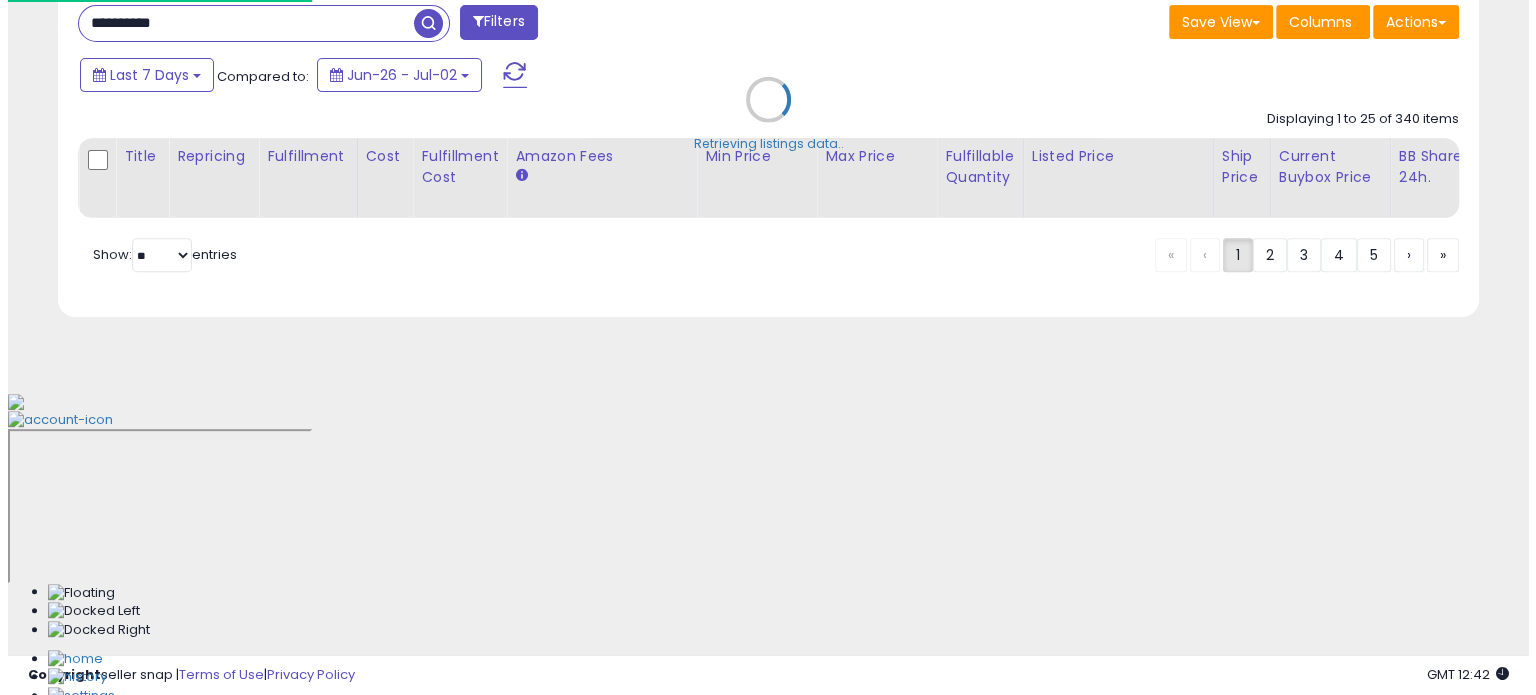 scroll, scrollTop: 544, scrollLeft: 0, axis: vertical 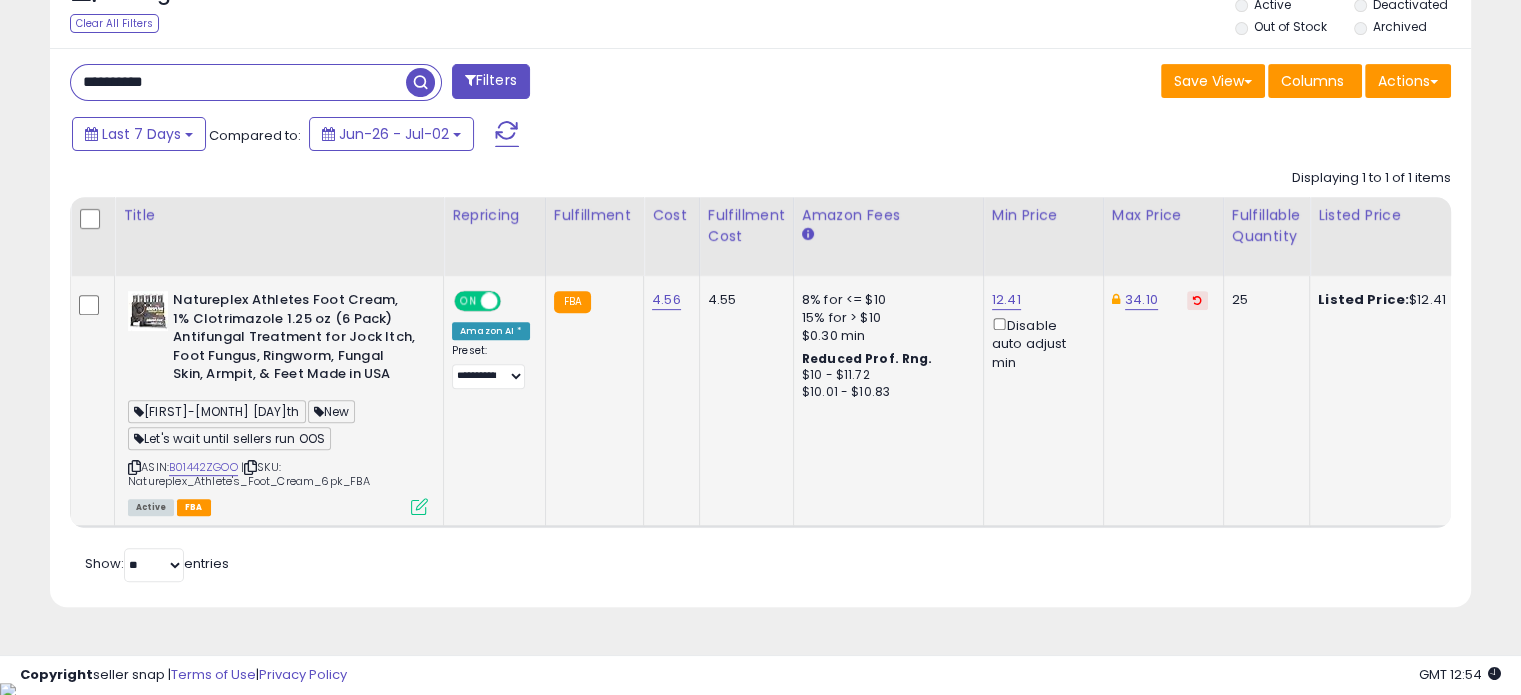 click at bounding box center (419, 506) 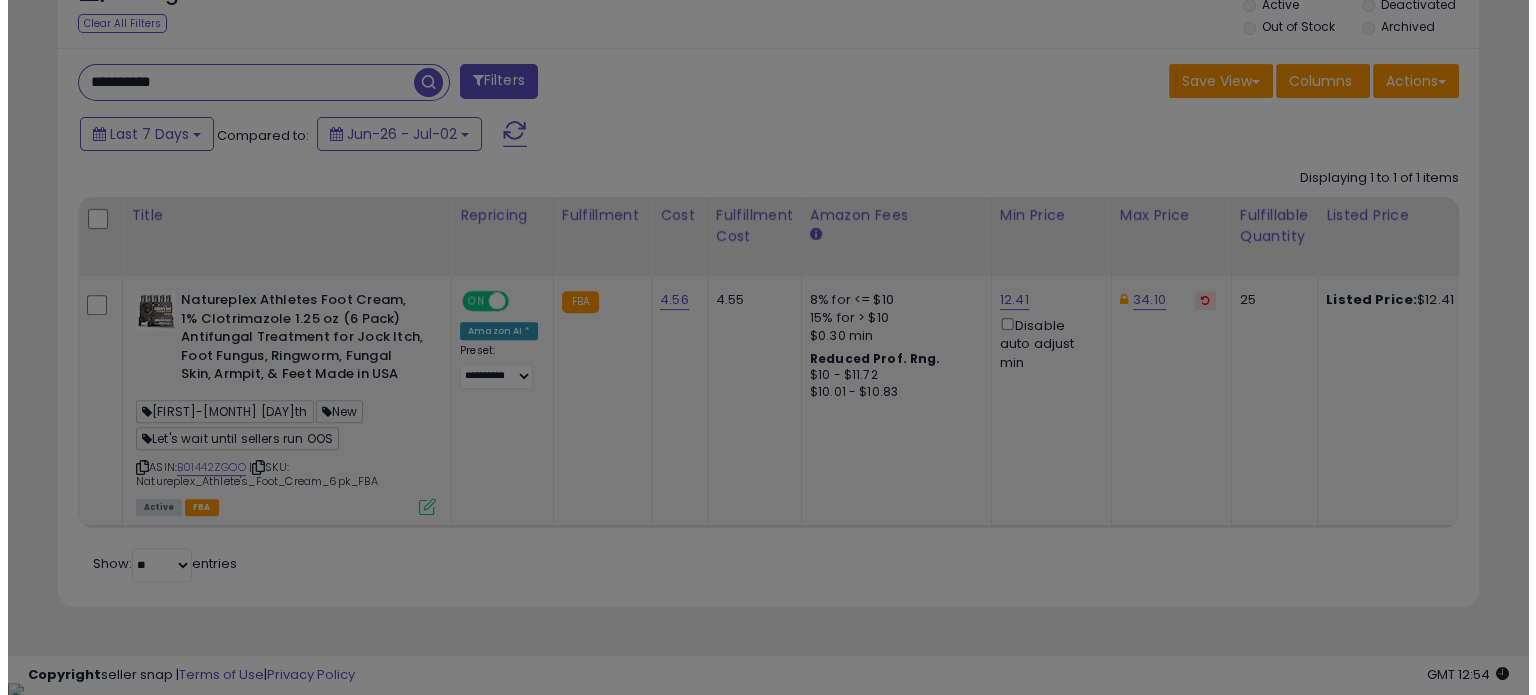 scroll, scrollTop: 999589, scrollLeft: 999168, axis: both 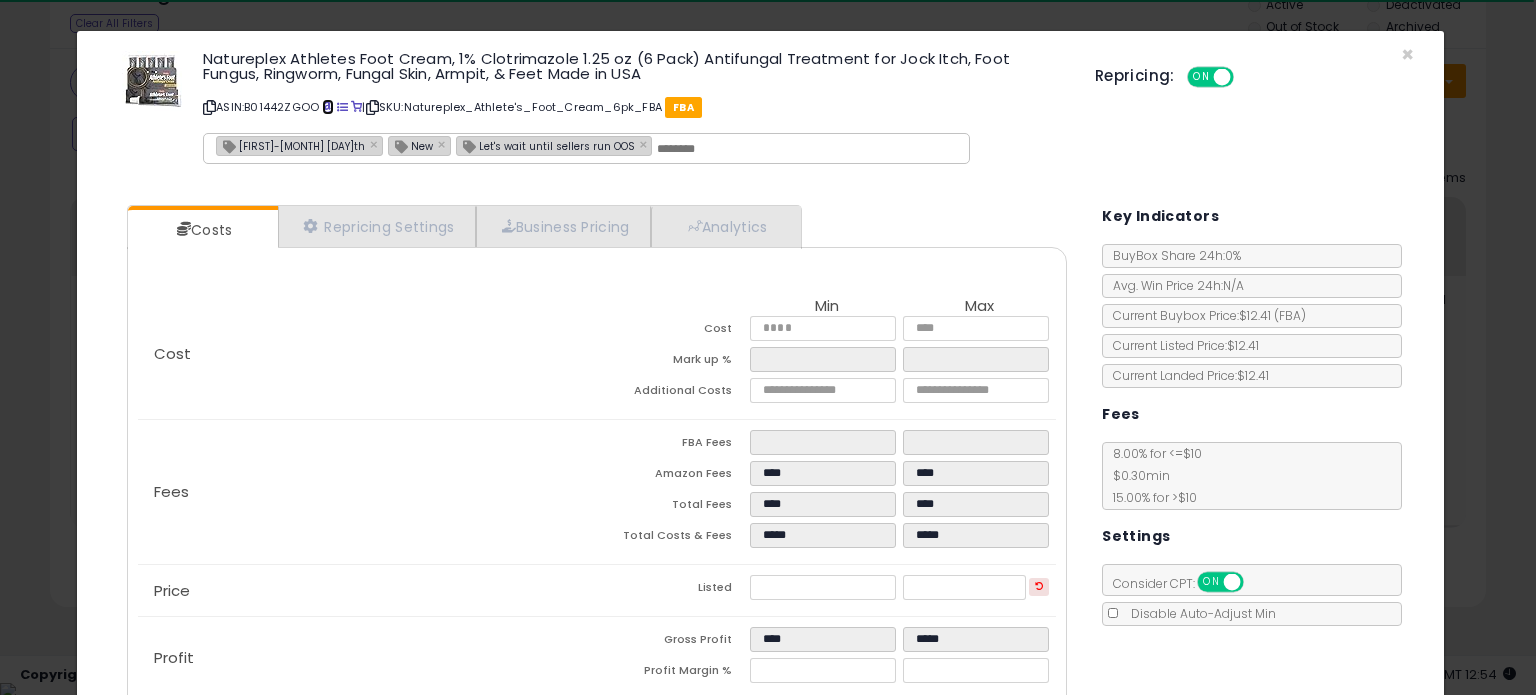 click at bounding box center (327, 107) 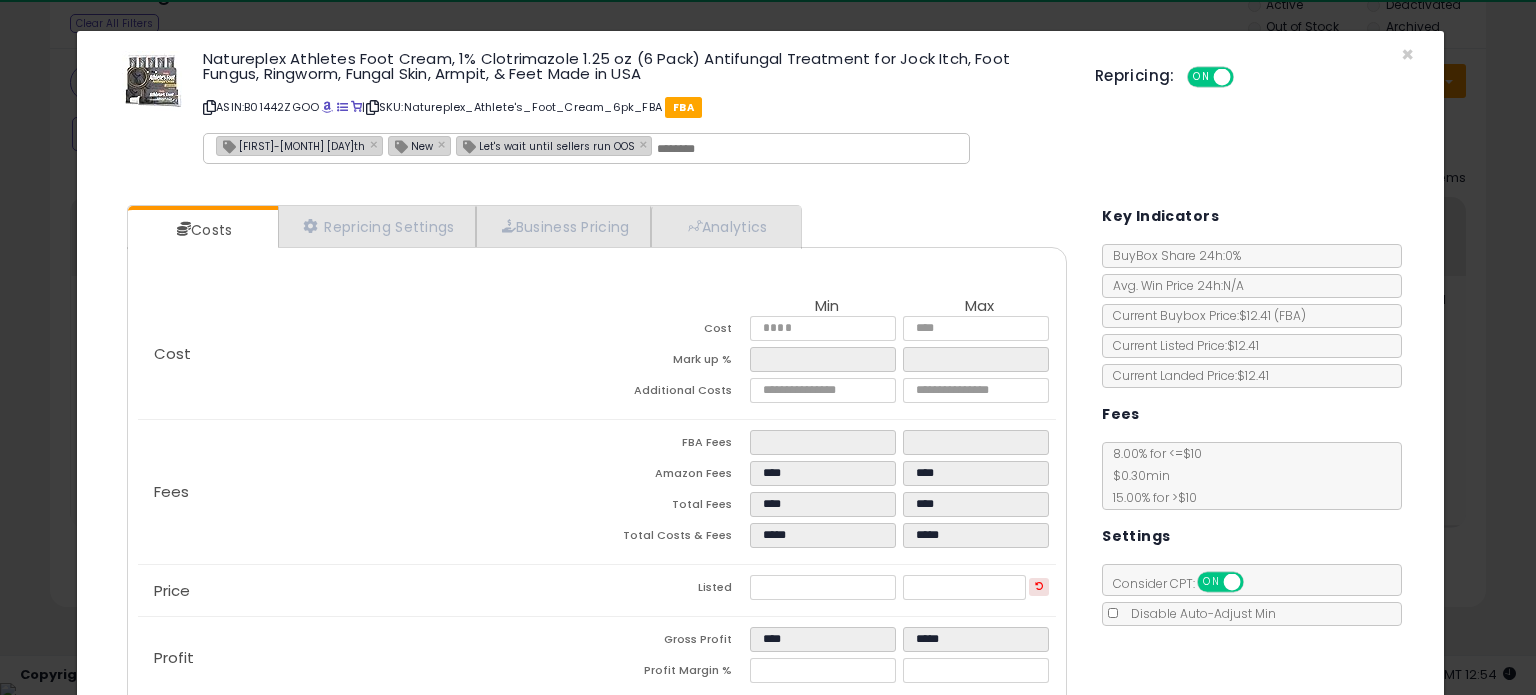 click on "[FIRST]-[MONTH] [DAY] × New × Let's wait until sellers run OOS ×" at bounding box center (586, 148) 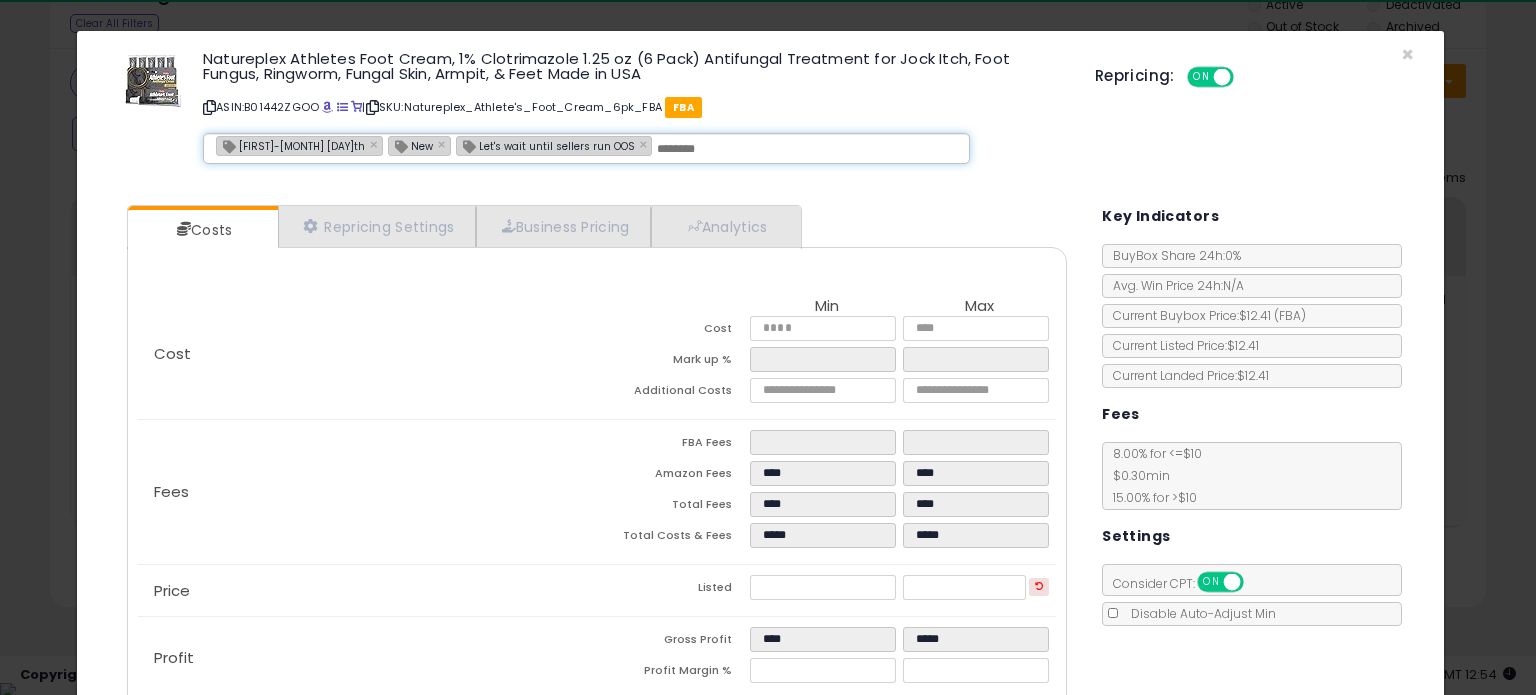 click on "[FIRST]-[MONTH] [DAY]th" at bounding box center (291, 145) 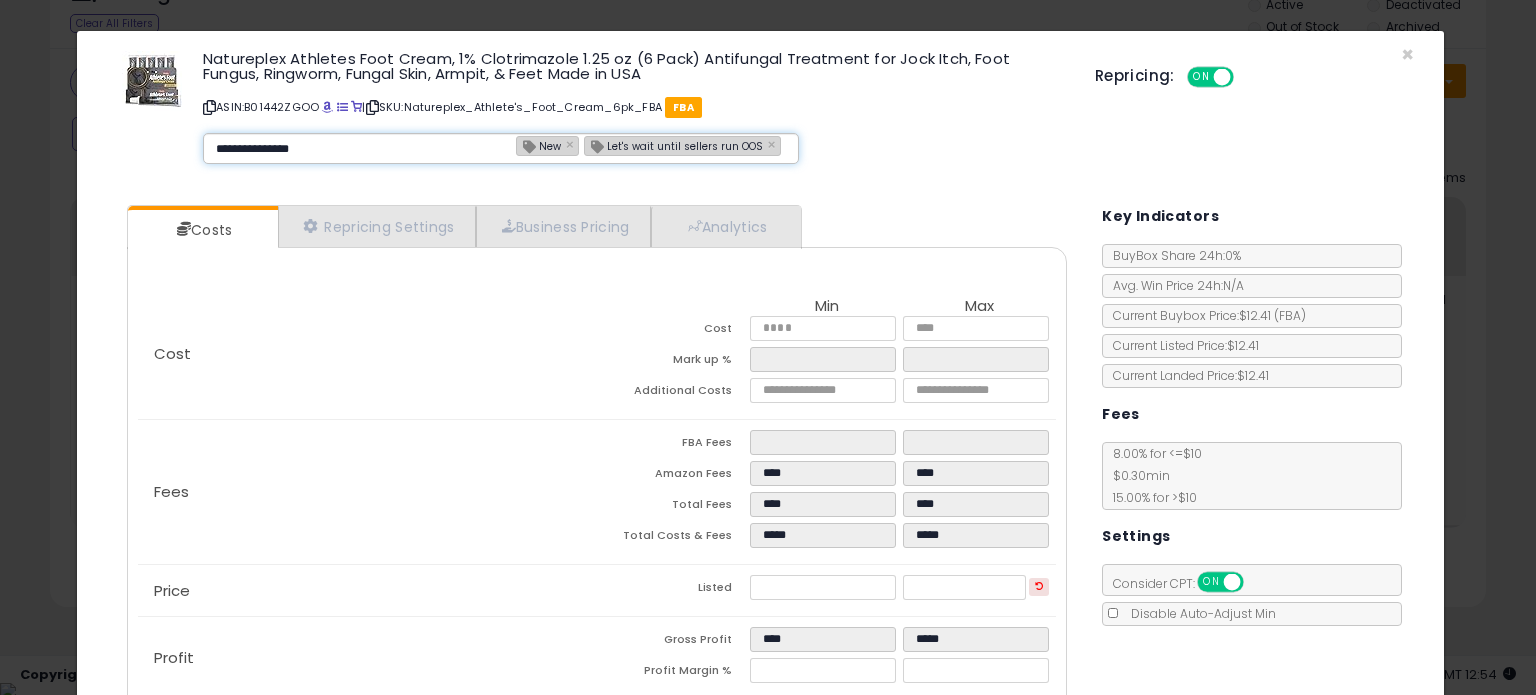 type on "**********" 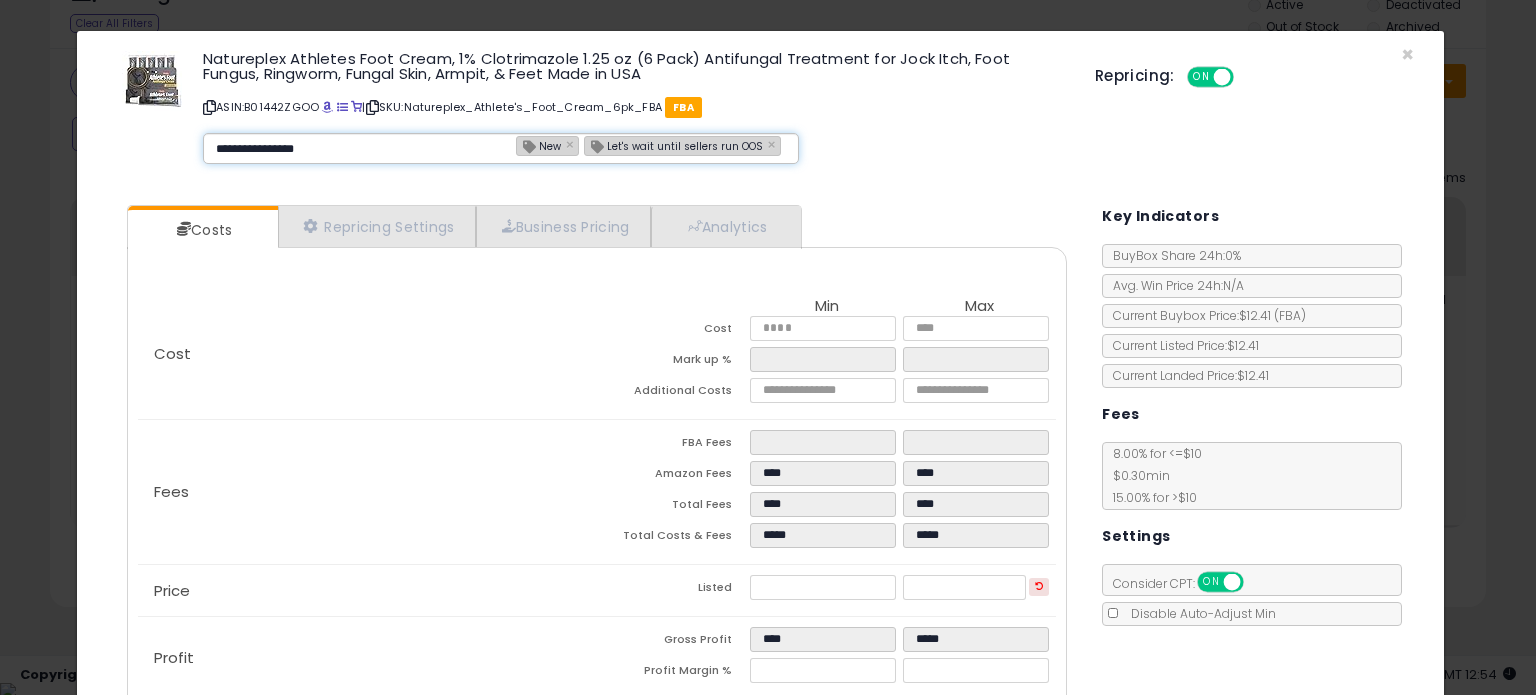 type 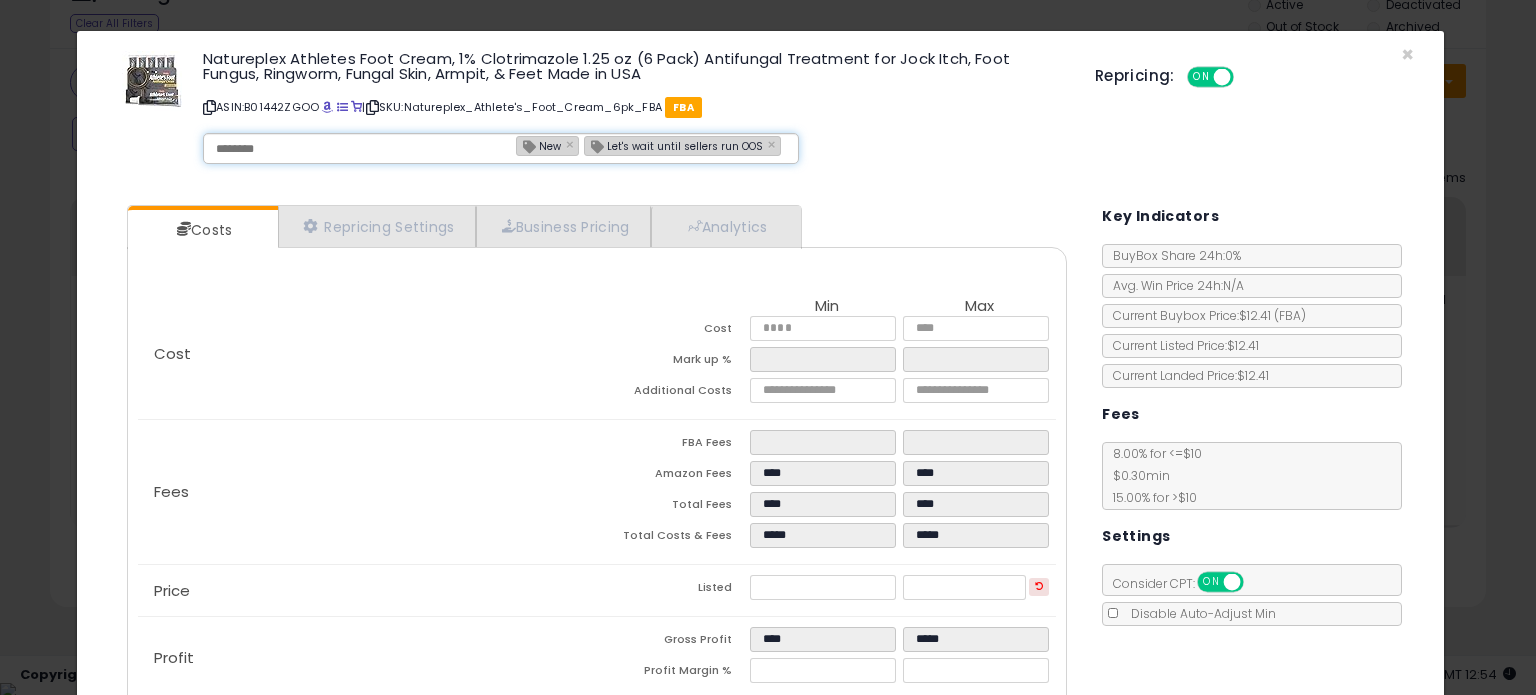type on "**********" 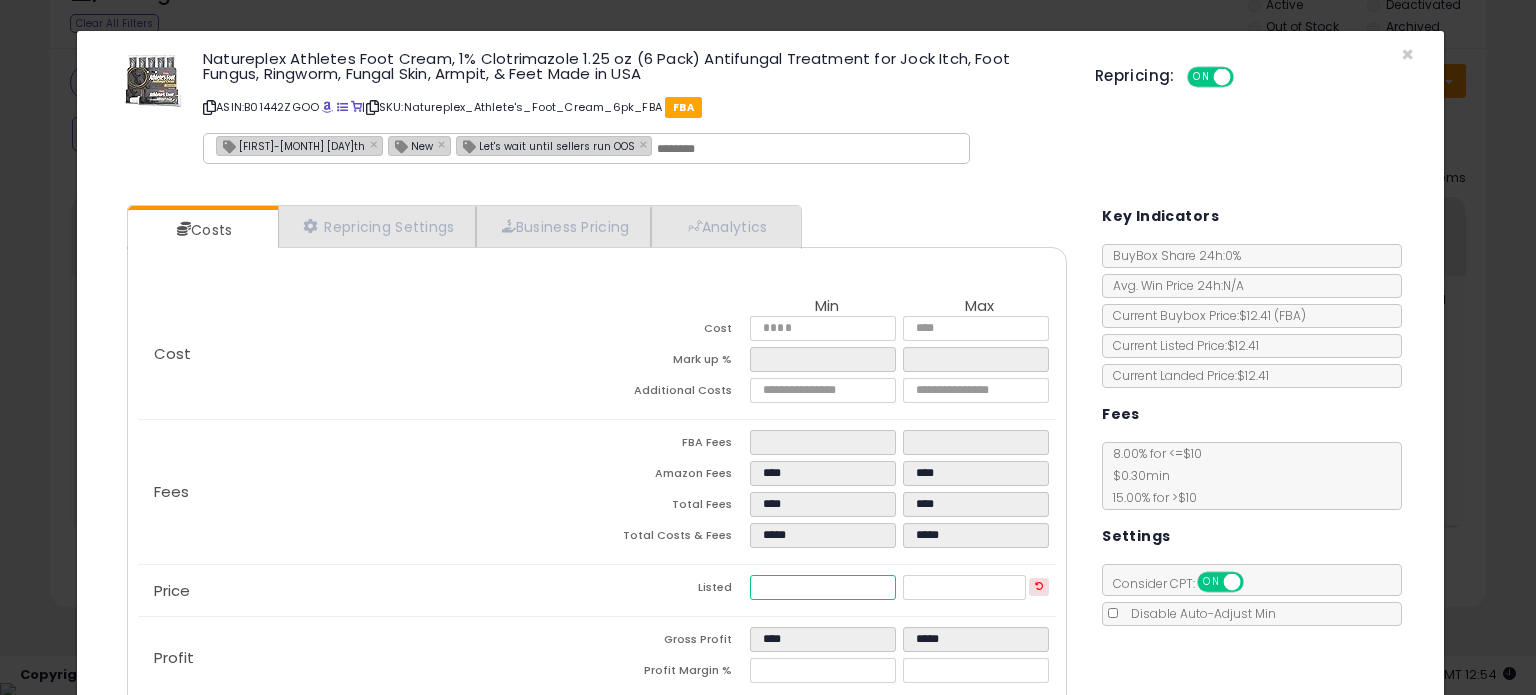 click on "*****" at bounding box center [822, 587] 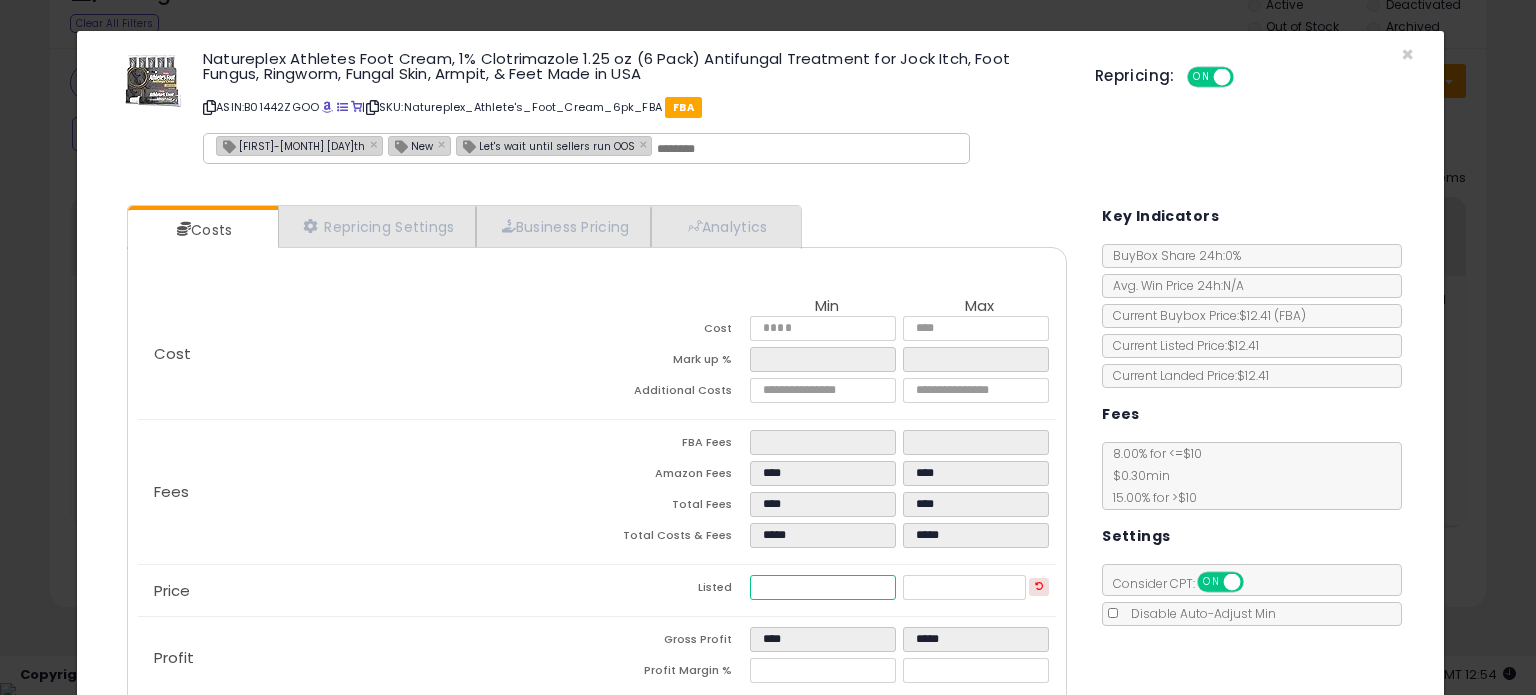 type on "*****" 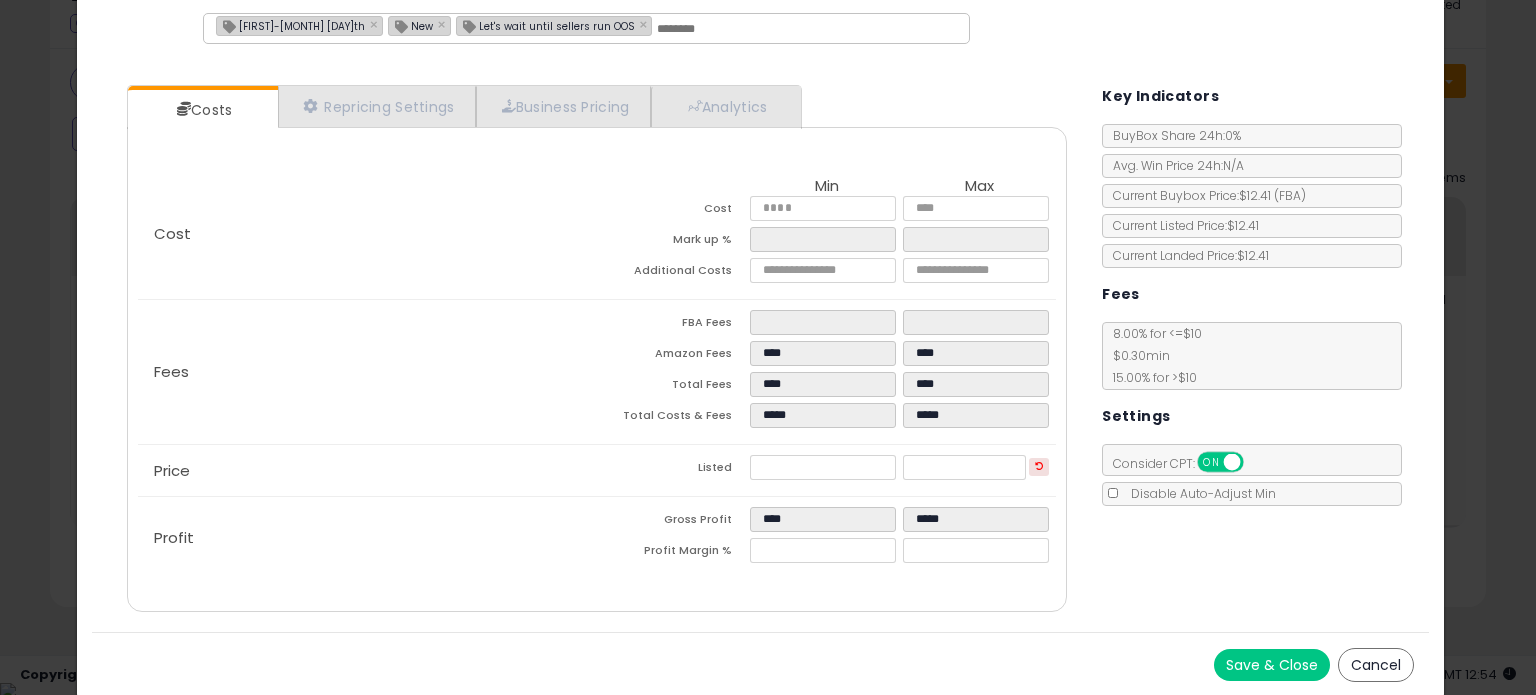click on "Save & Close" at bounding box center [1272, 665] 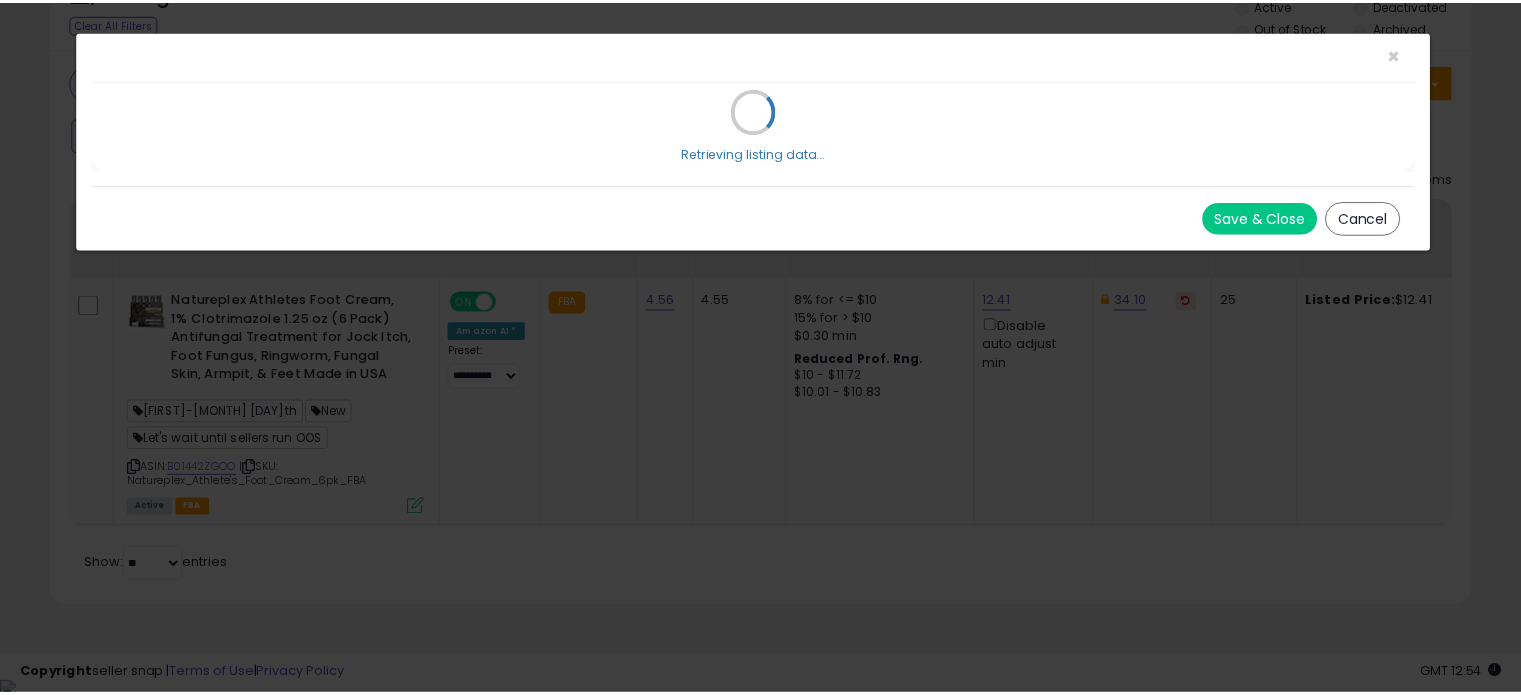 scroll, scrollTop: 0, scrollLeft: 0, axis: both 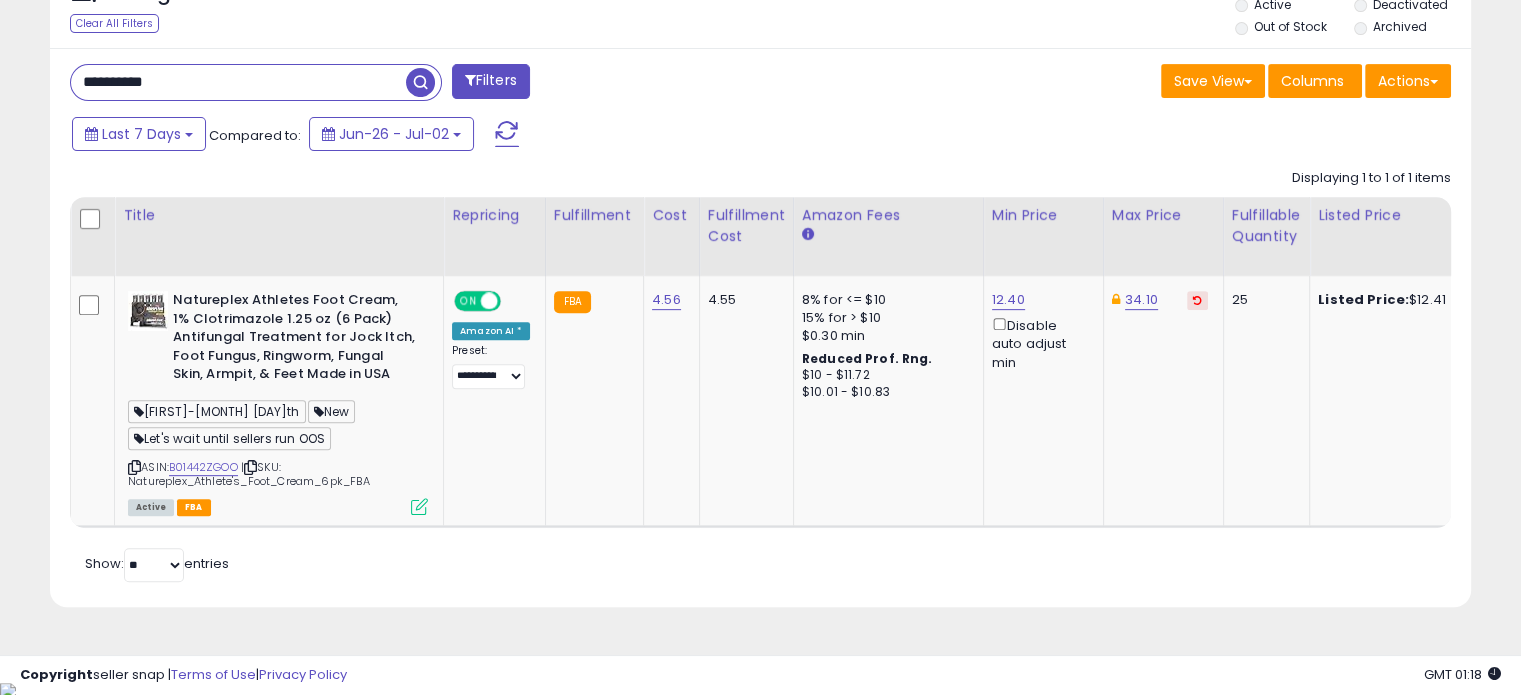 click on "**********" at bounding box center [238, 82] 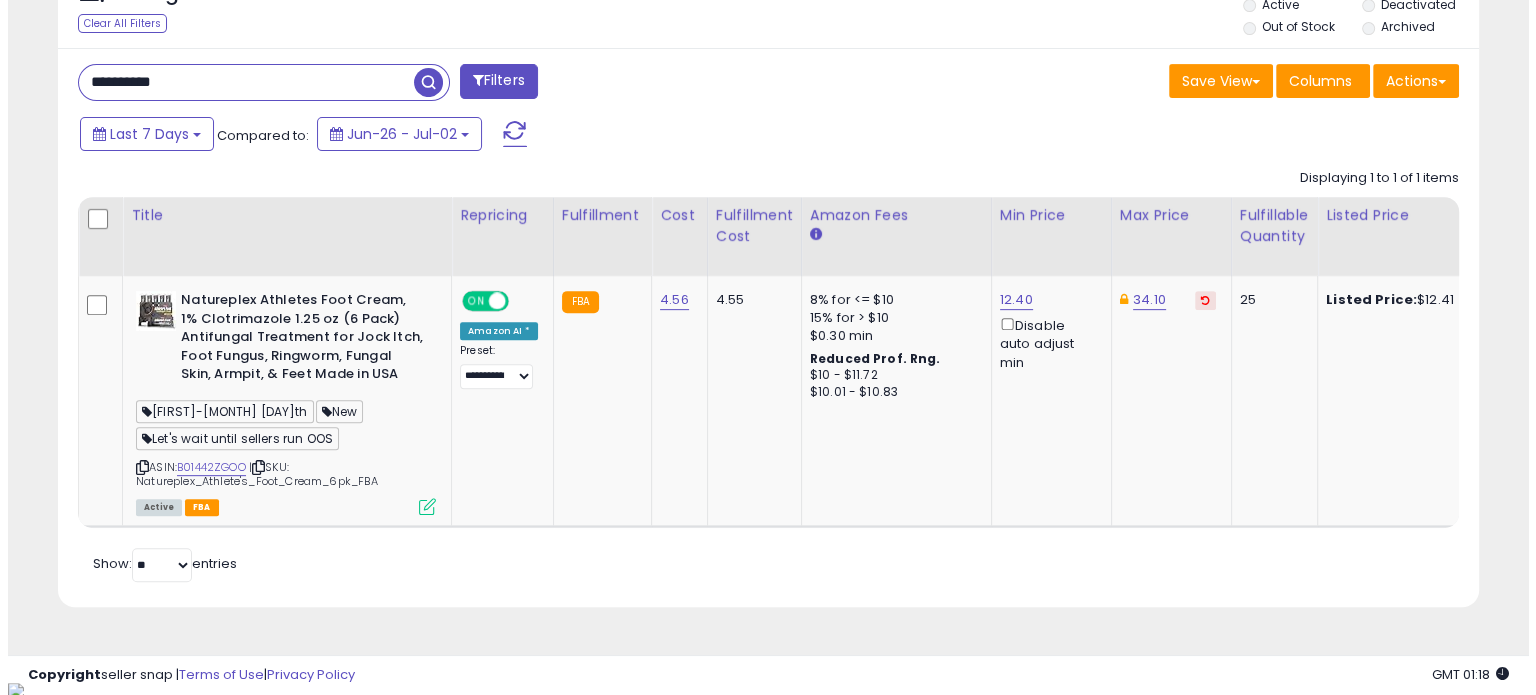 scroll, scrollTop: 524, scrollLeft: 0, axis: vertical 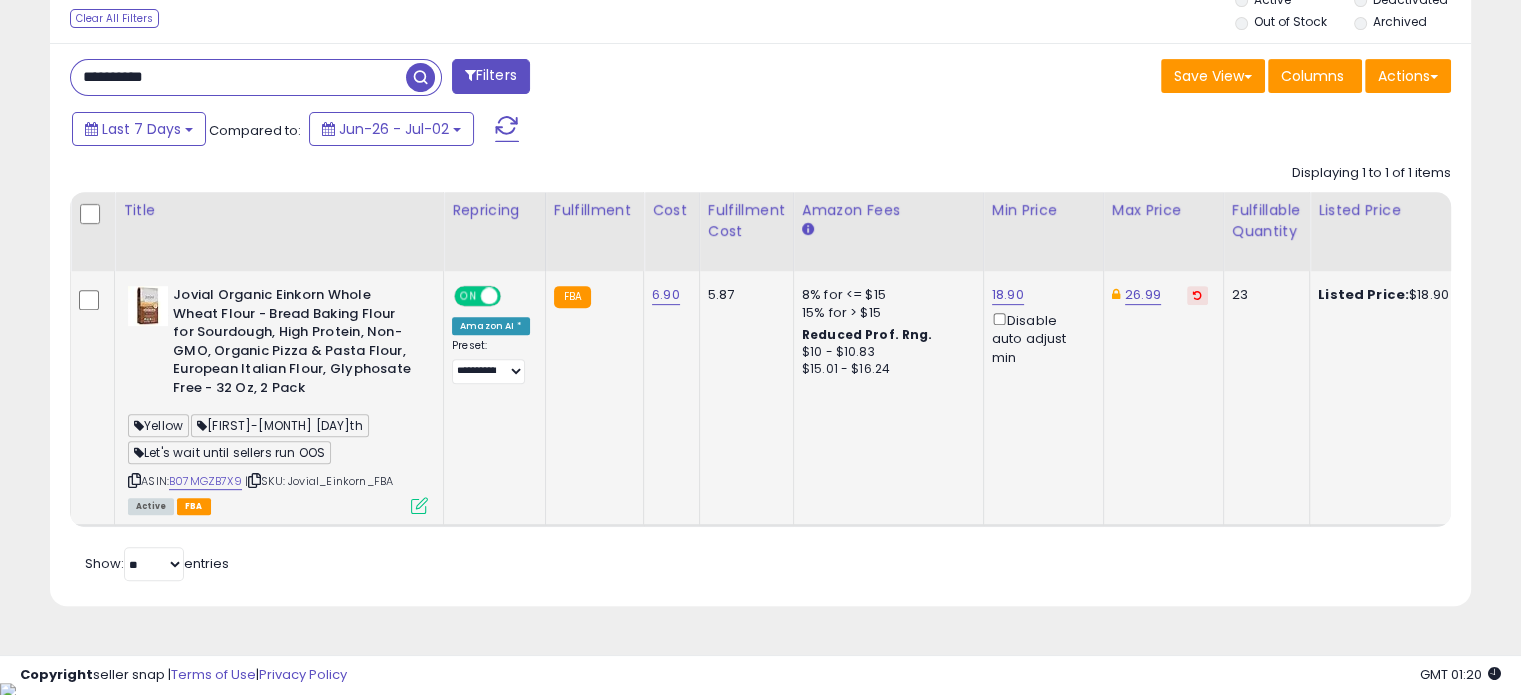 click at bounding box center [419, 505] 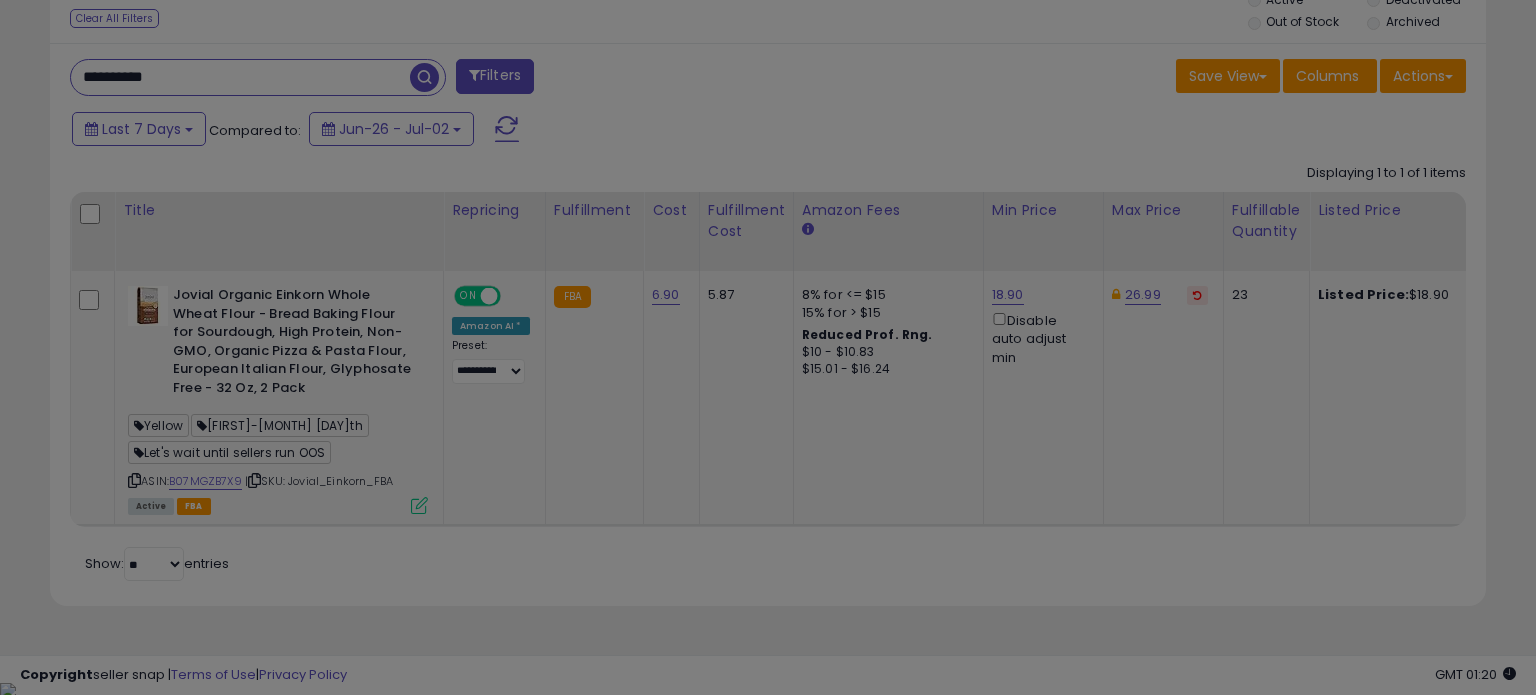 scroll, scrollTop: 999589, scrollLeft: 999168, axis: both 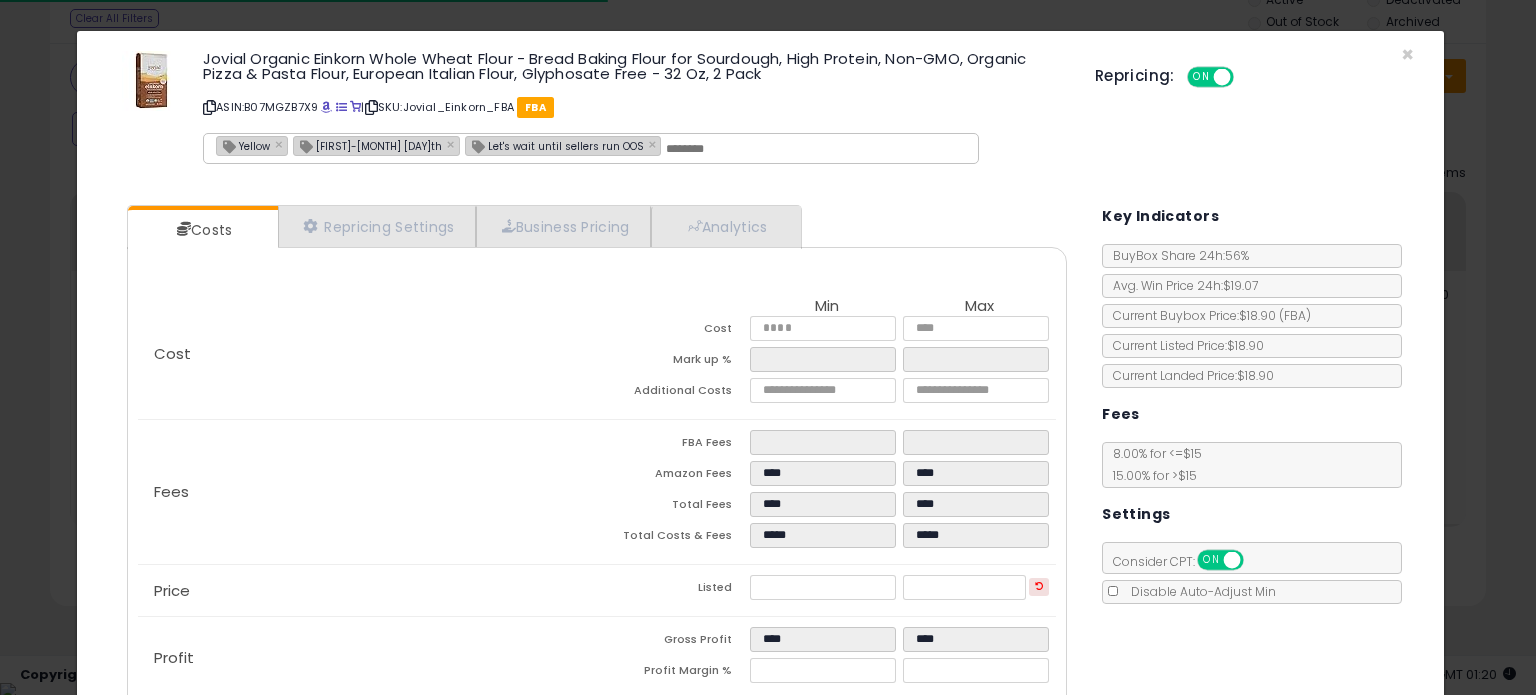 click on "[FIRST]-[MONTH] [DAY]th" at bounding box center (368, 145) 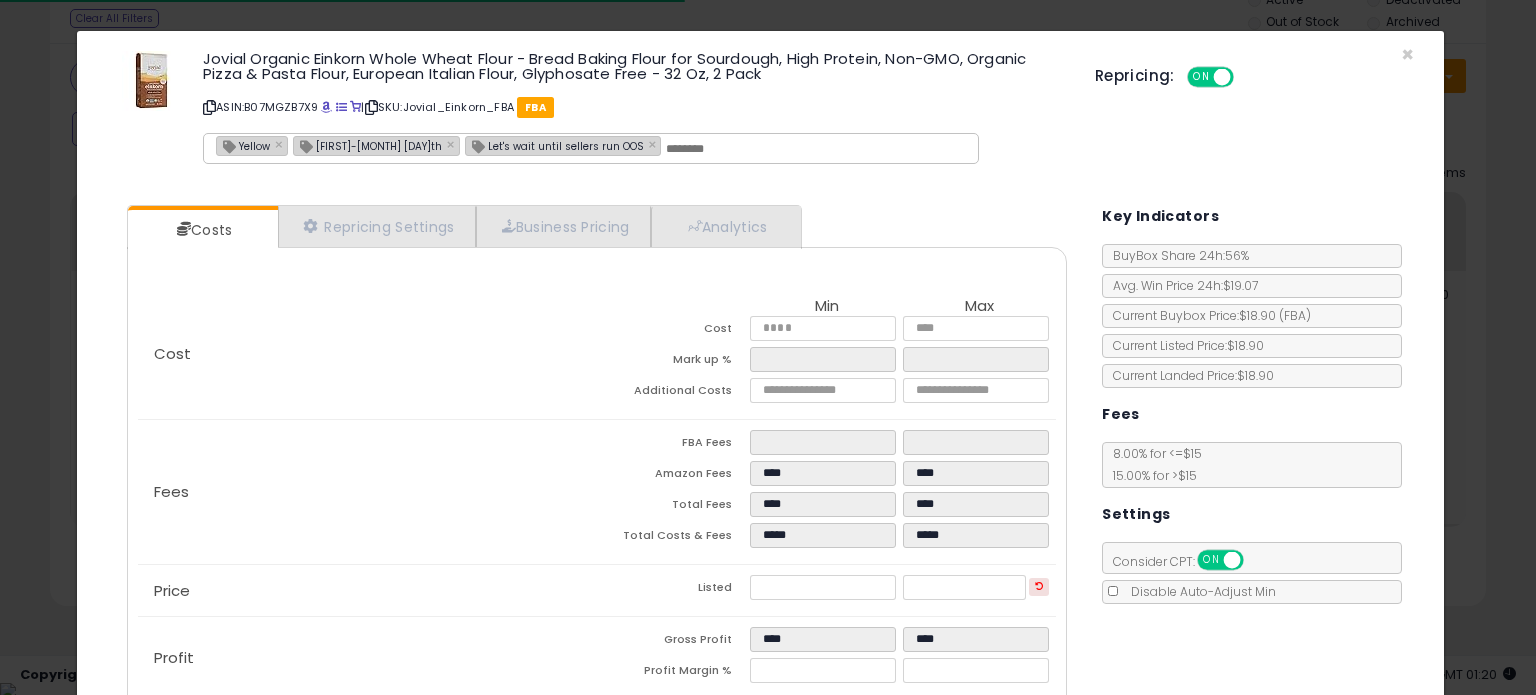click on "[FIRST]-[MONTH] [DAY]th" at bounding box center (368, 145) 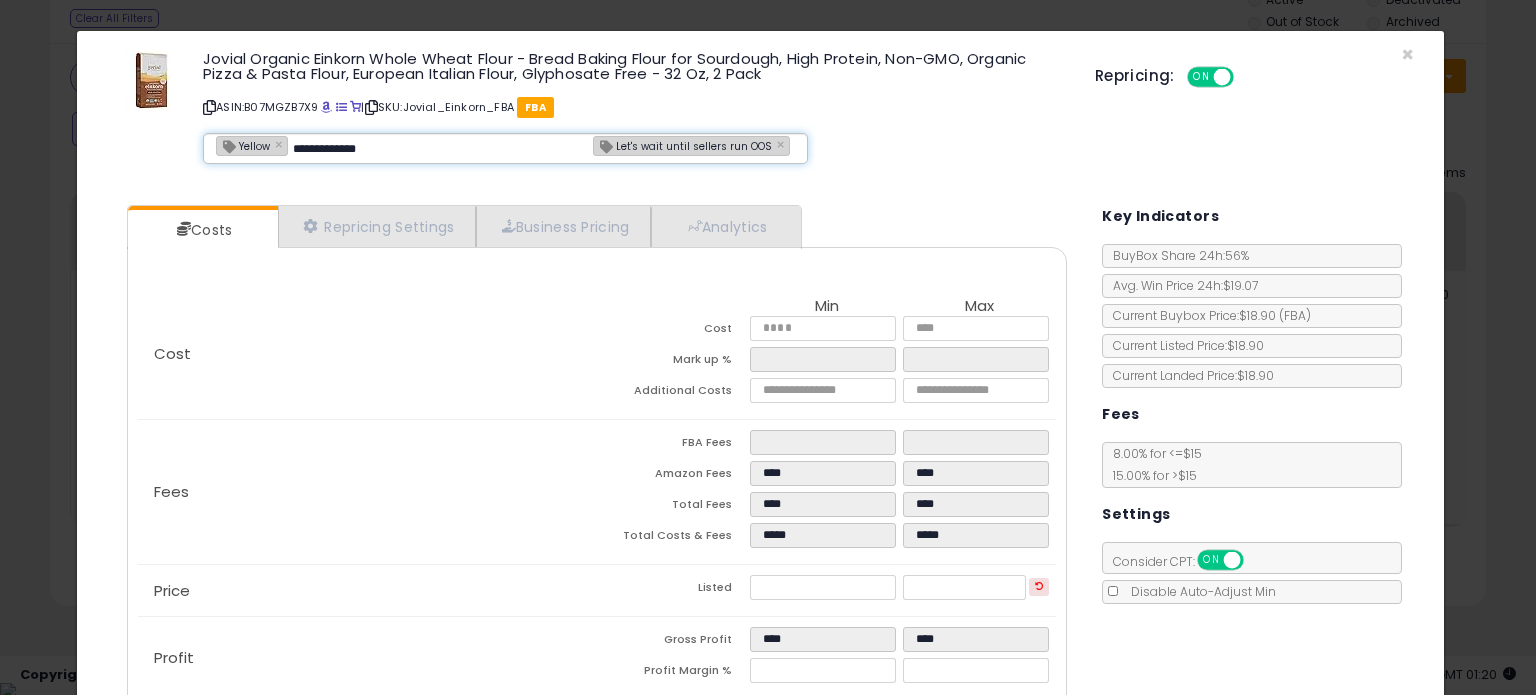 type on "**********" 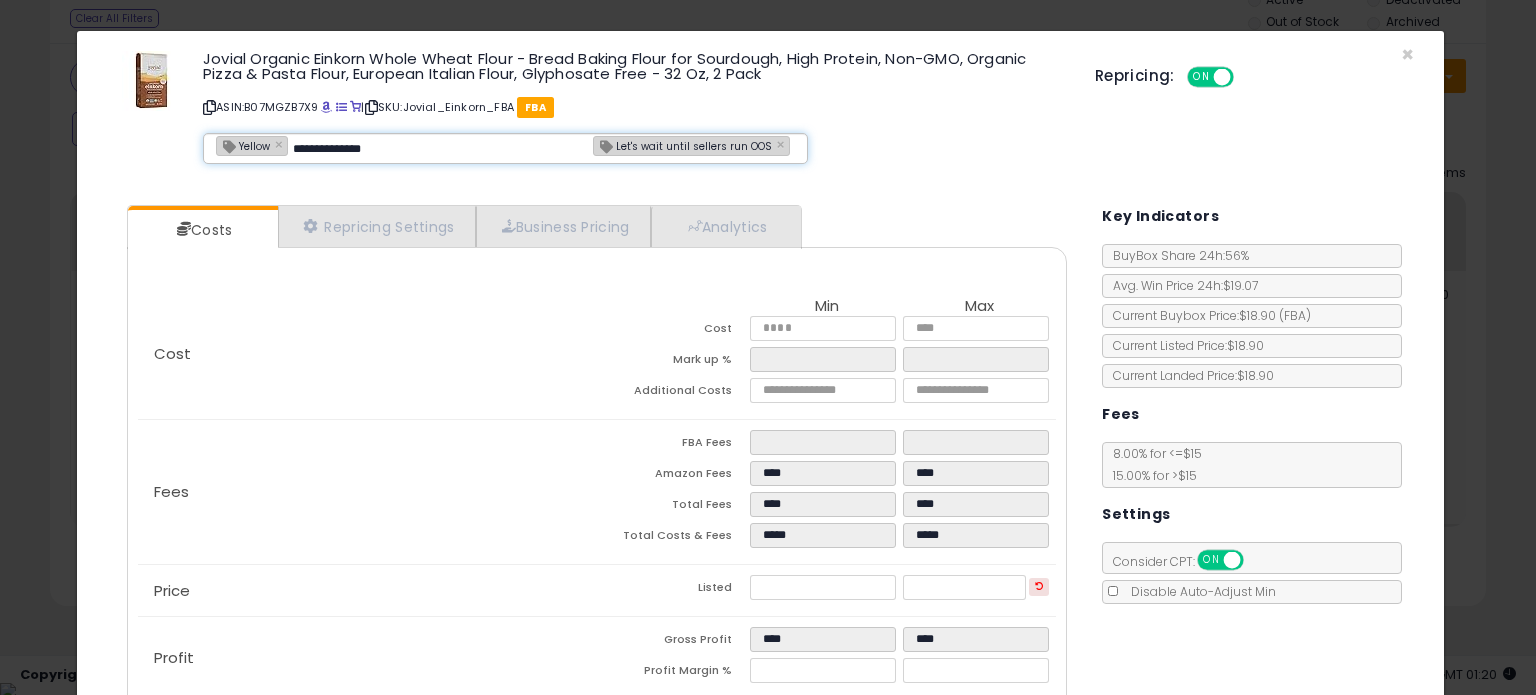 type 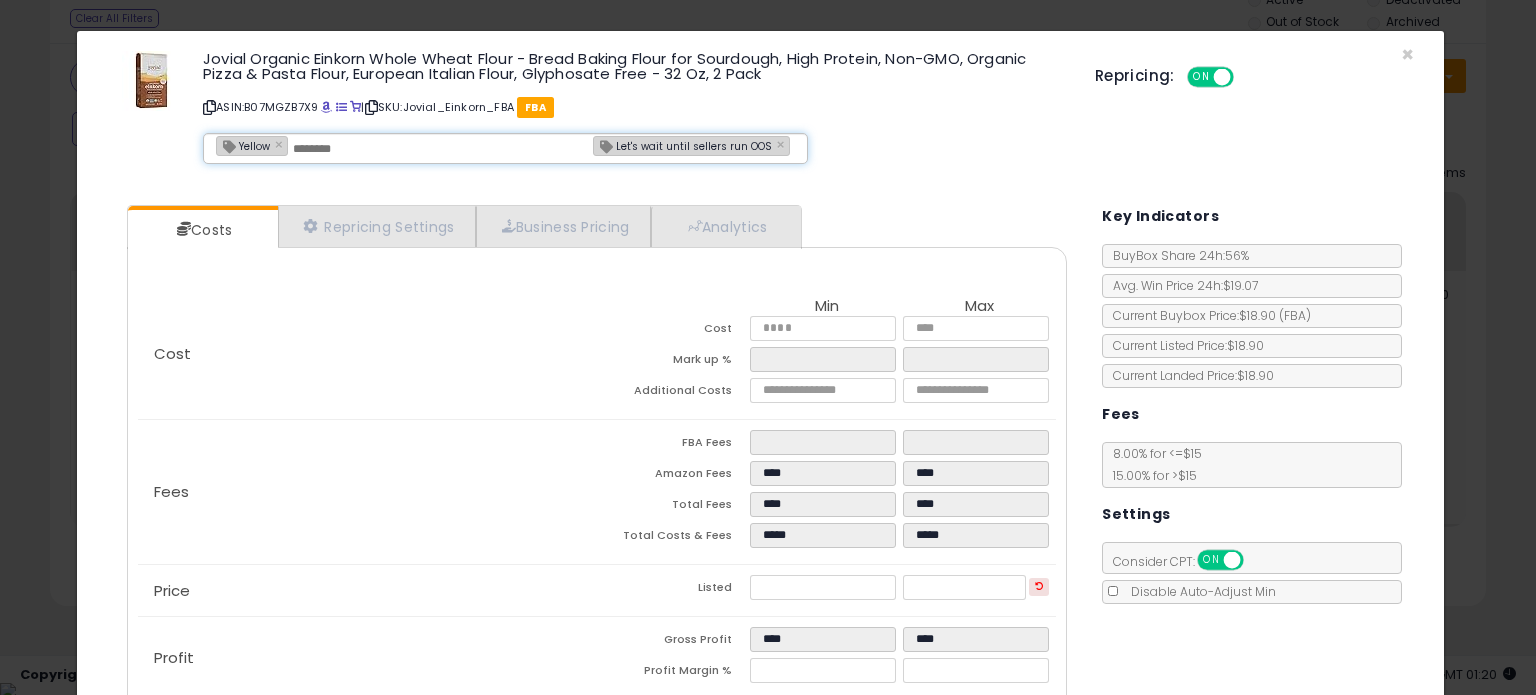 type on "**********" 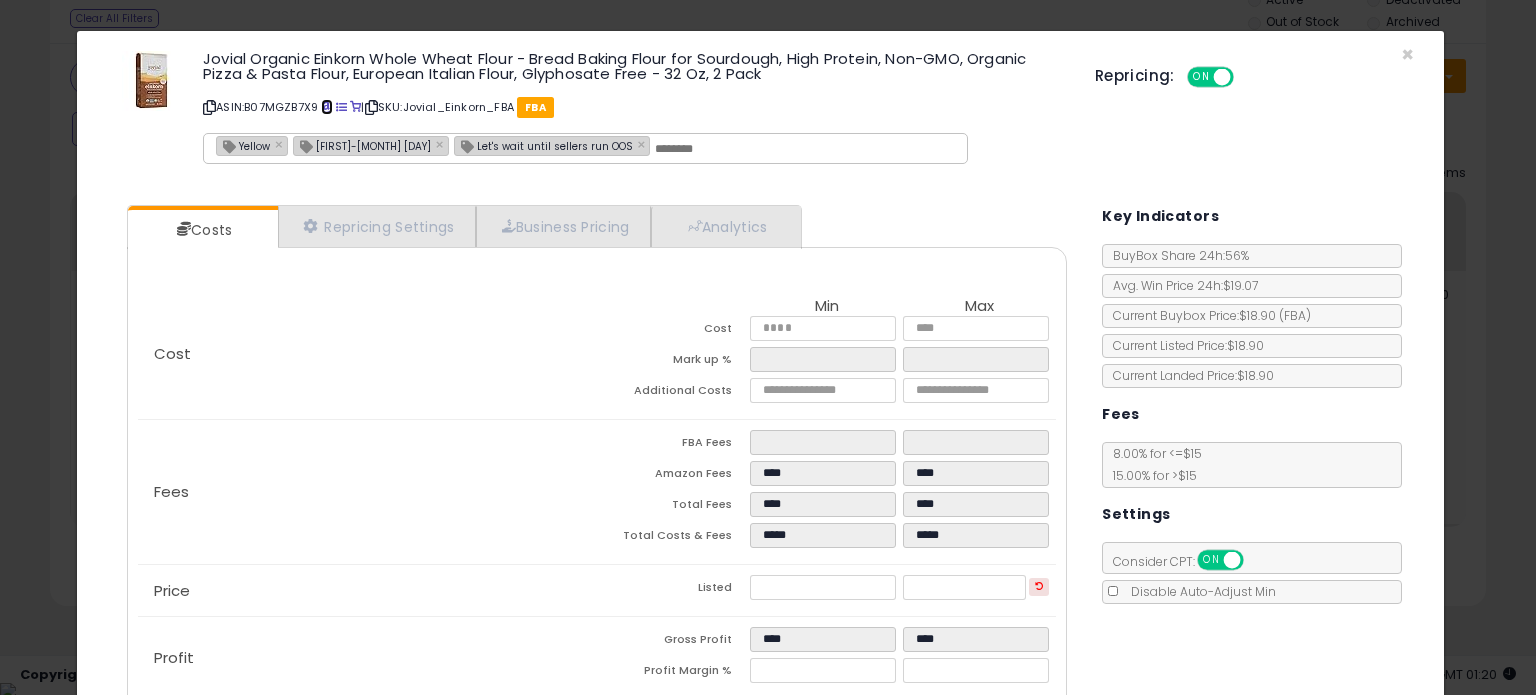 click at bounding box center (326, 107) 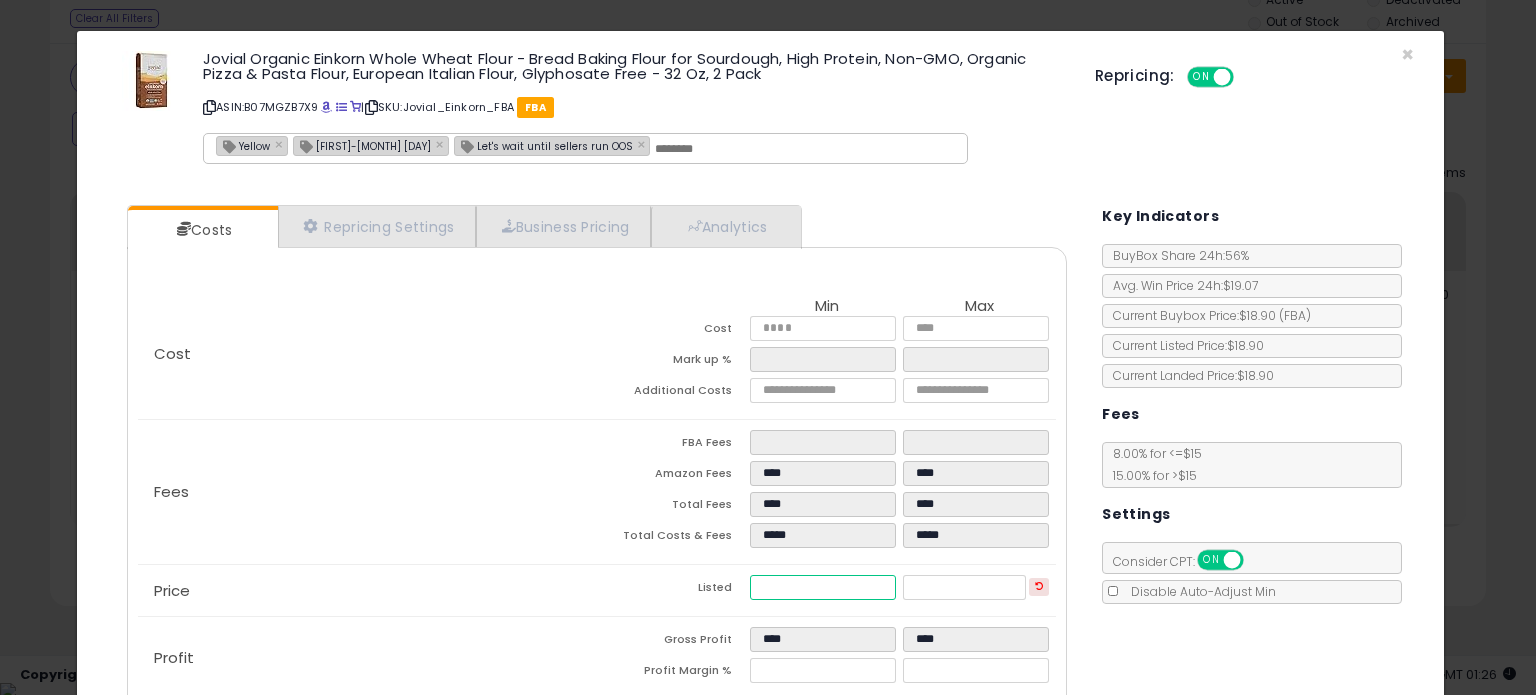 click on "*****" at bounding box center (822, 587) 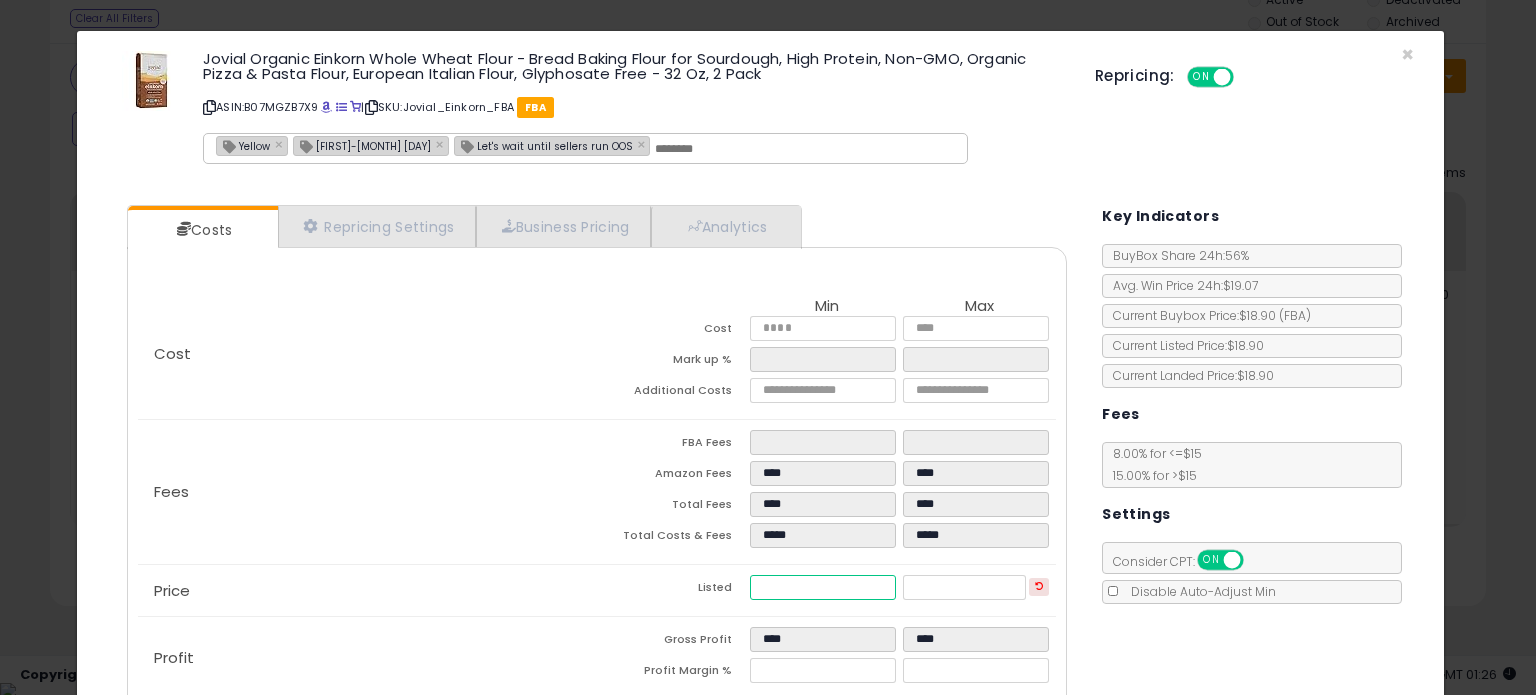 type on "****" 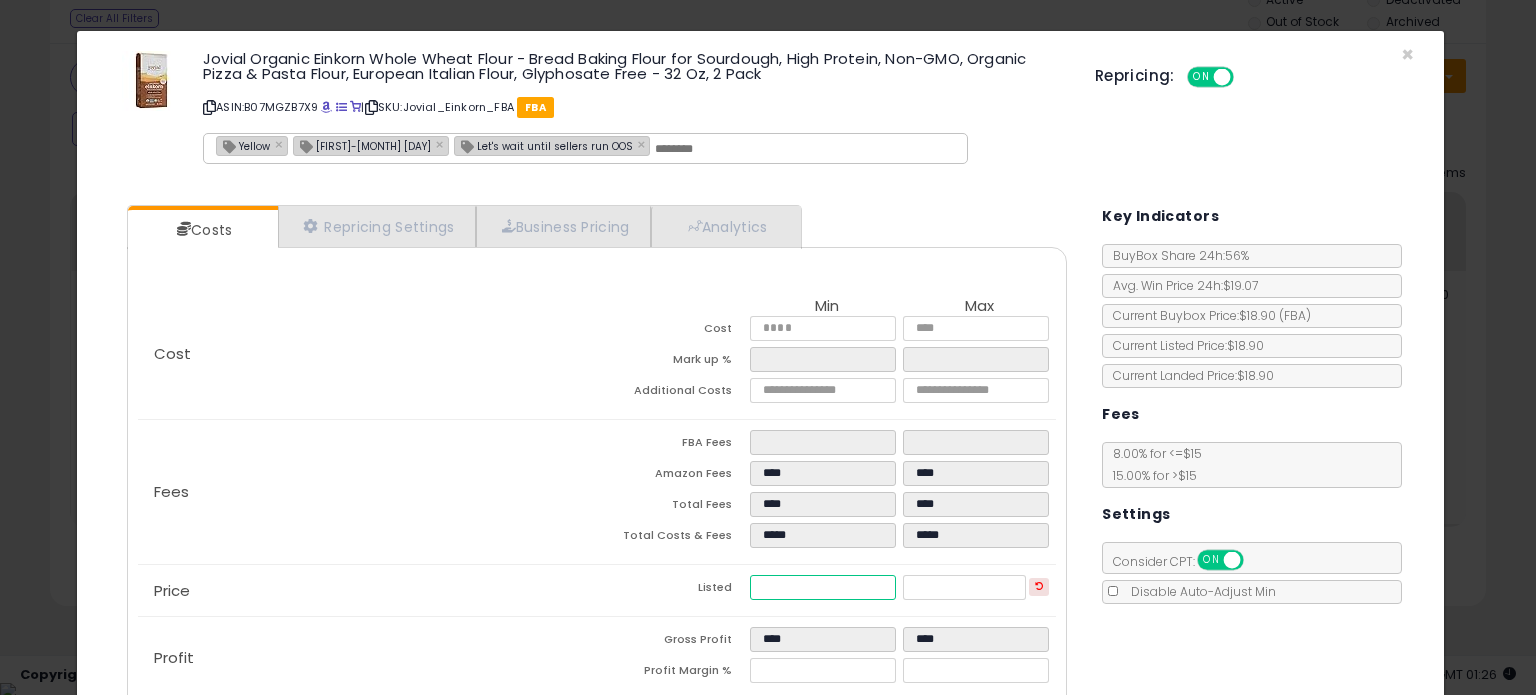 scroll, scrollTop: 120, scrollLeft: 0, axis: vertical 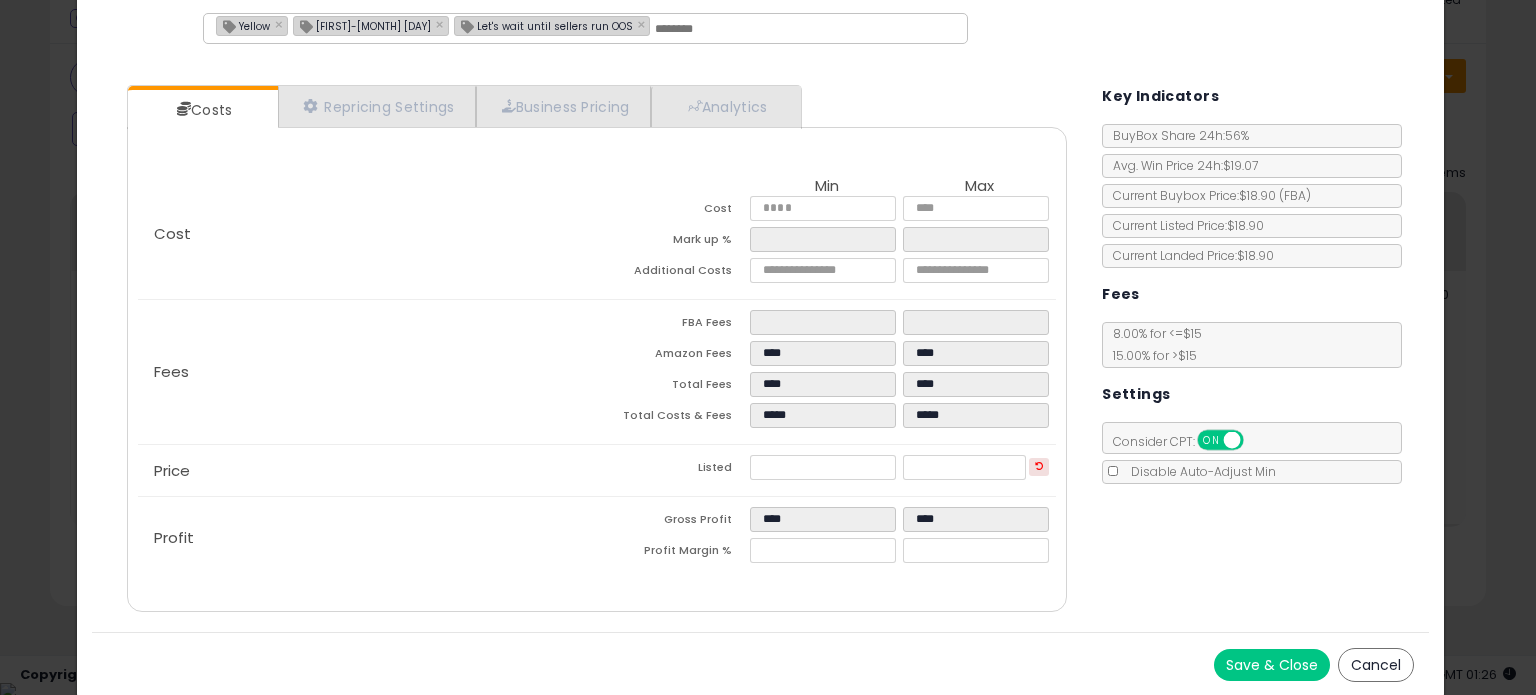 click on "Save & Close" at bounding box center (1272, 665) 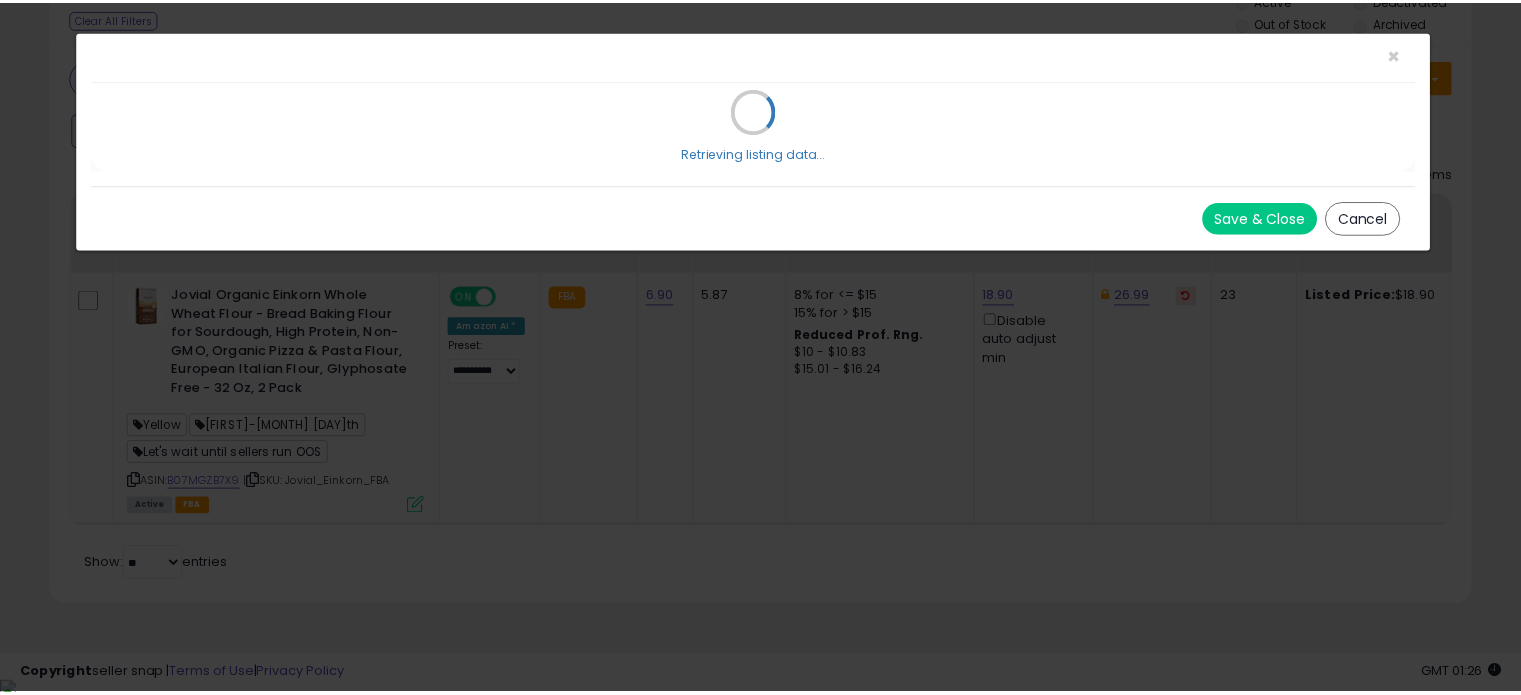 scroll, scrollTop: 0, scrollLeft: 0, axis: both 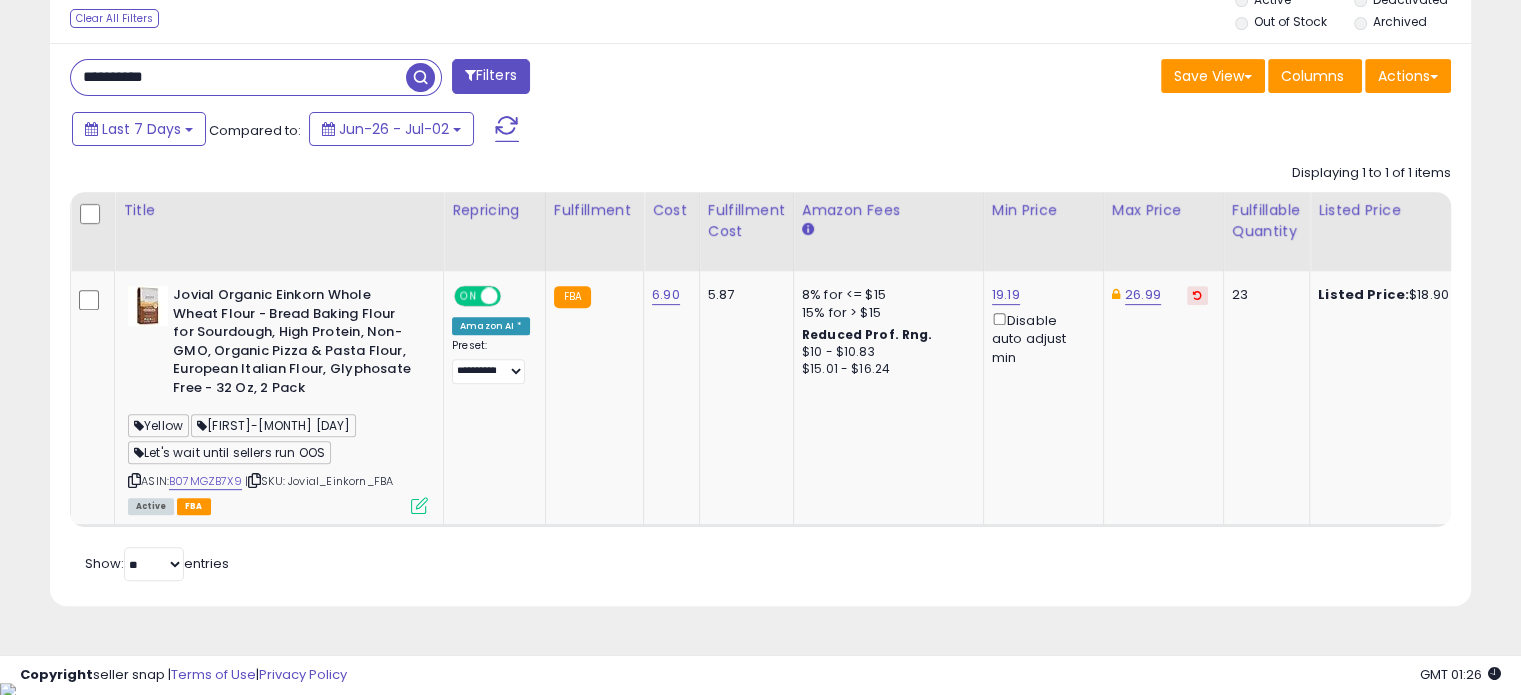click on "**********" at bounding box center [238, 77] 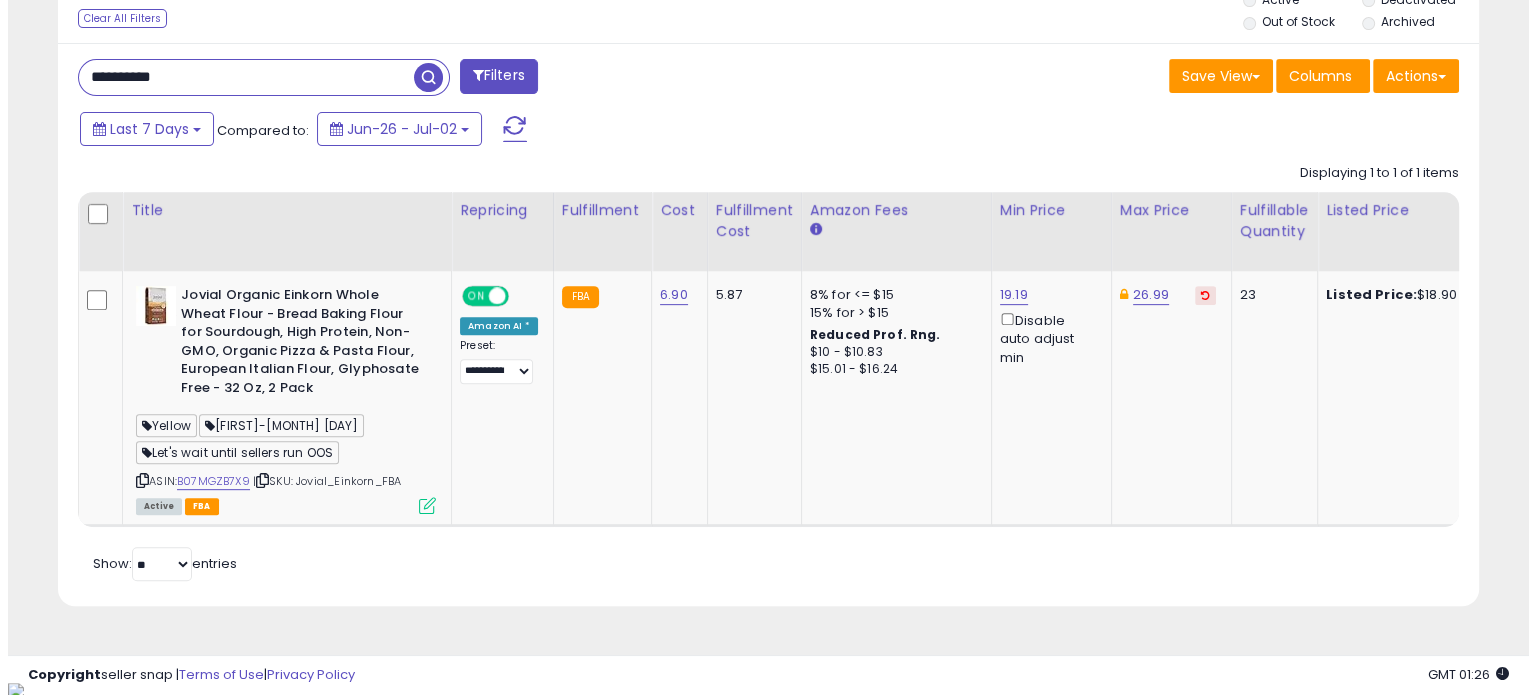 scroll, scrollTop: 524, scrollLeft: 0, axis: vertical 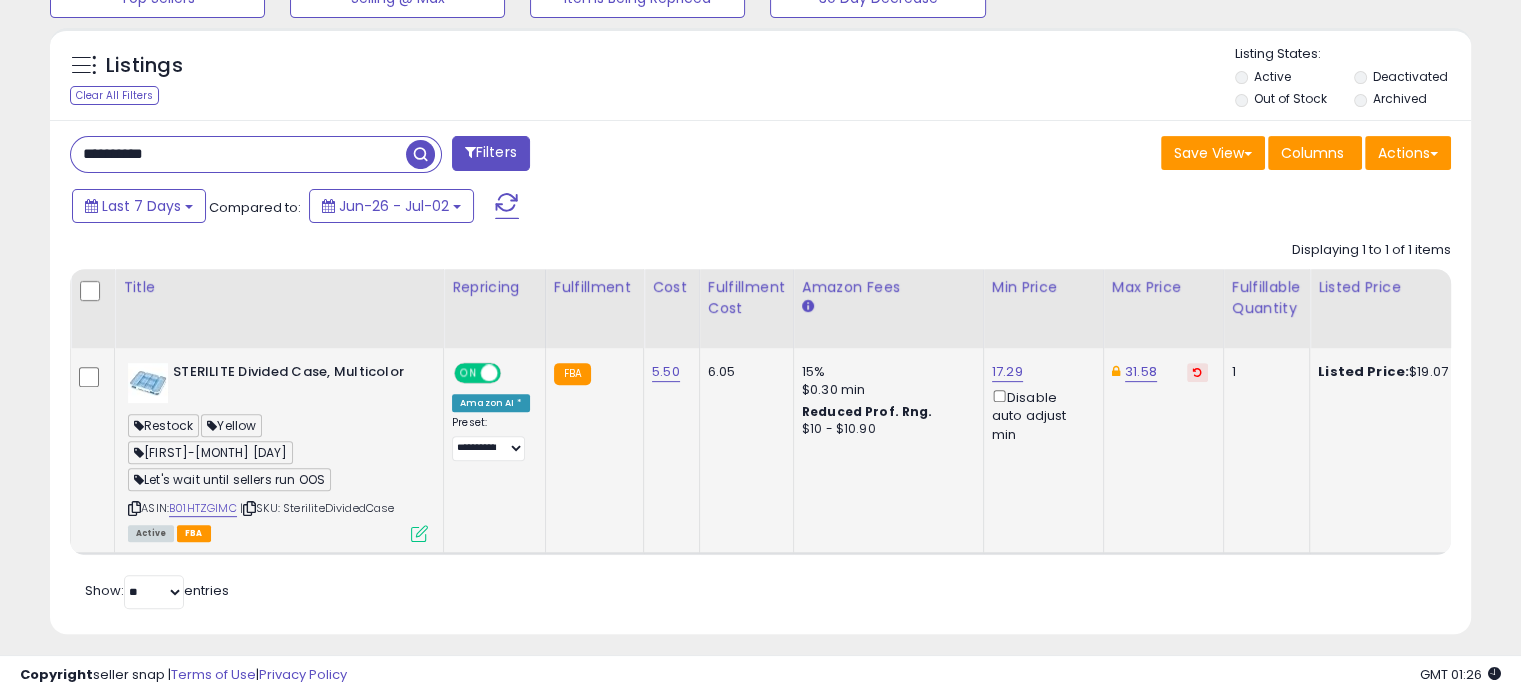 click on "STERILITE Divided Case, Multicolor  Restock  Yellow  [FIRST]-[MONTH] [DAY]  Let's wait until sellers run OOS  ASIN:  B01HTZGIMC    |   SKU: SteriliteDividedCase Active FBA" 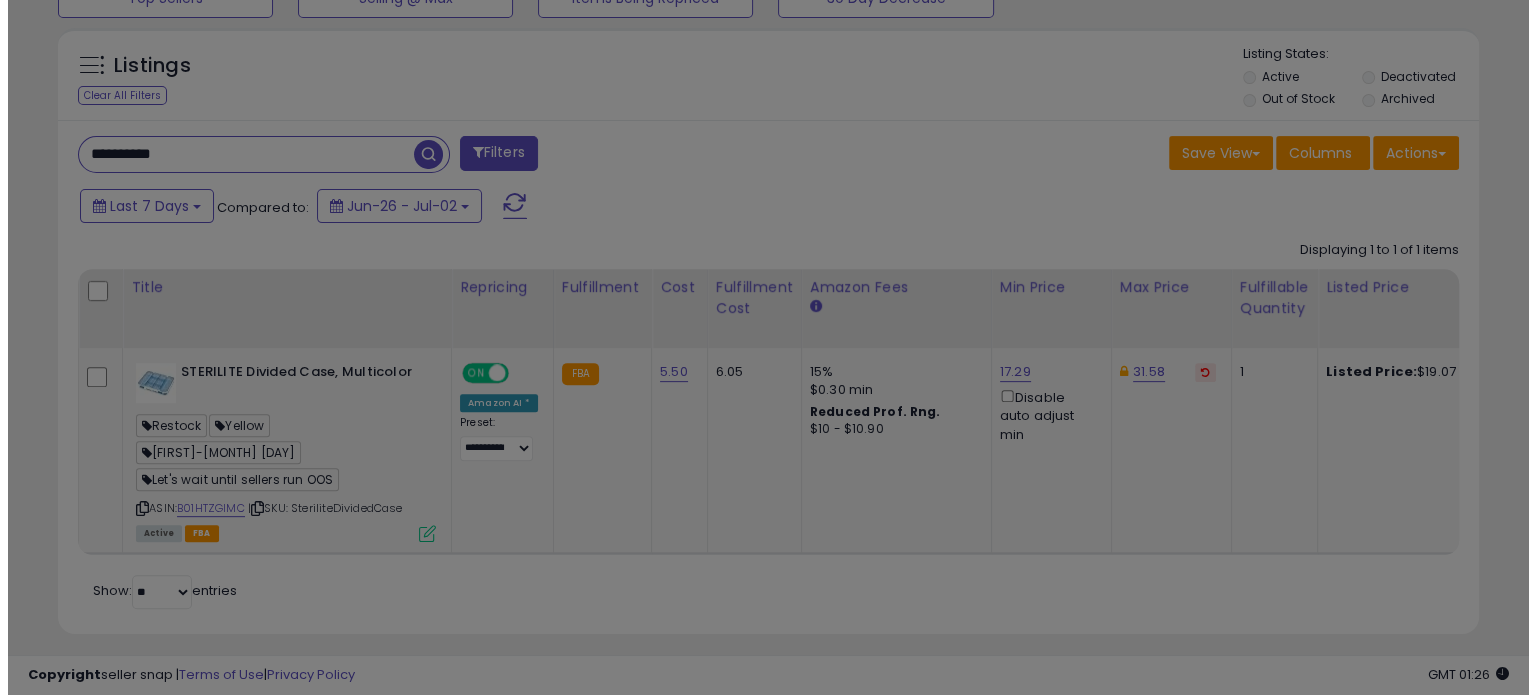 scroll, scrollTop: 999589, scrollLeft: 999168, axis: both 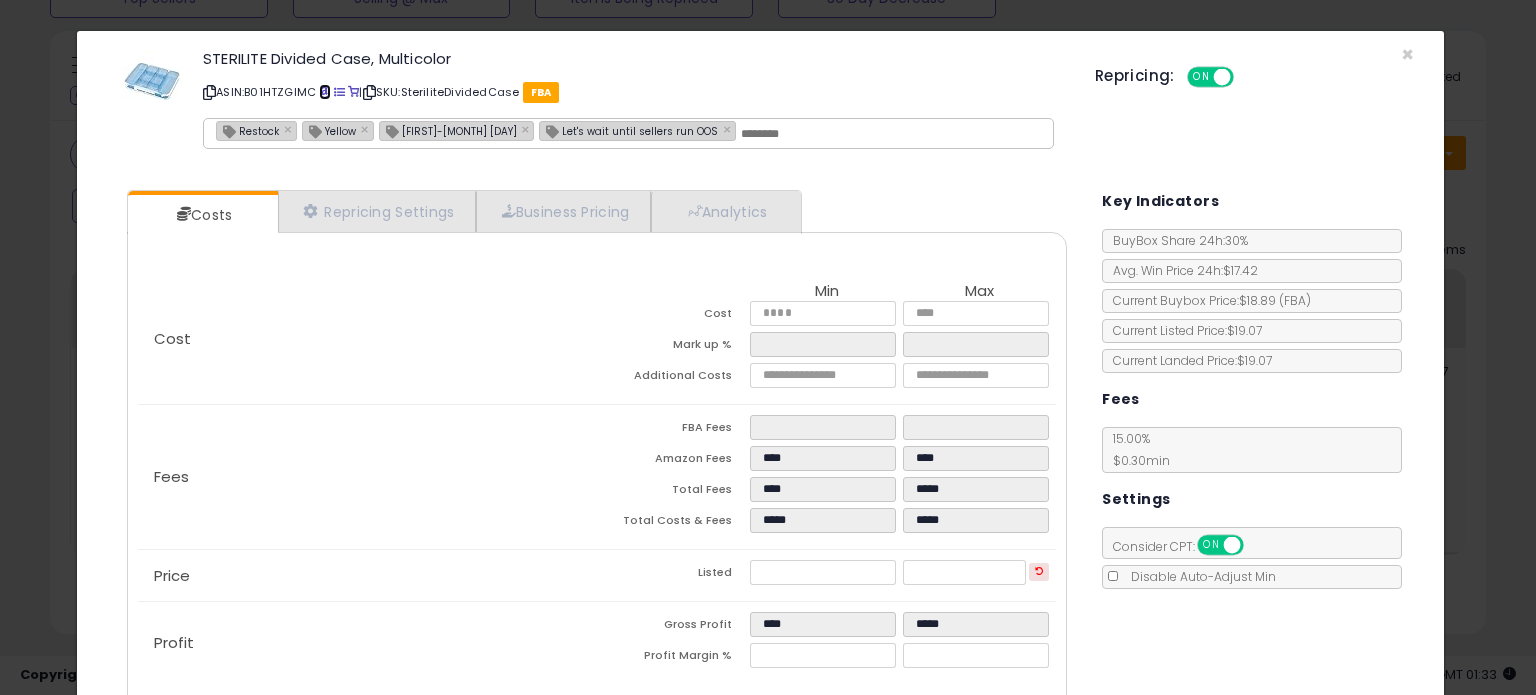 click at bounding box center (324, 92) 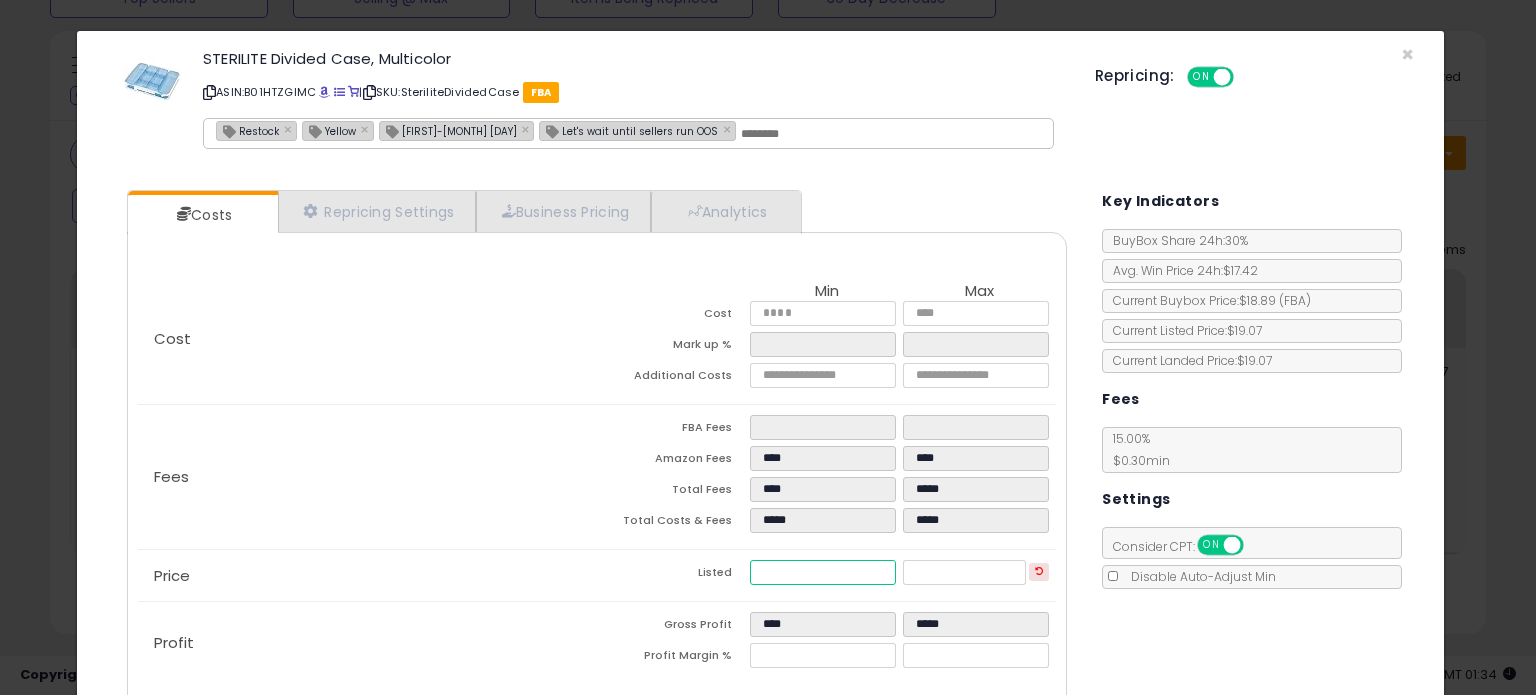 click on "*****" at bounding box center [822, 572] 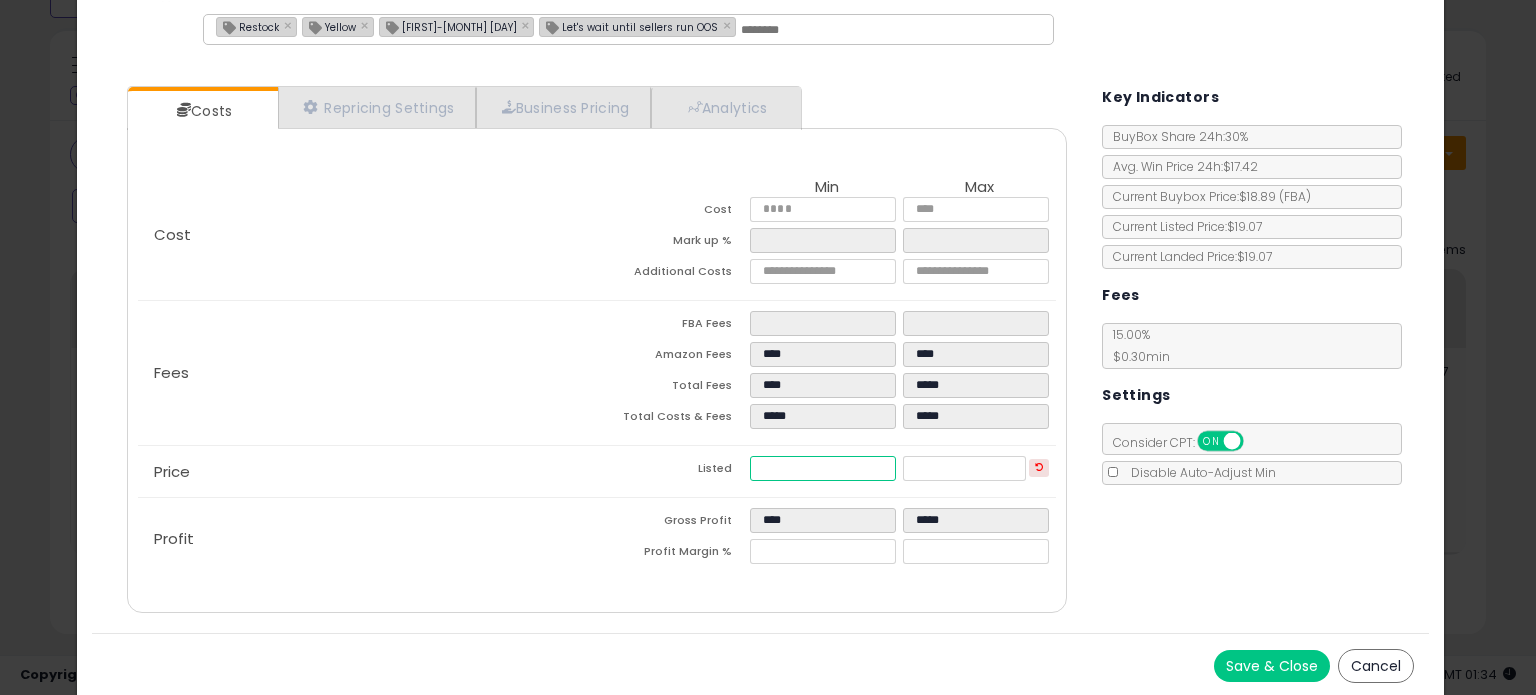 scroll, scrollTop: 105, scrollLeft: 0, axis: vertical 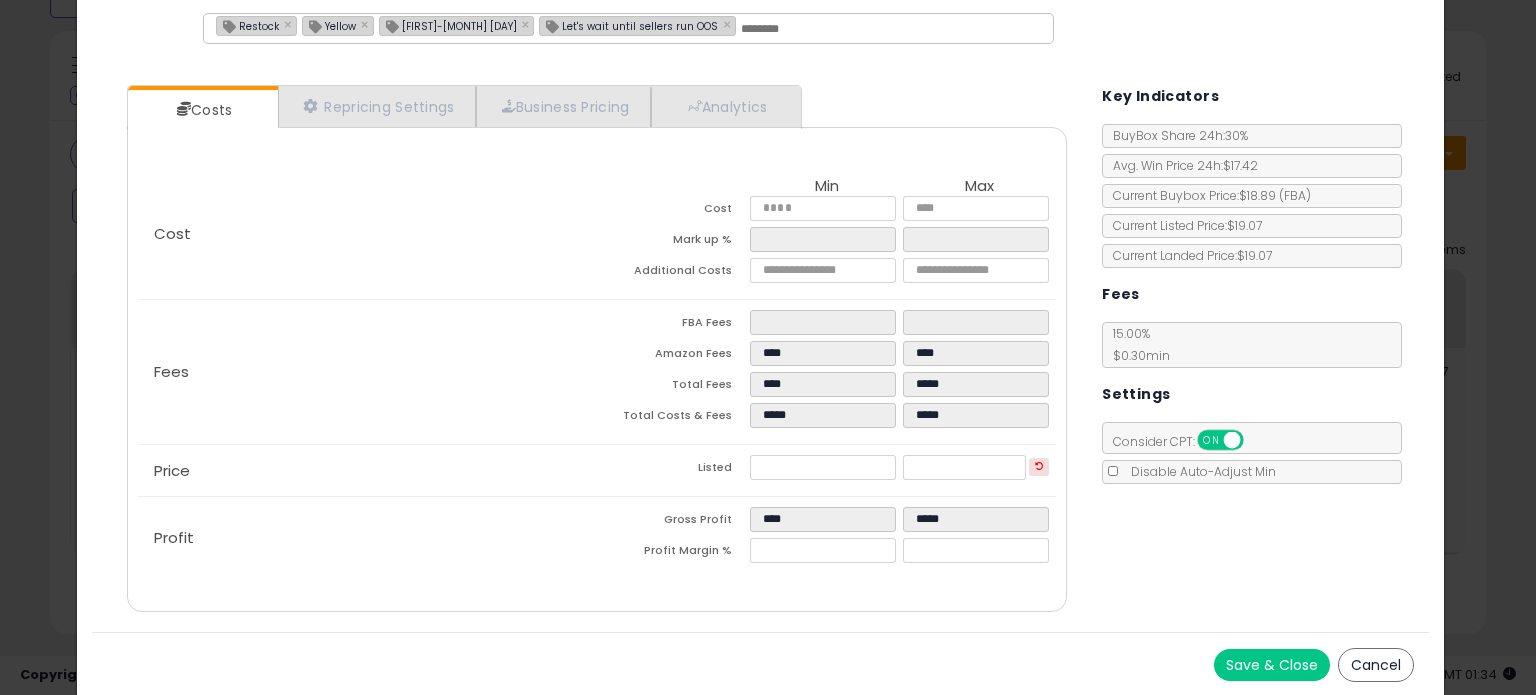 click on "[FIRST]-[MONTH] [DAY]" at bounding box center [448, 25] 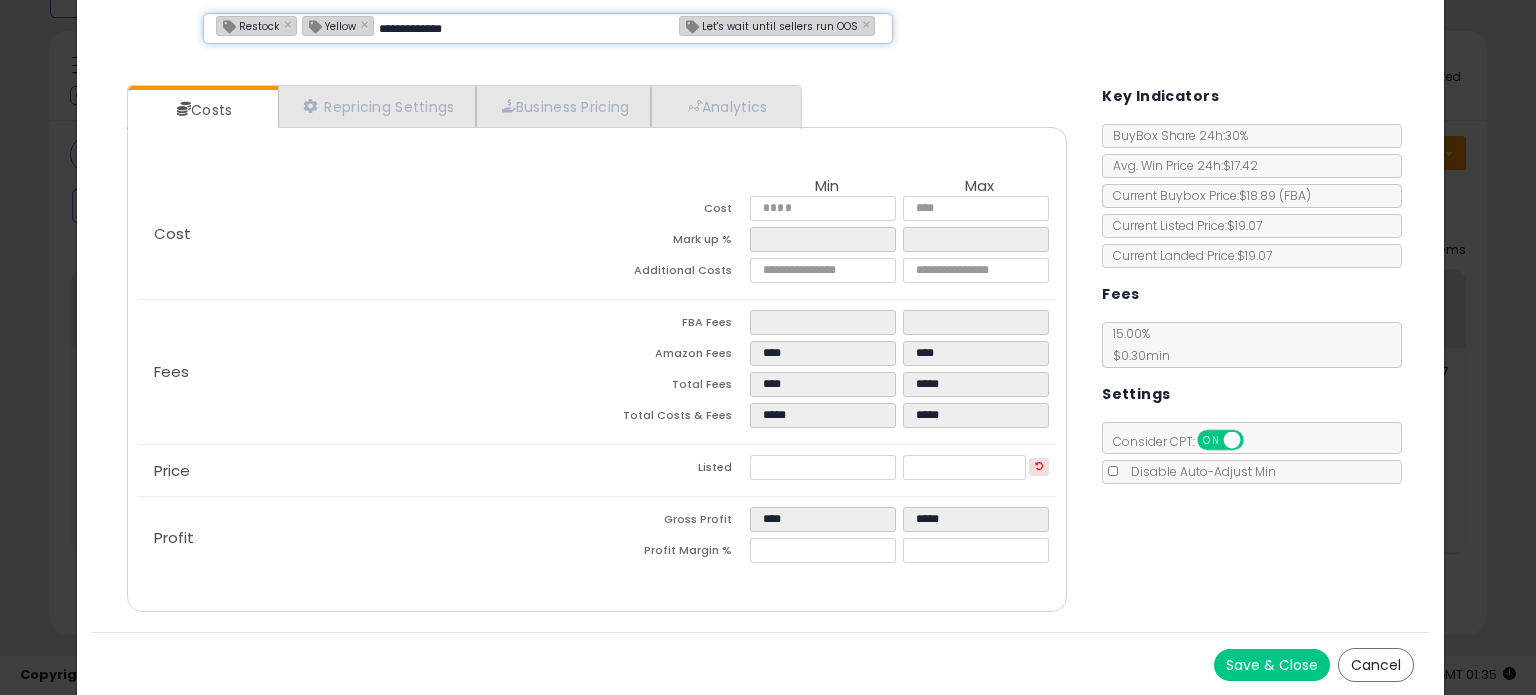 type on "**********" 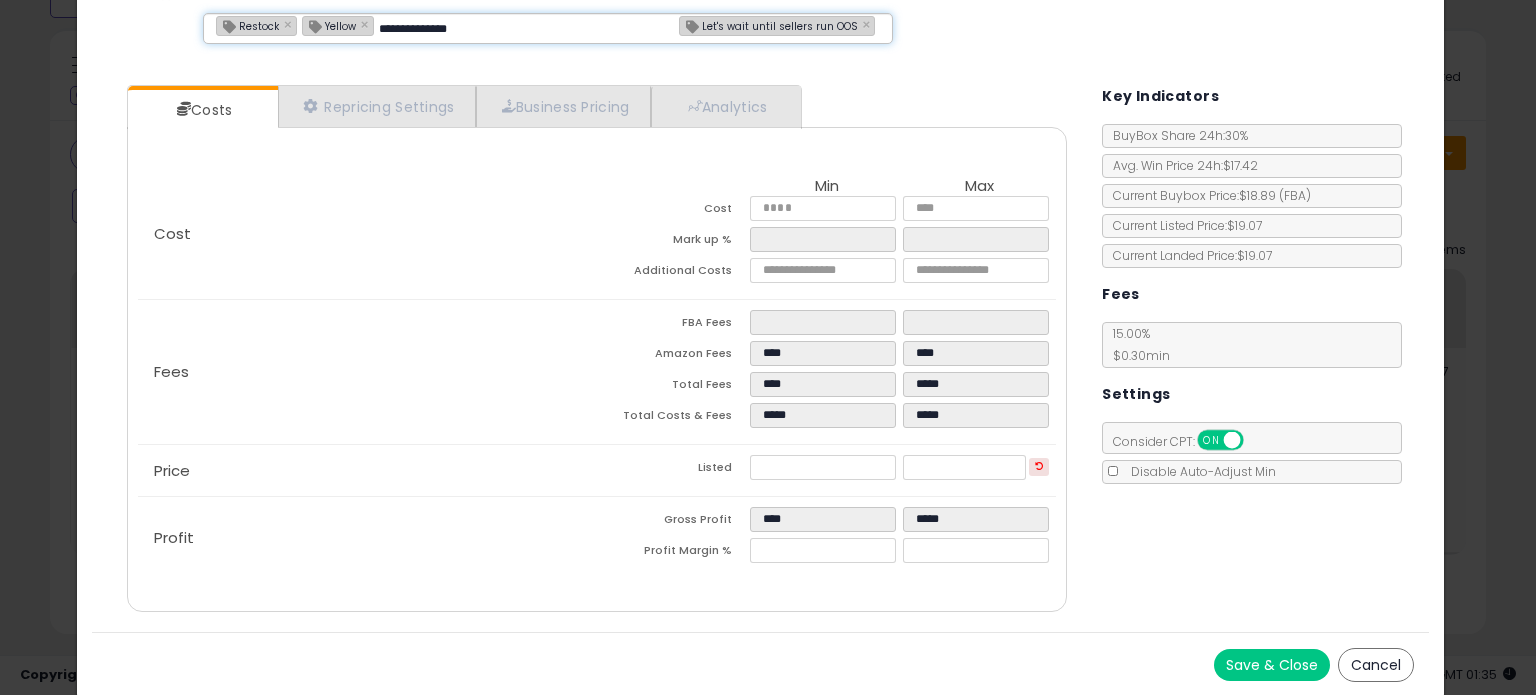 type 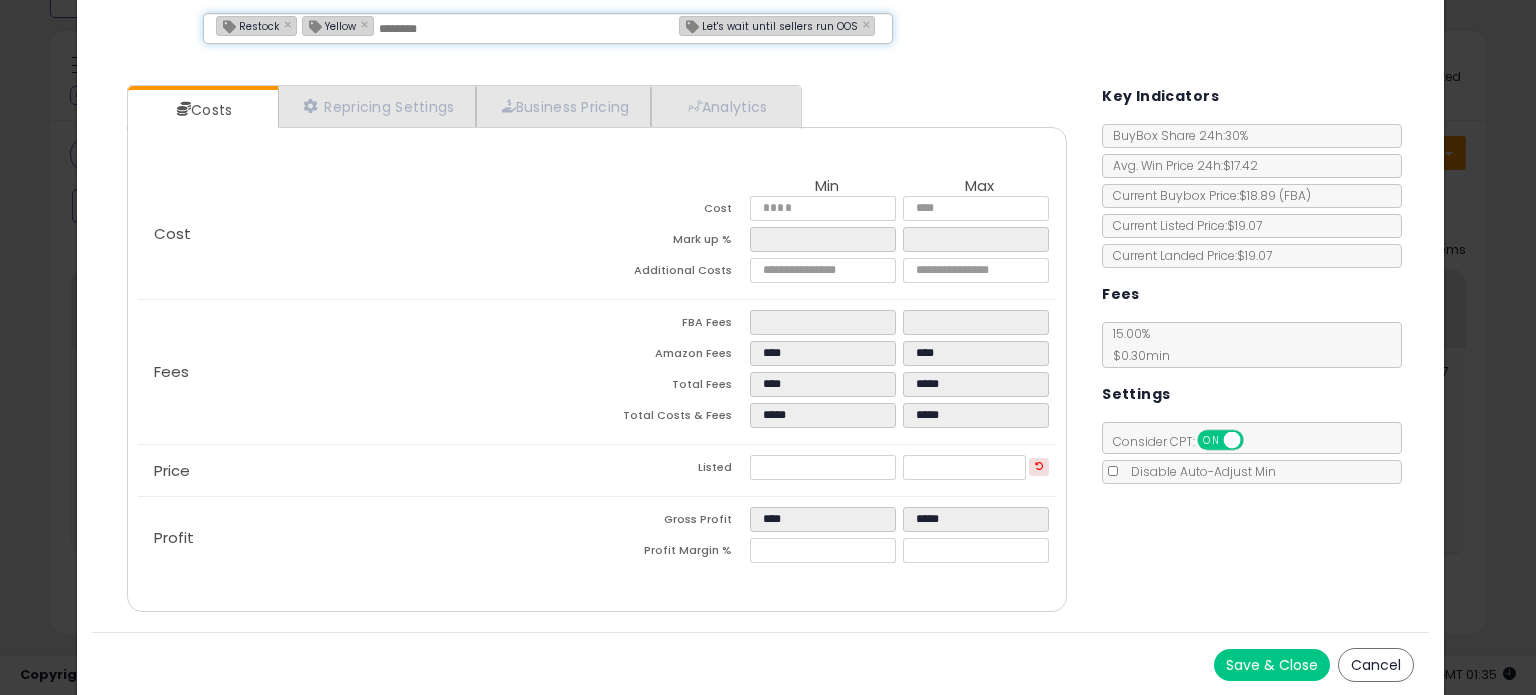 type on "**********" 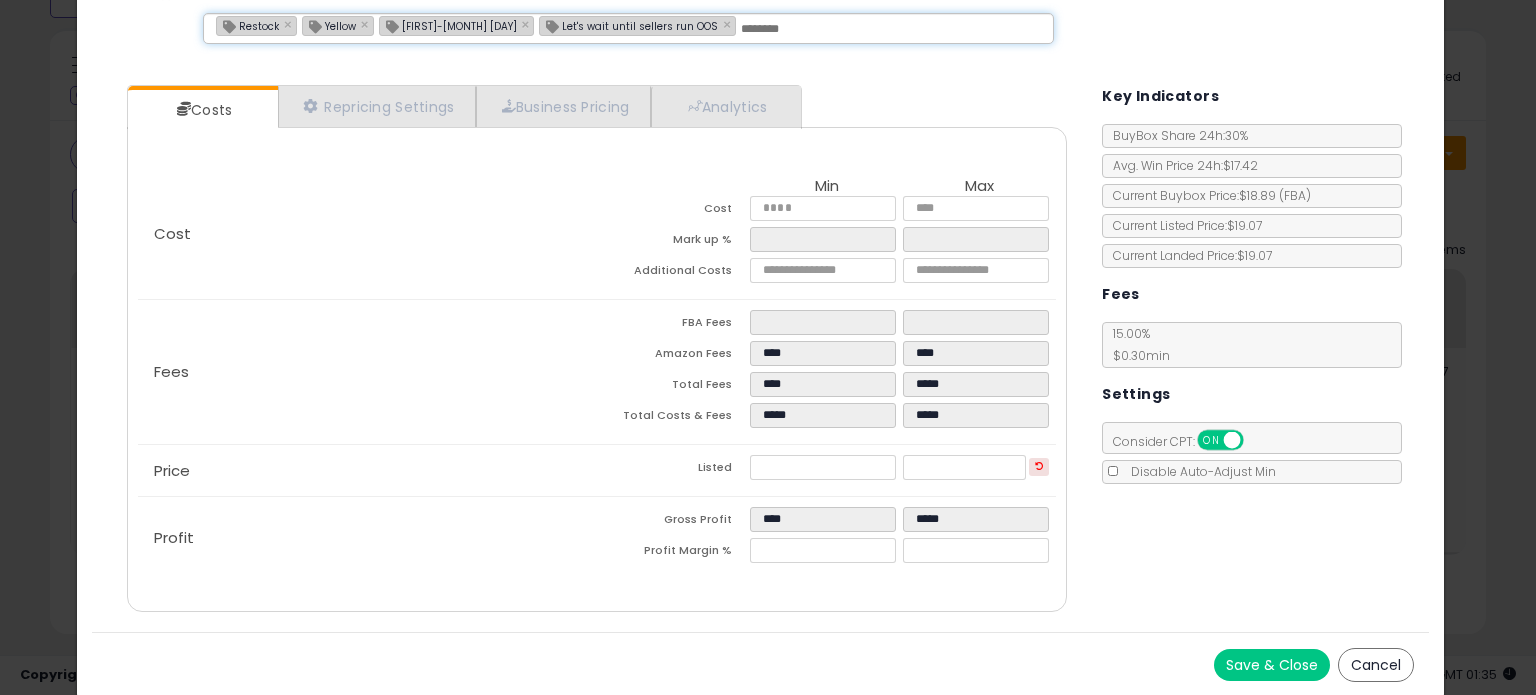 click on "Save & Close" at bounding box center [1272, 665] 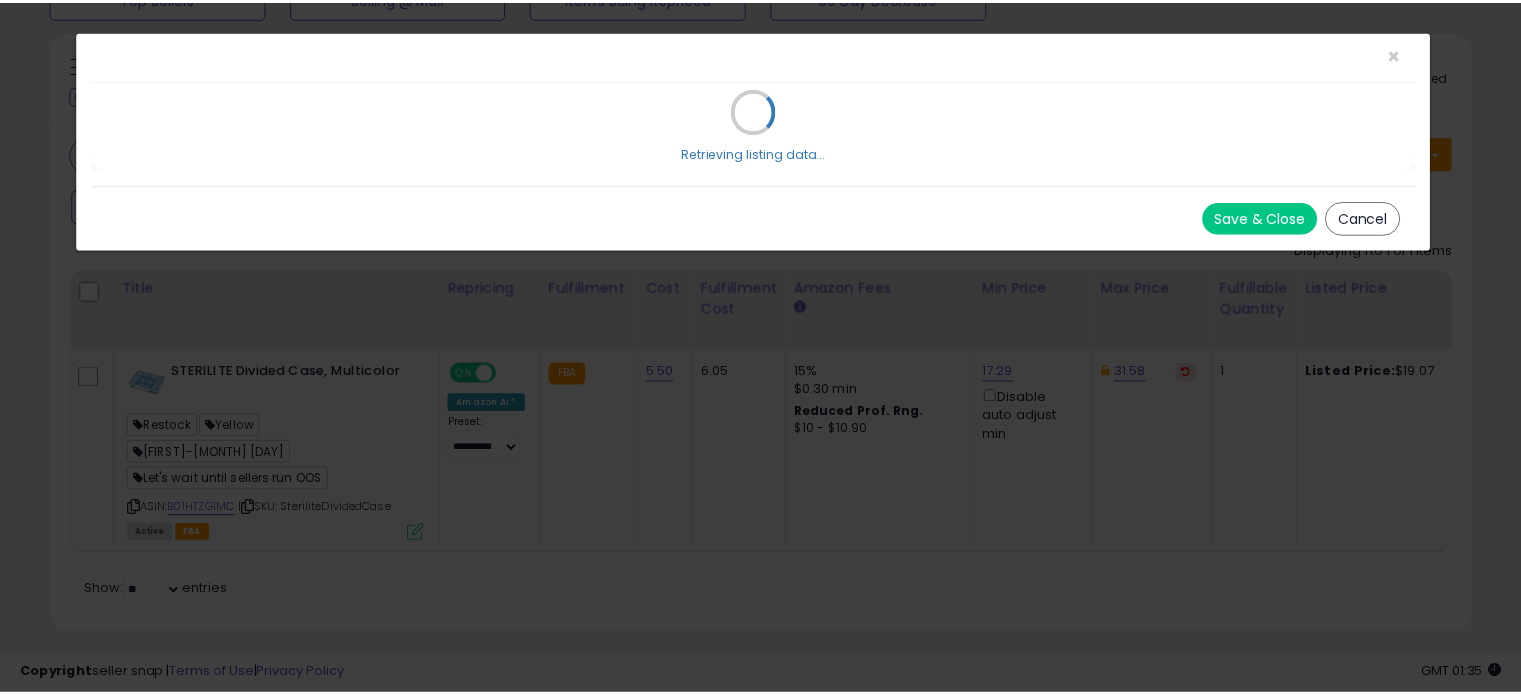 scroll, scrollTop: 0, scrollLeft: 0, axis: both 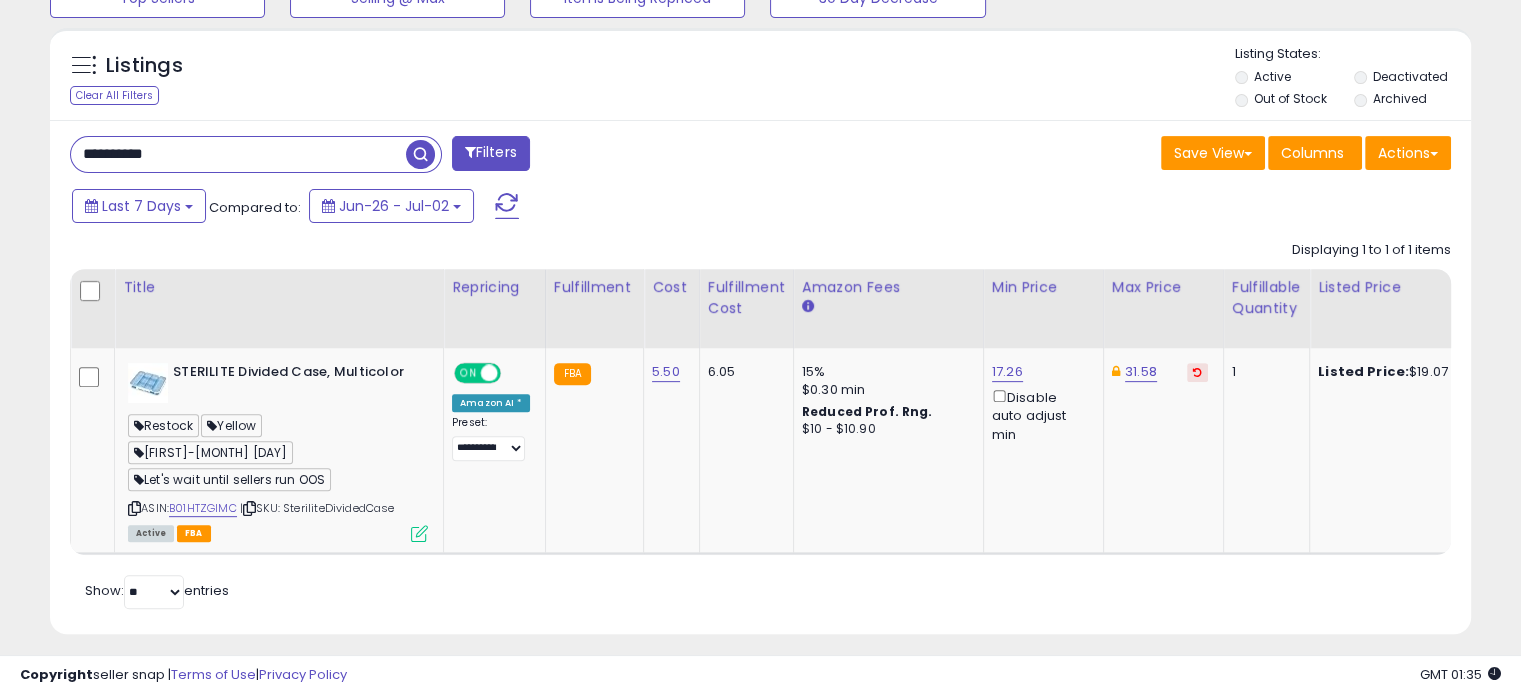 click on "**********" at bounding box center (238, 154) 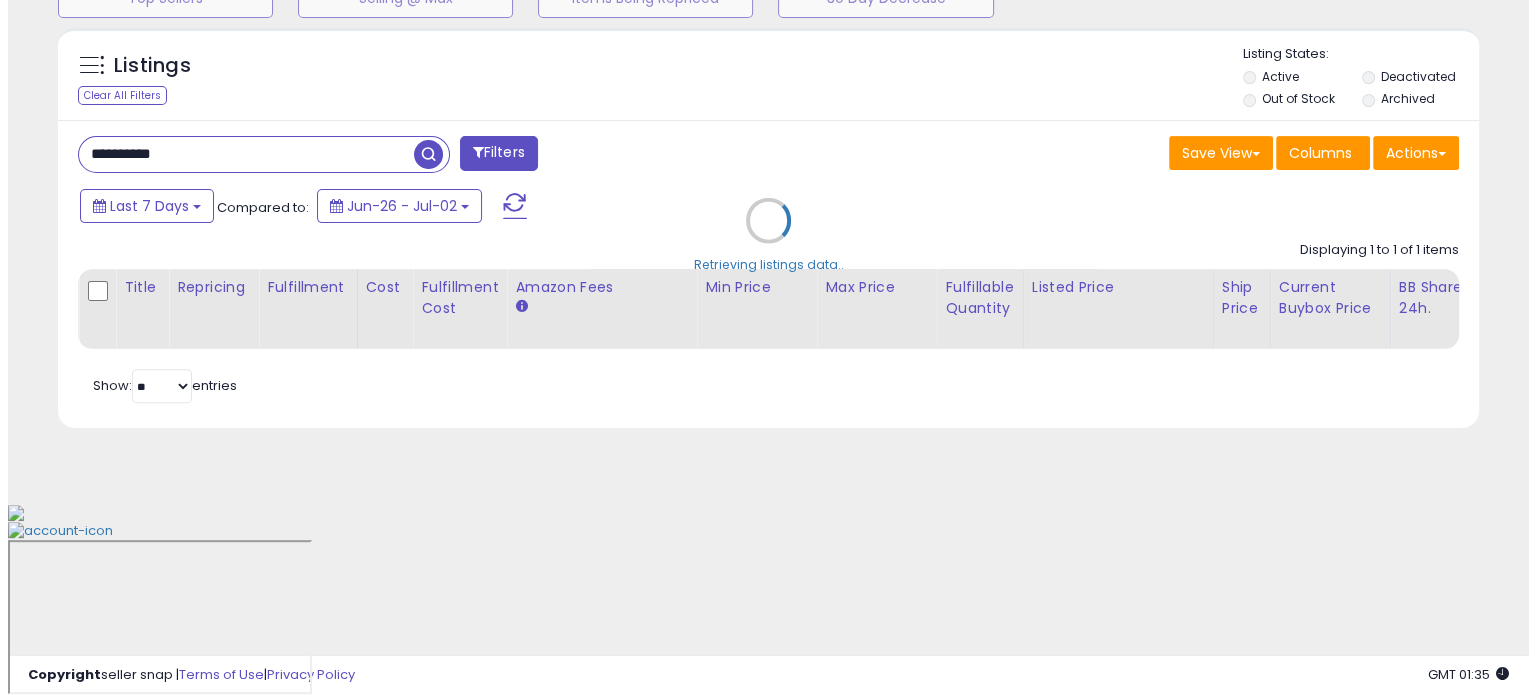 scroll, scrollTop: 524, scrollLeft: 0, axis: vertical 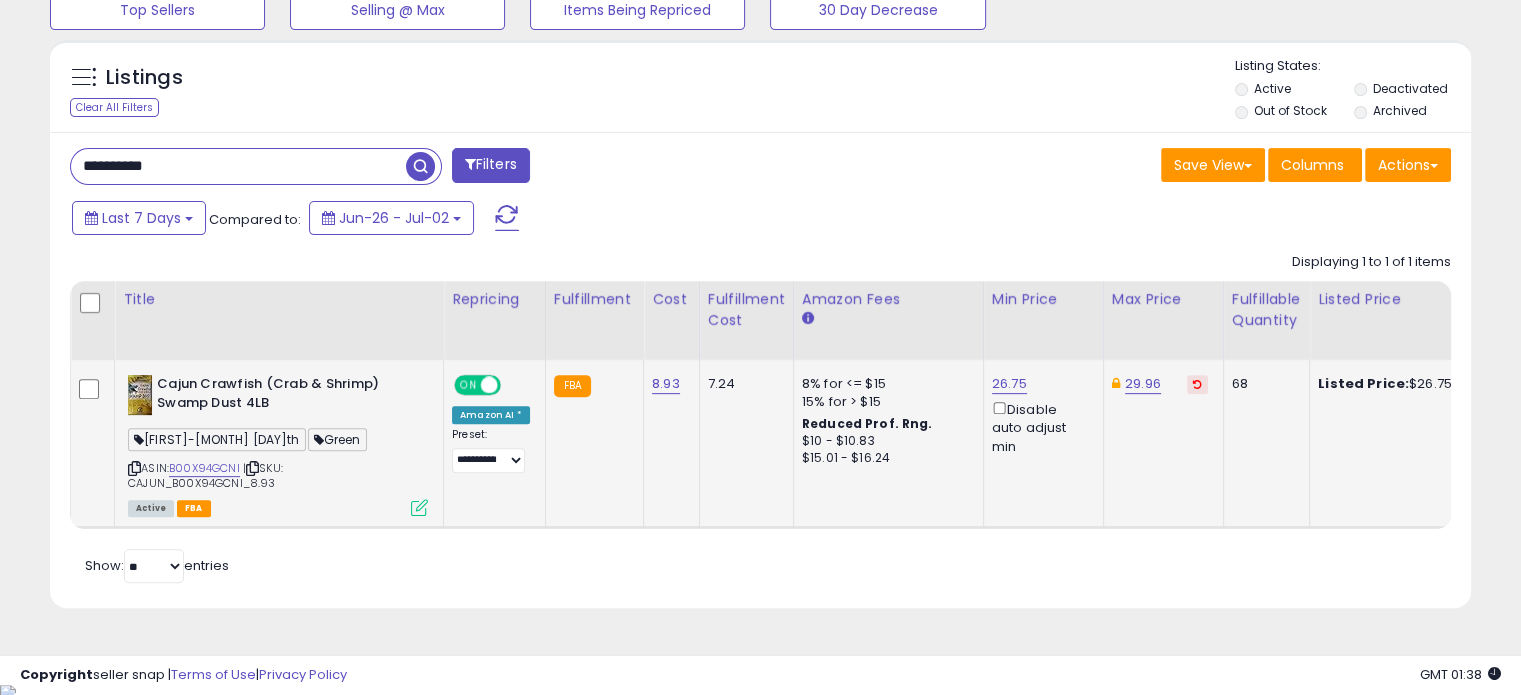 click on "Active FBA" at bounding box center [278, 507] 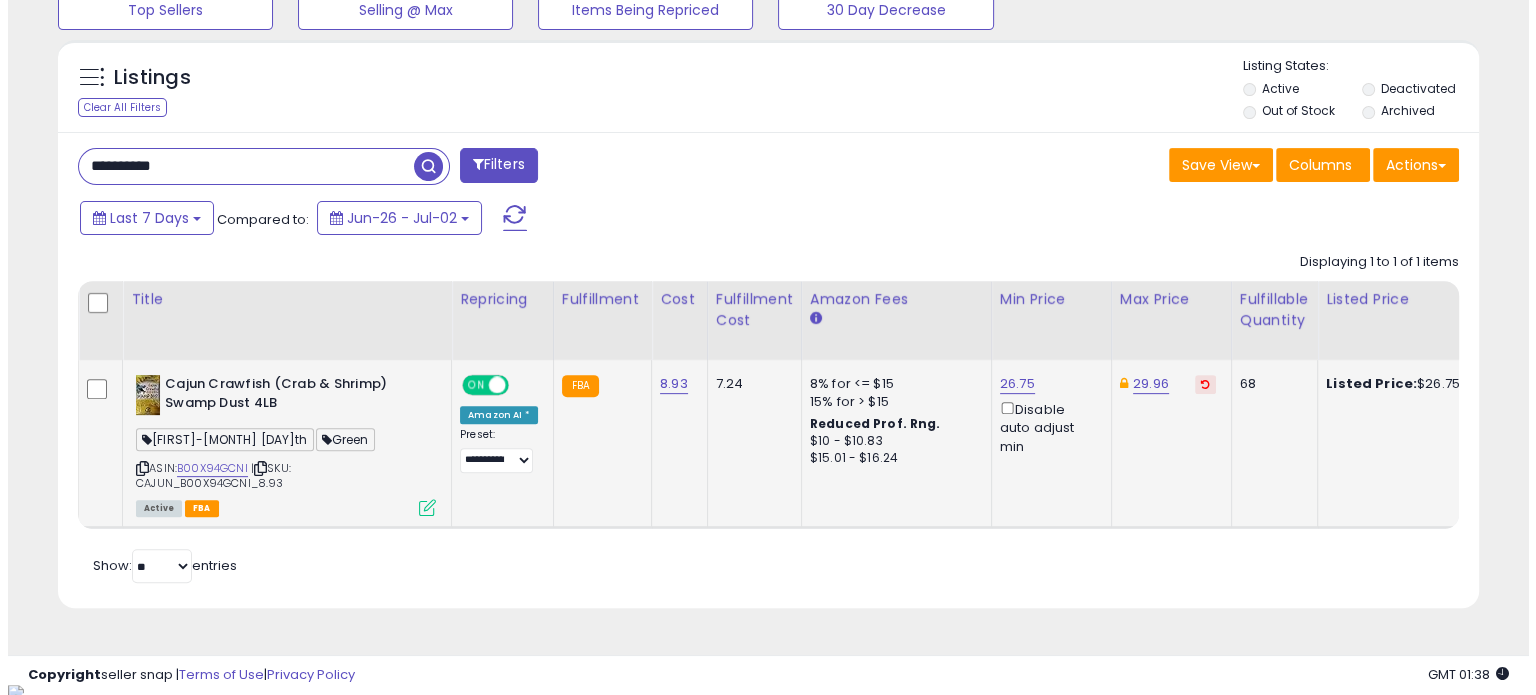 scroll, scrollTop: 999589, scrollLeft: 999168, axis: both 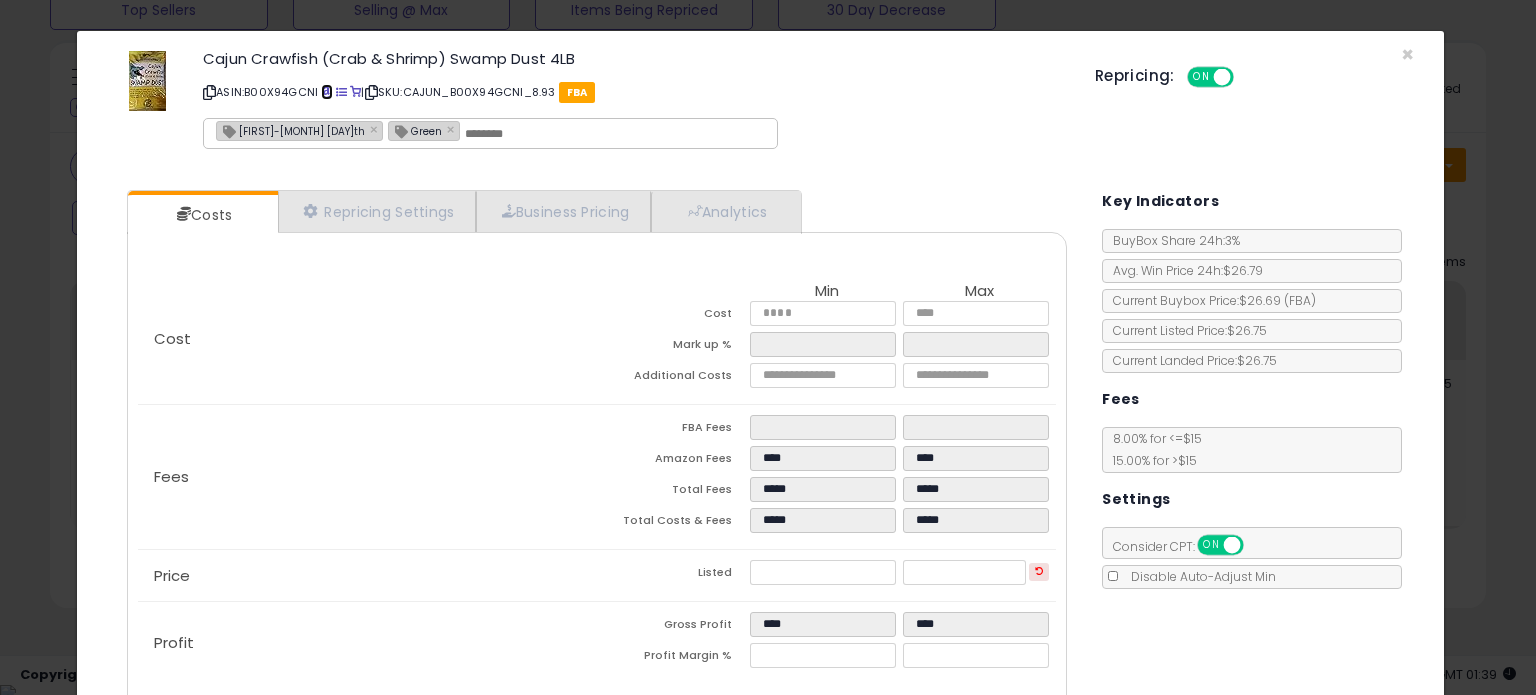 click at bounding box center [326, 92] 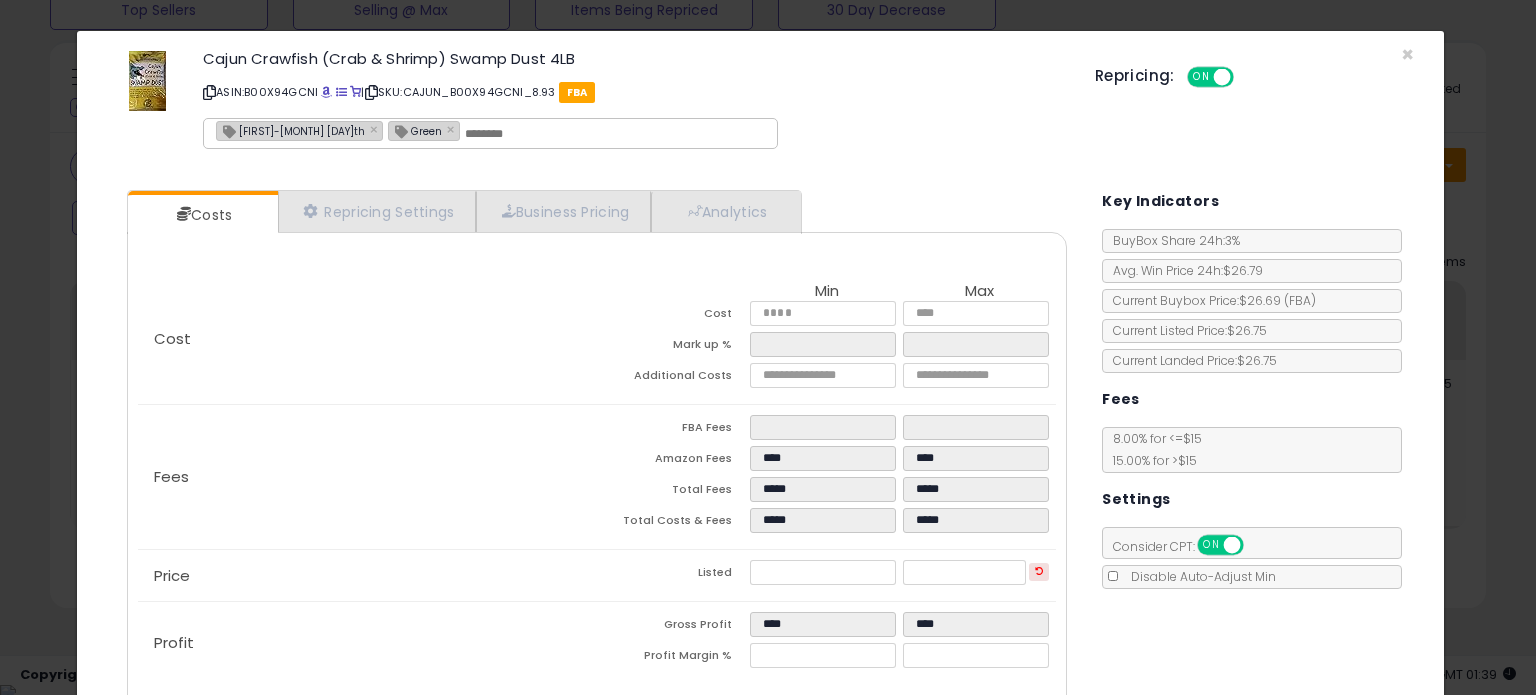 click on "[FIRST]-[MONTH] [DAY]th" at bounding box center [291, 130] 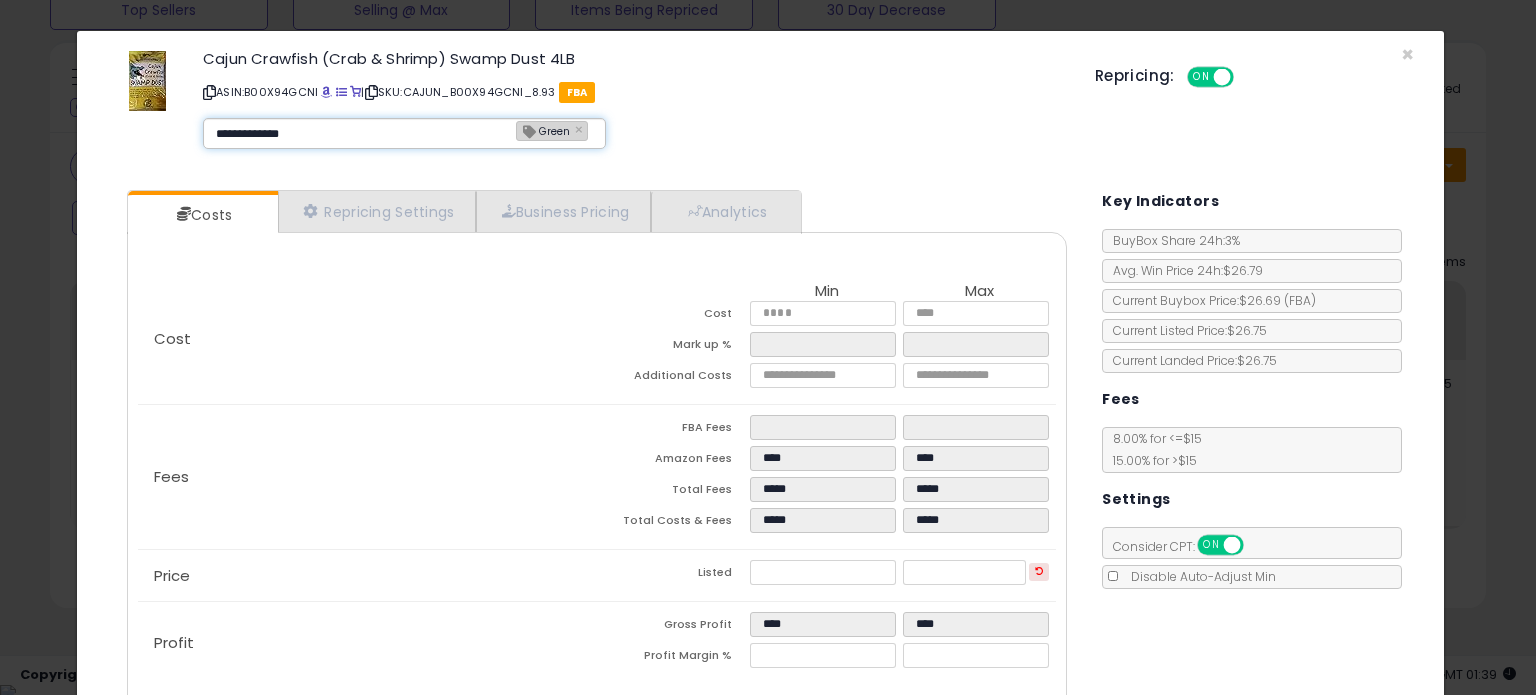 type on "**********" 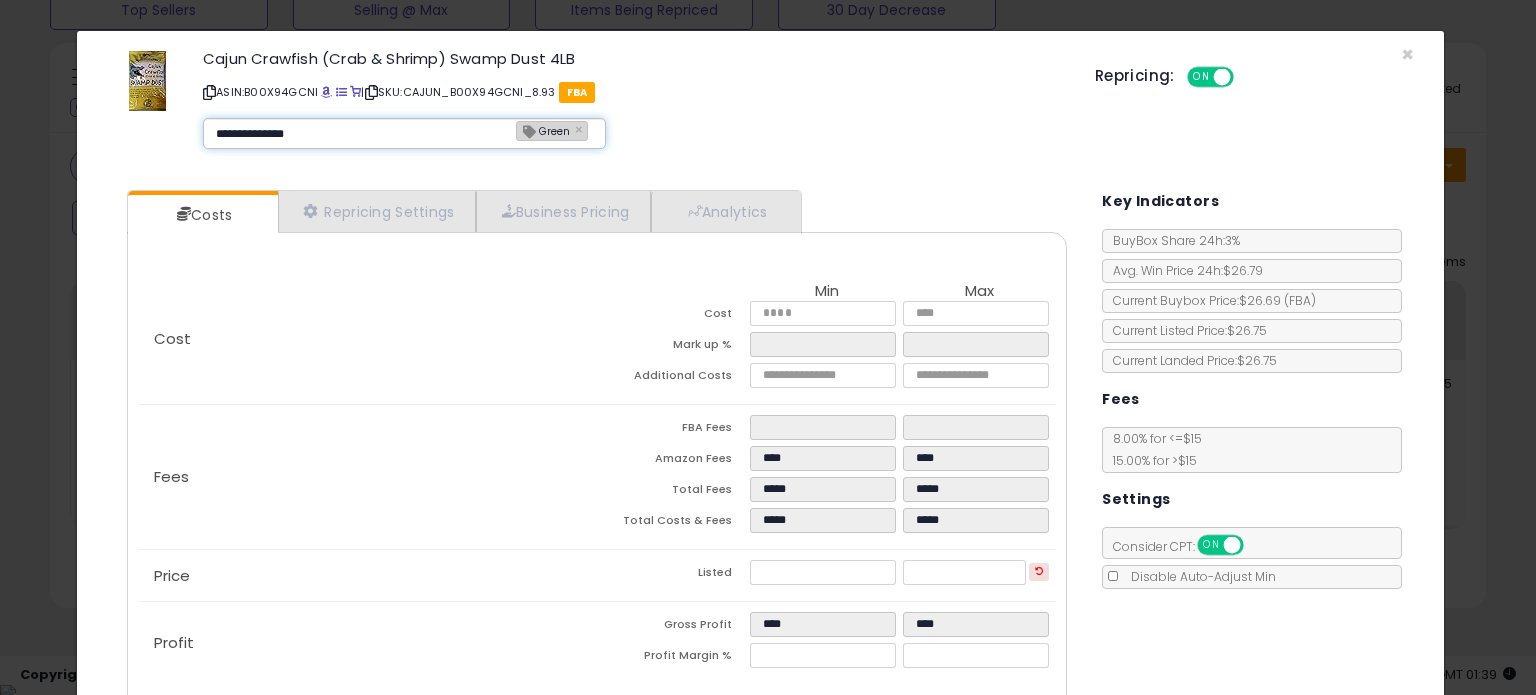 type 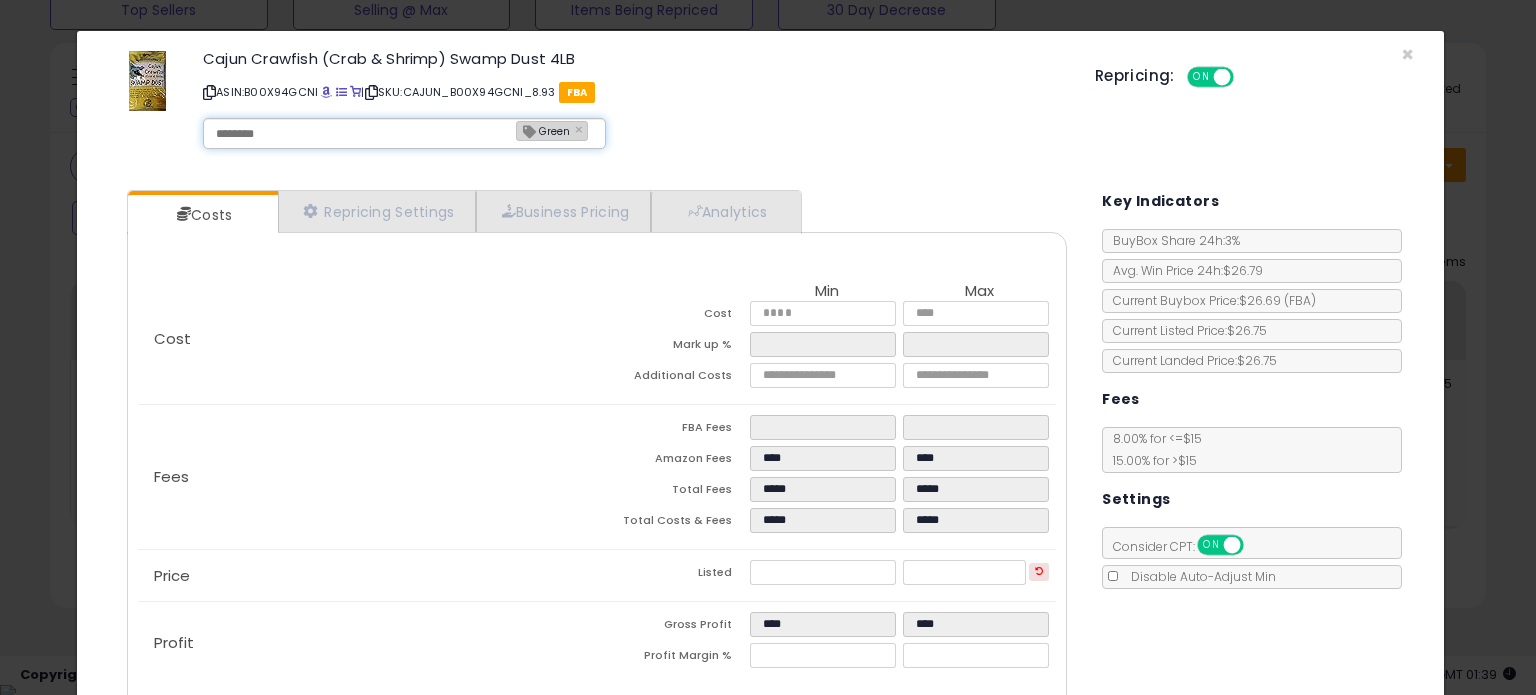 type on "**********" 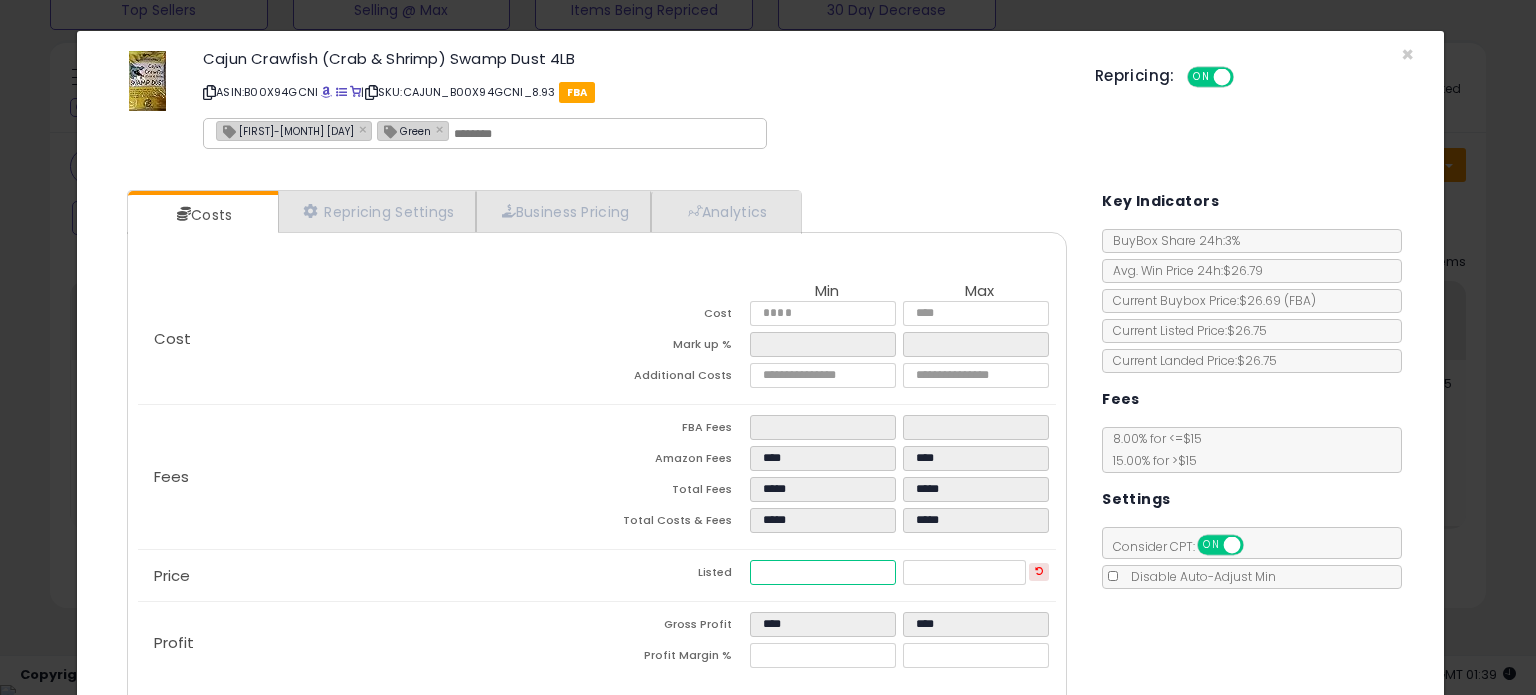 click on "*****" at bounding box center (822, 572) 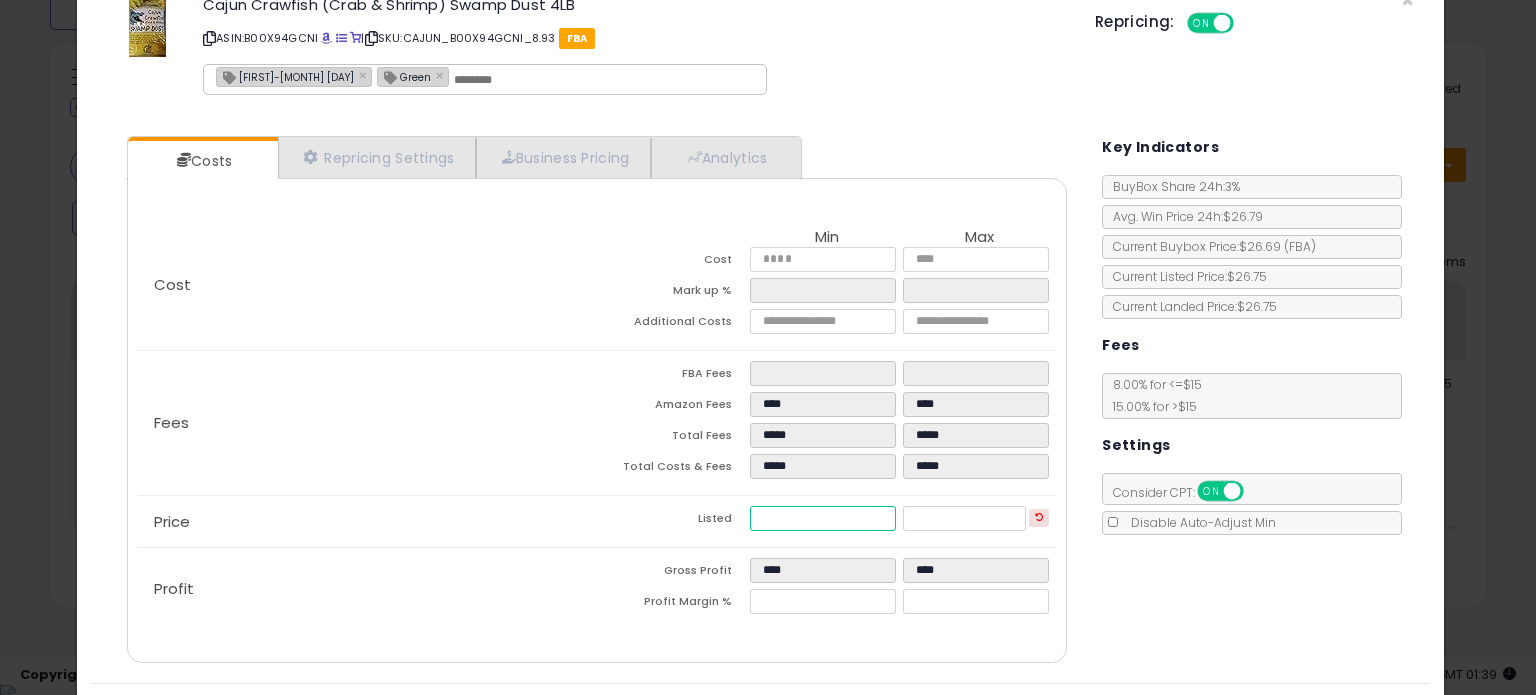 scroll, scrollTop: 105, scrollLeft: 0, axis: vertical 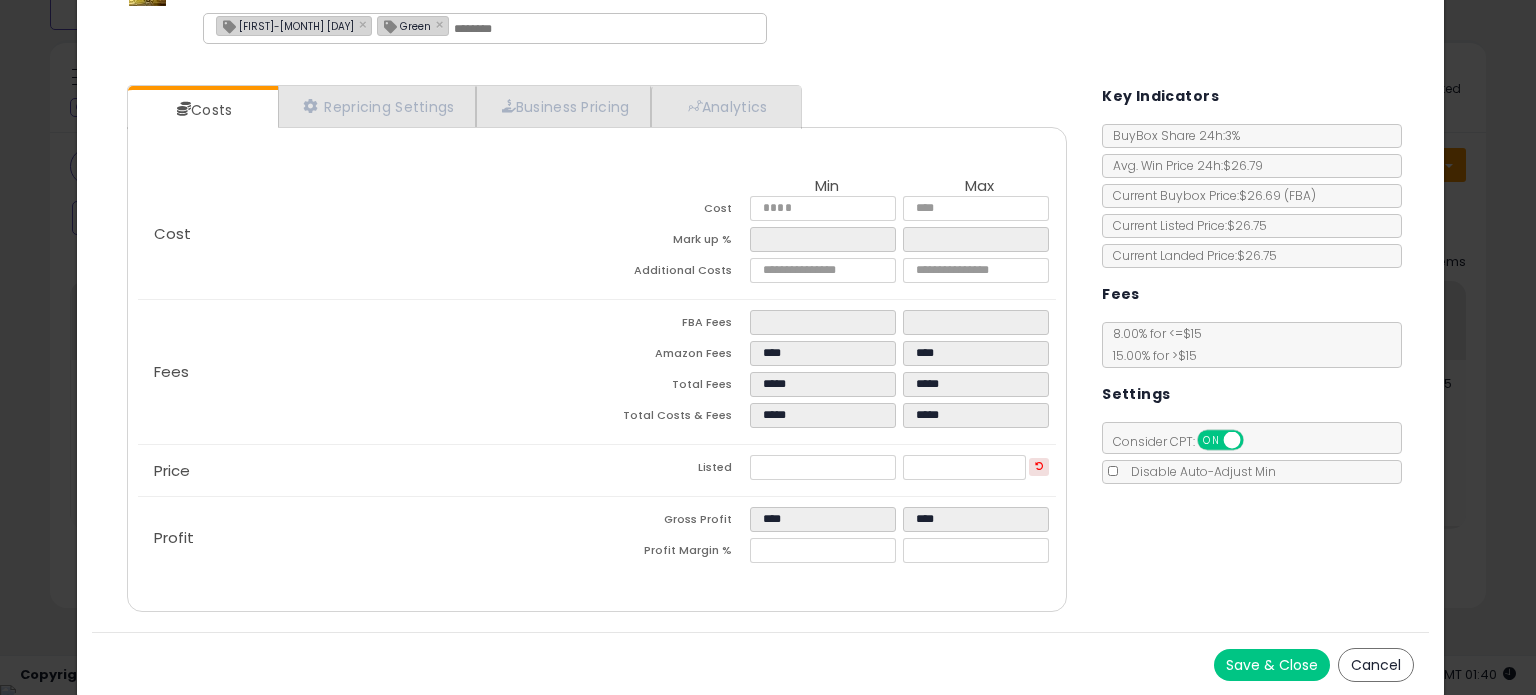 click on "Save & Close" at bounding box center [1272, 665] 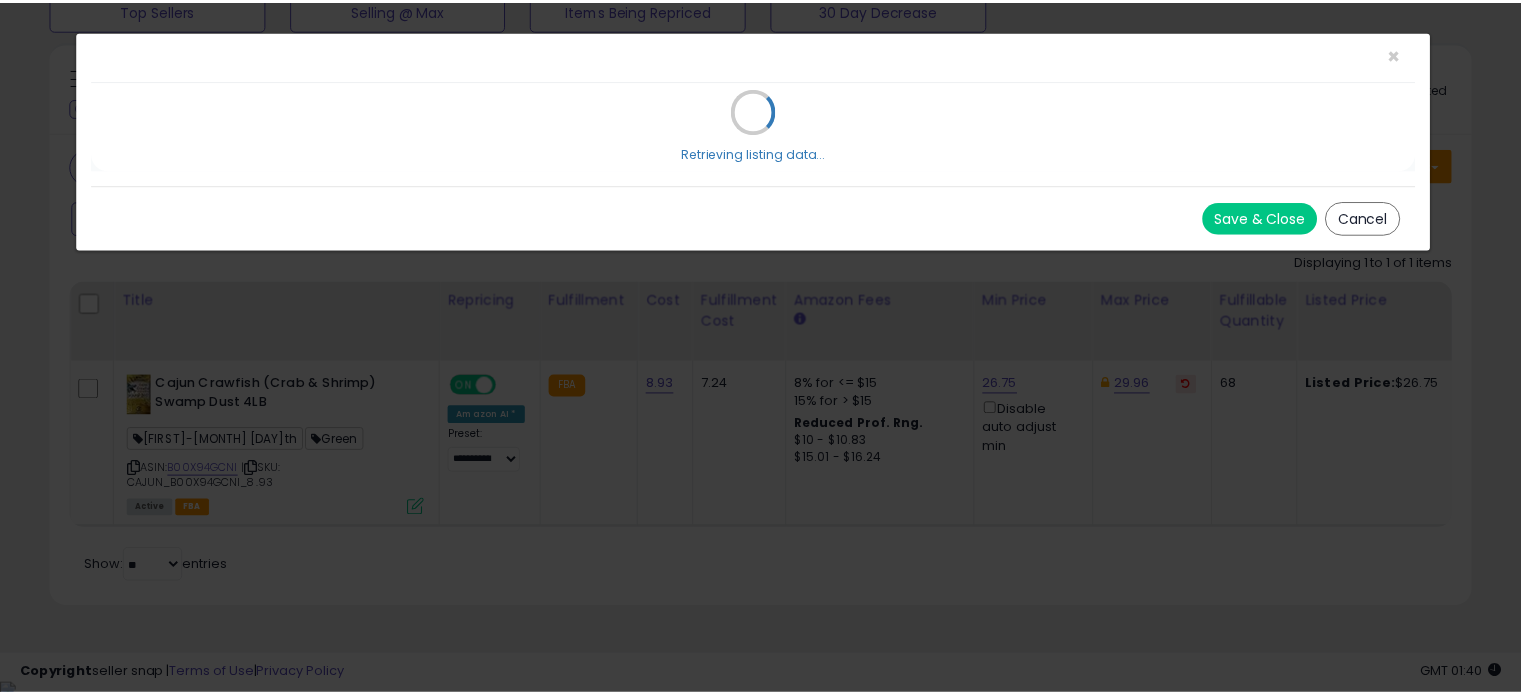 scroll, scrollTop: 0, scrollLeft: 0, axis: both 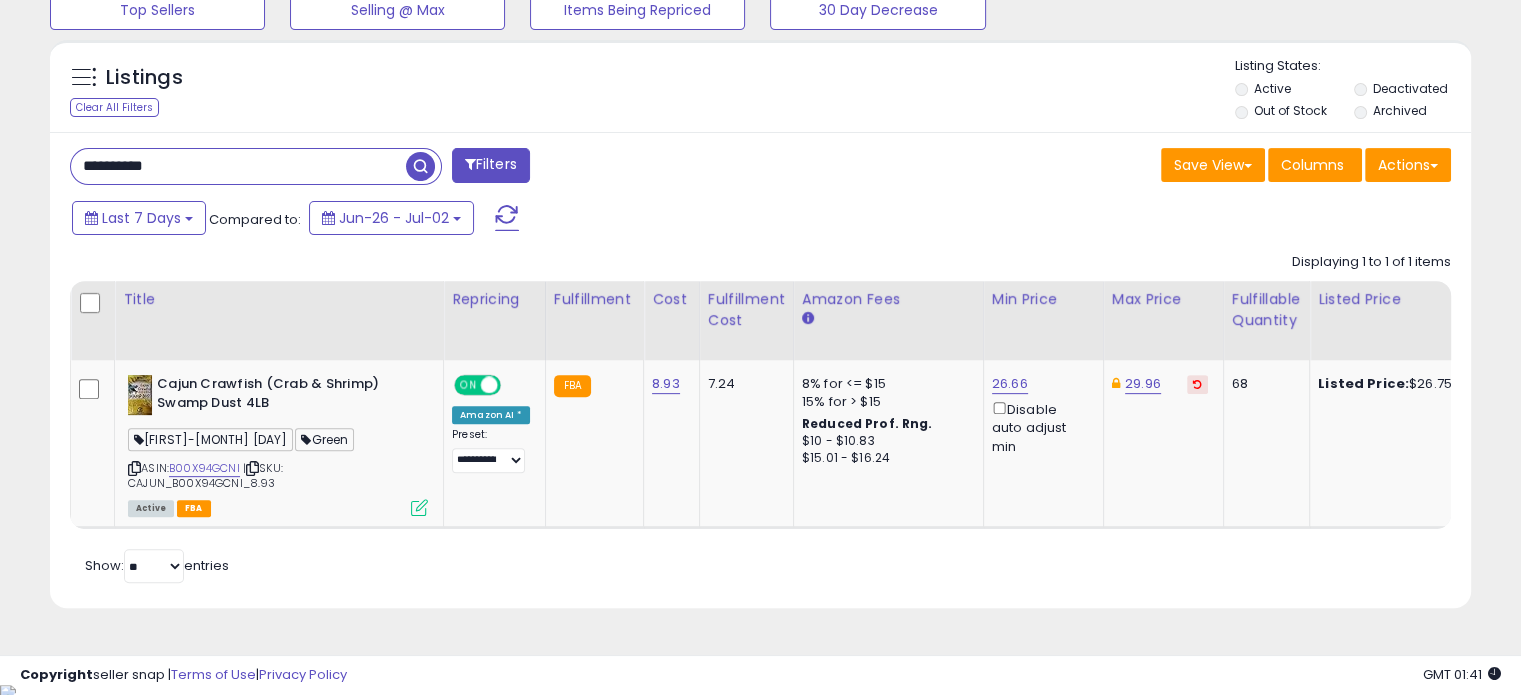 click on "**********" at bounding box center (238, 166) 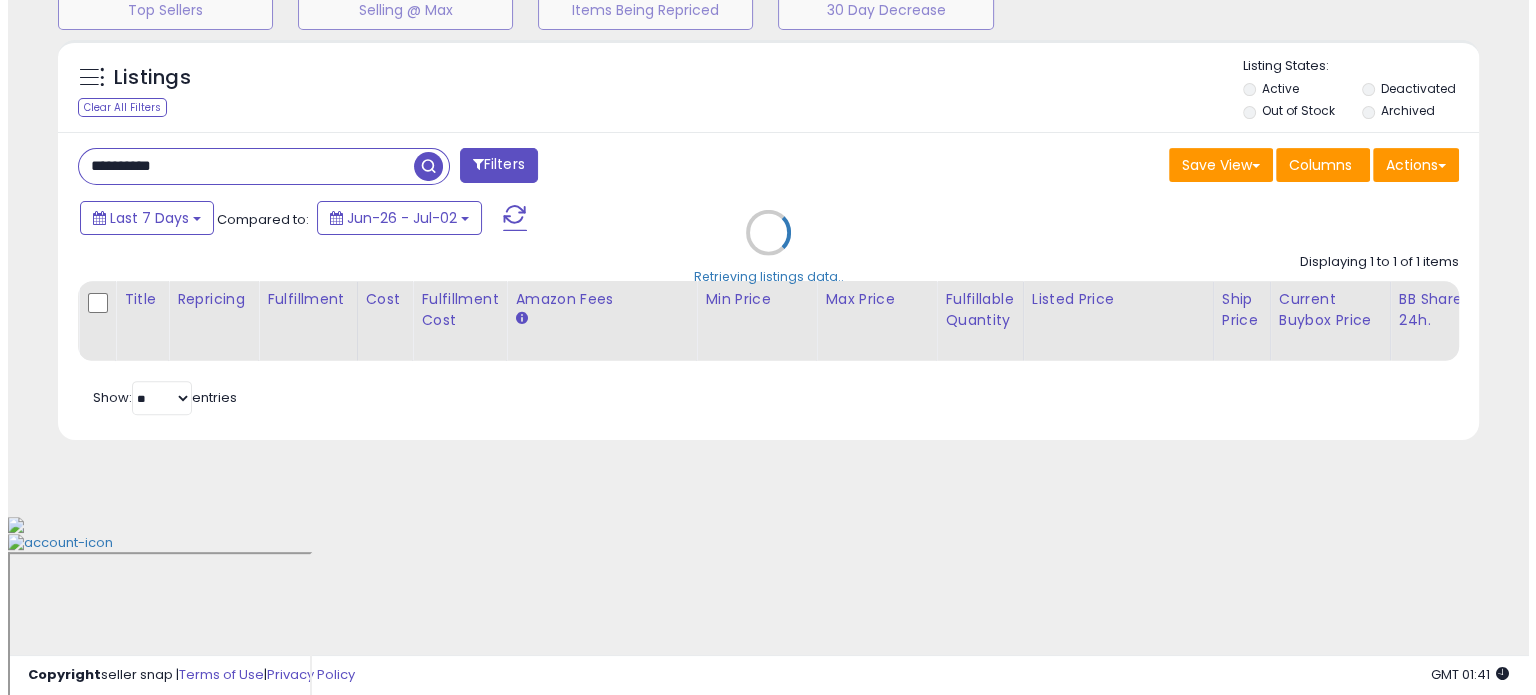 scroll, scrollTop: 524, scrollLeft: 0, axis: vertical 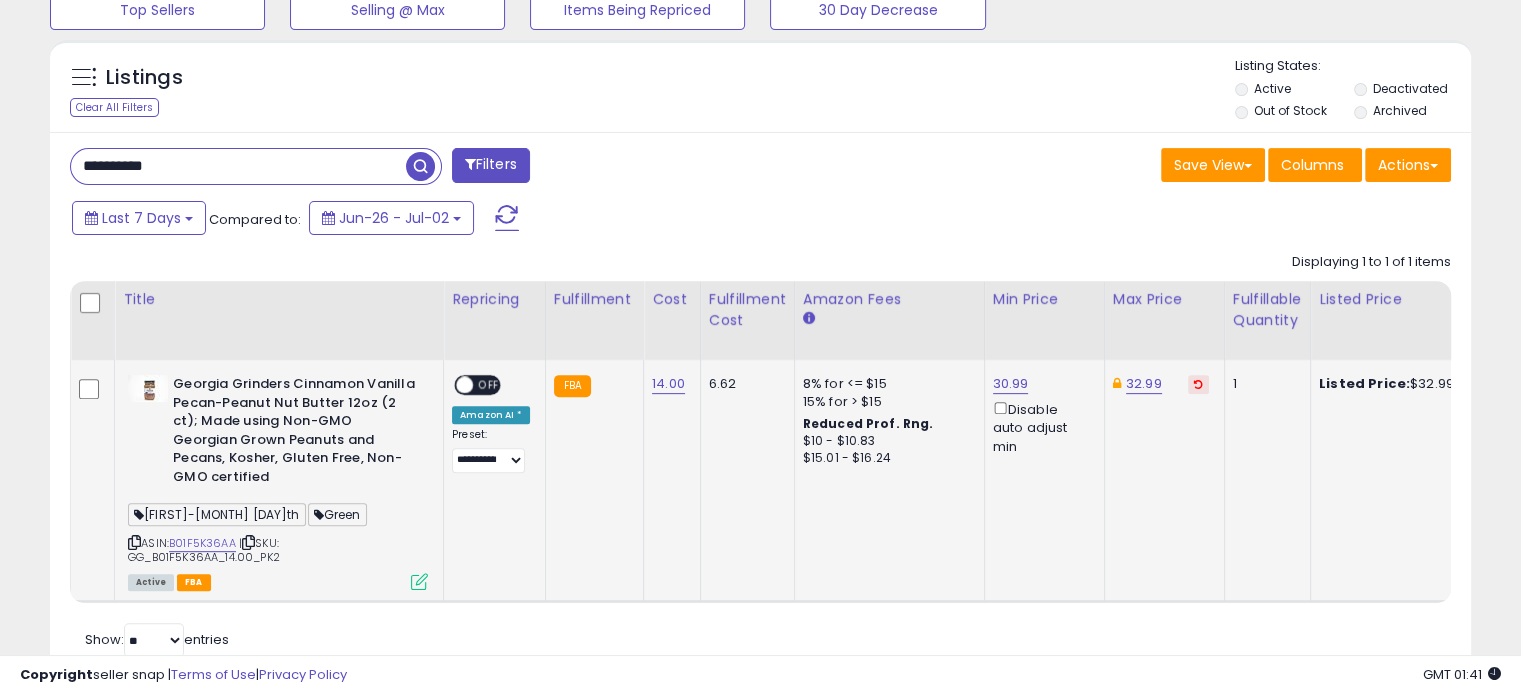 click at bounding box center [419, 581] 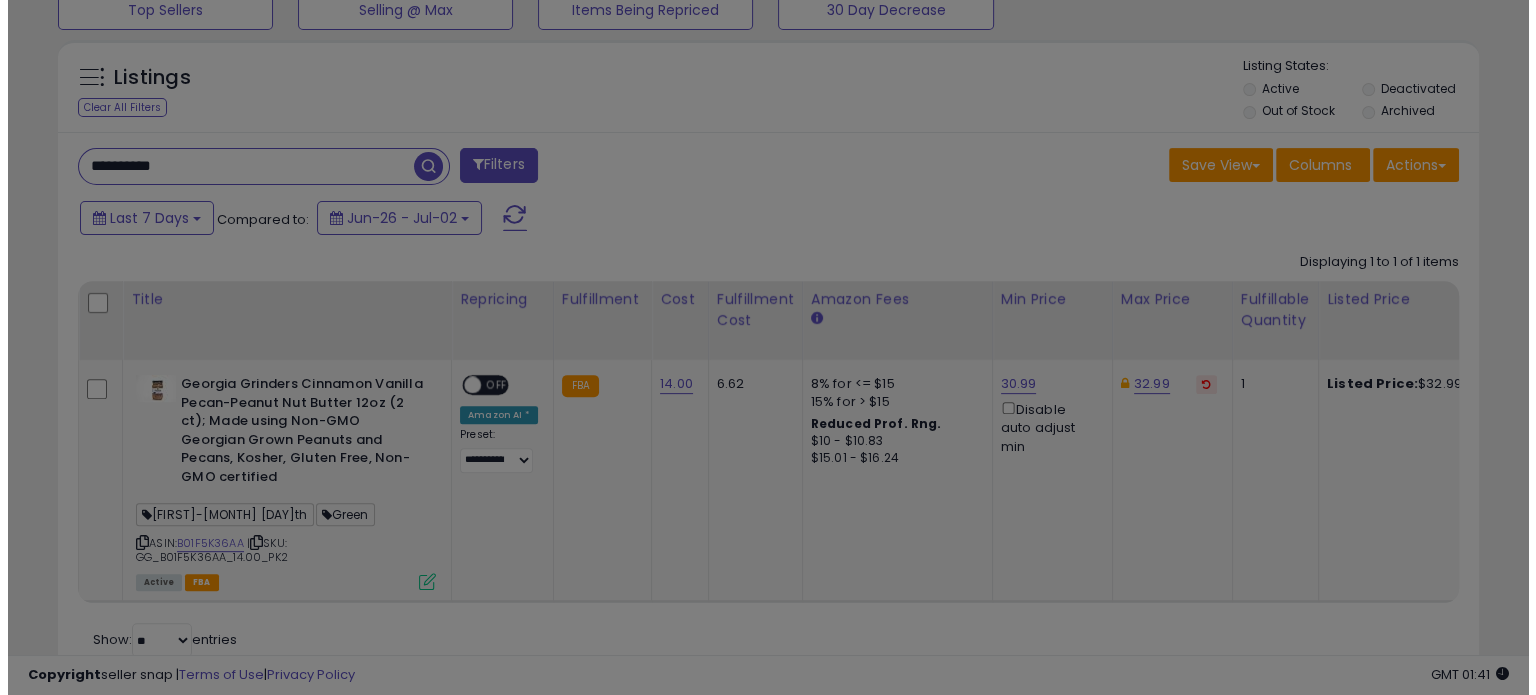 scroll, scrollTop: 999589, scrollLeft: 999168, axis: both 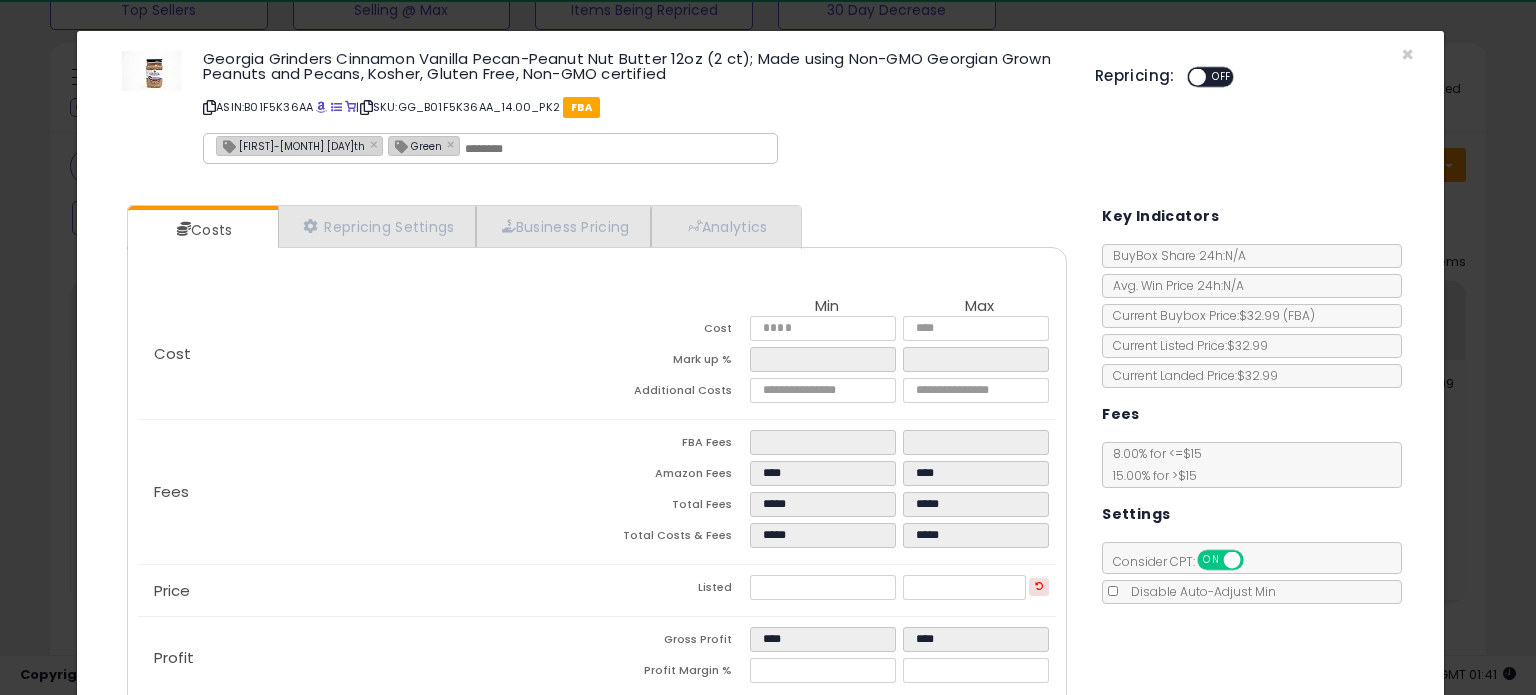 click on "ASIN:  B01F5K36AA
|
SKU:  GG_B01F5K36AA_14.00_PK2
FBA" at bounding box center (634, 107) 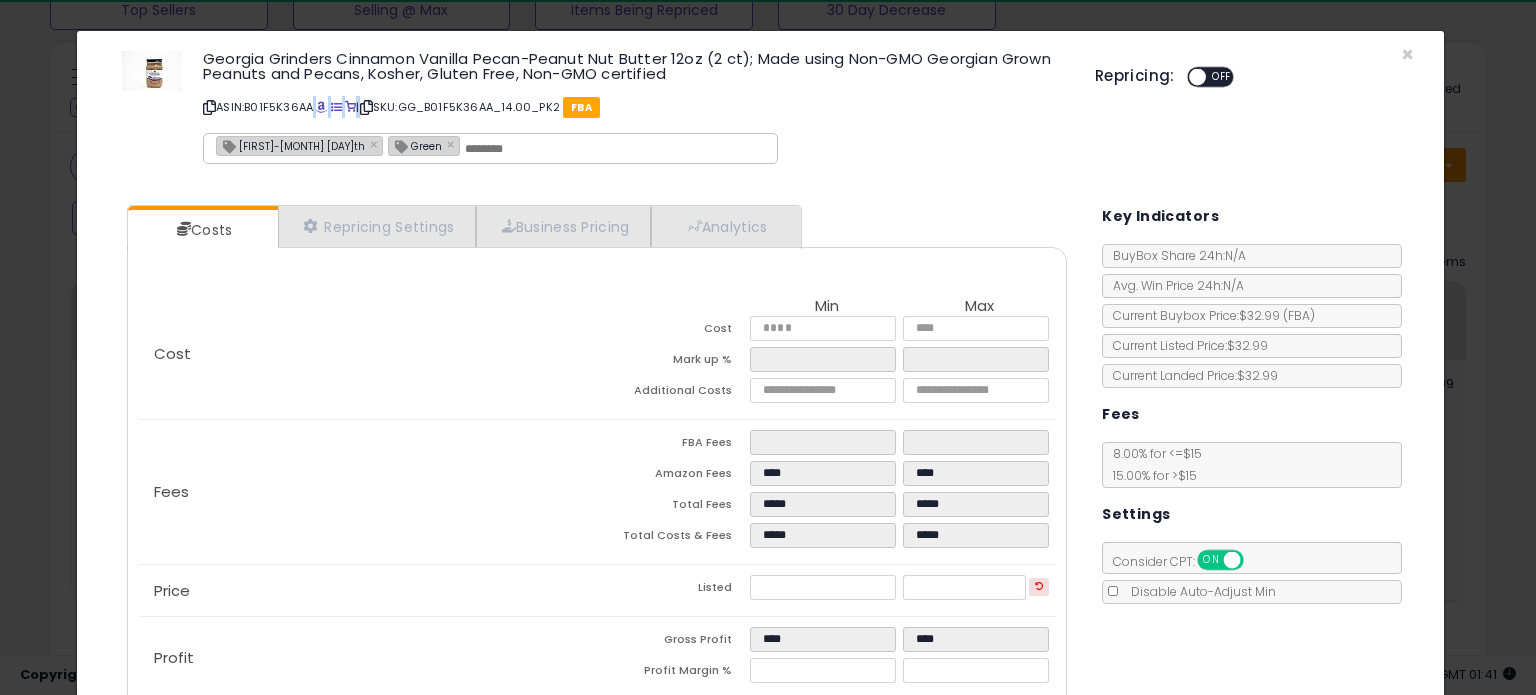 click on "ASIN:  B01F5K36AA
|
SKU:  GG_B01F5K36AA_14.00_PK2
FBA" at bounding box center (634, 107) 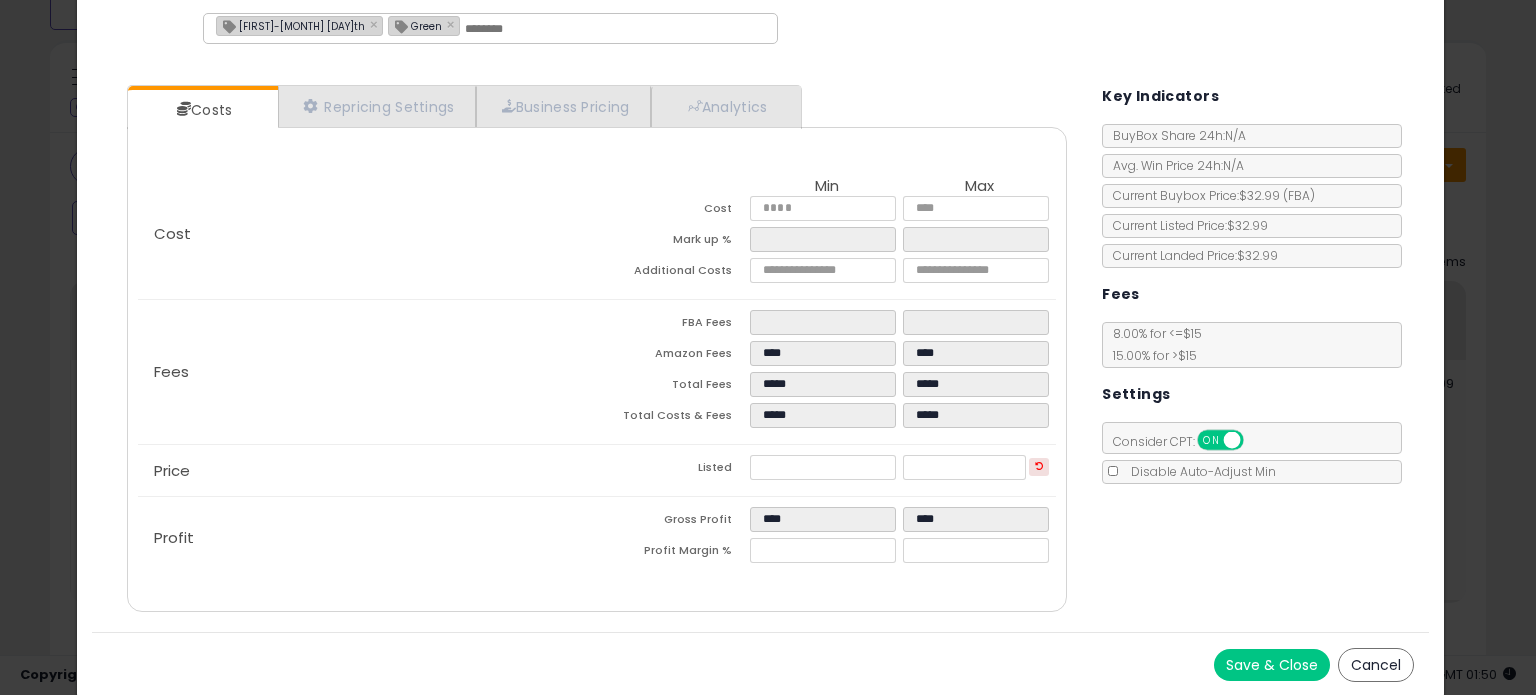 scroll, scrollTop: 120, scrollLeft: 0, axis: vertical 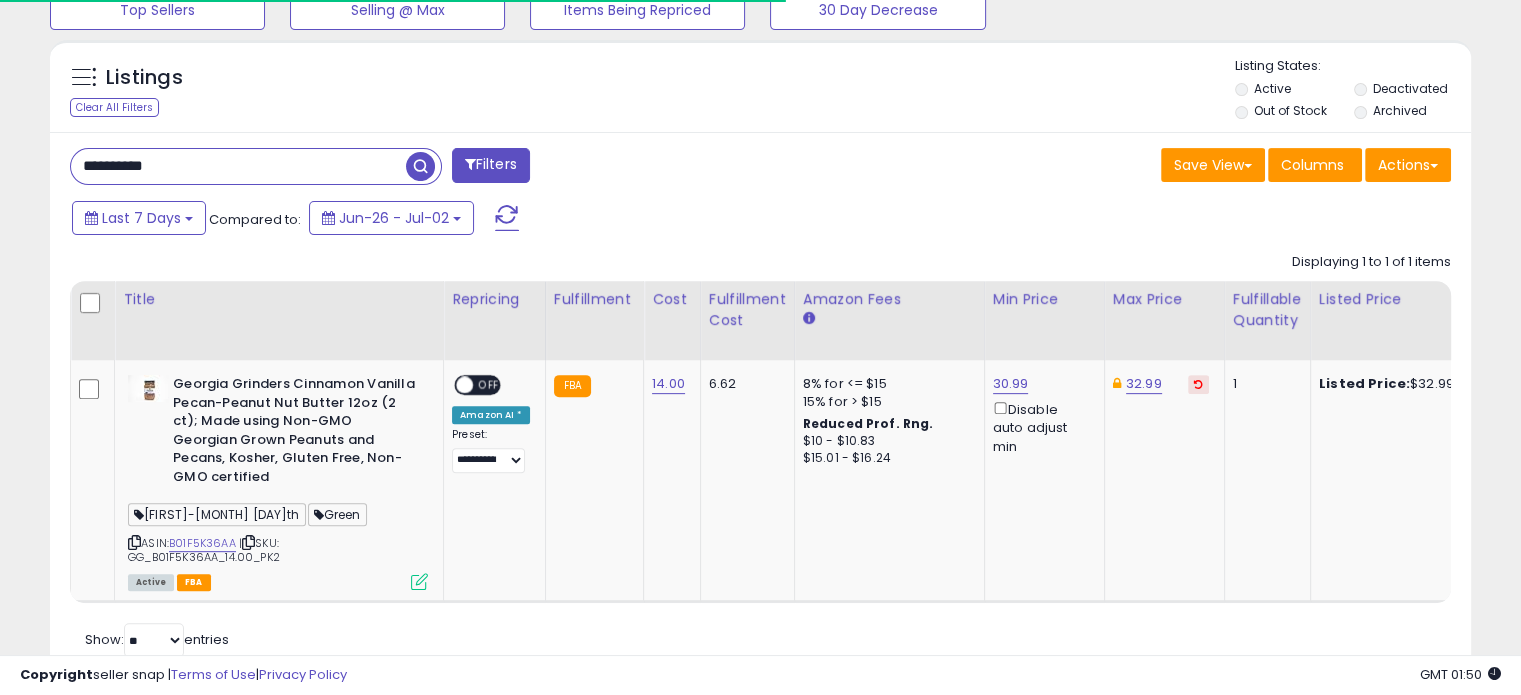 click on "**********" at bounding box center [238, 166] 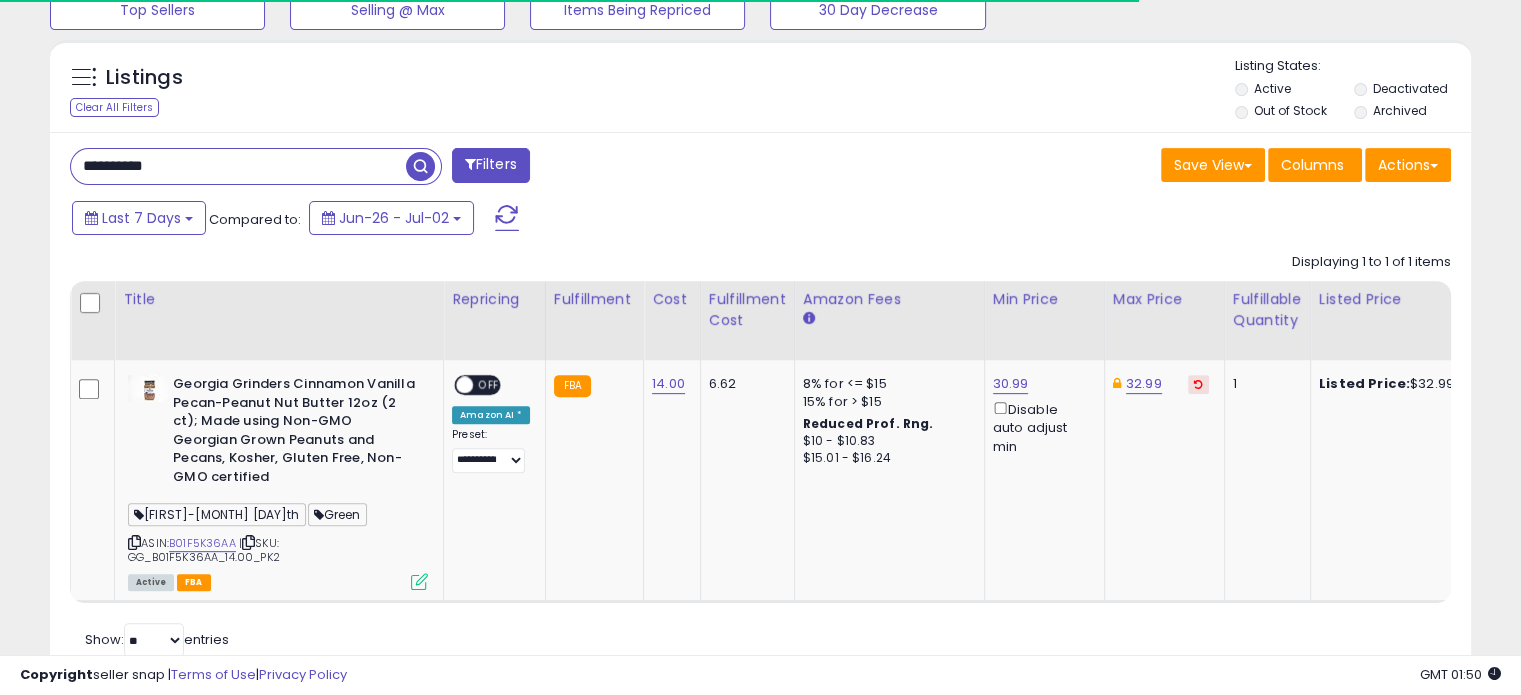 type on "**********" 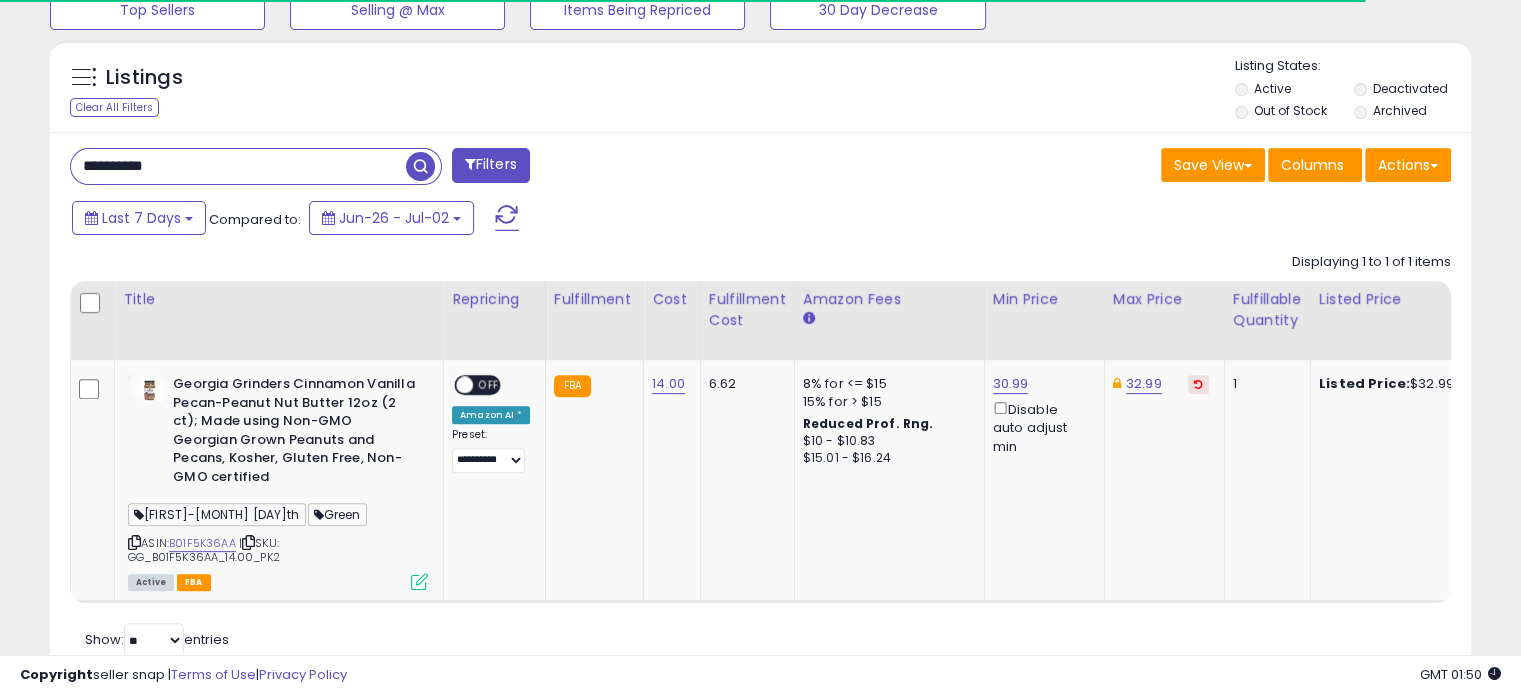 click at bounding box center (420, 166) 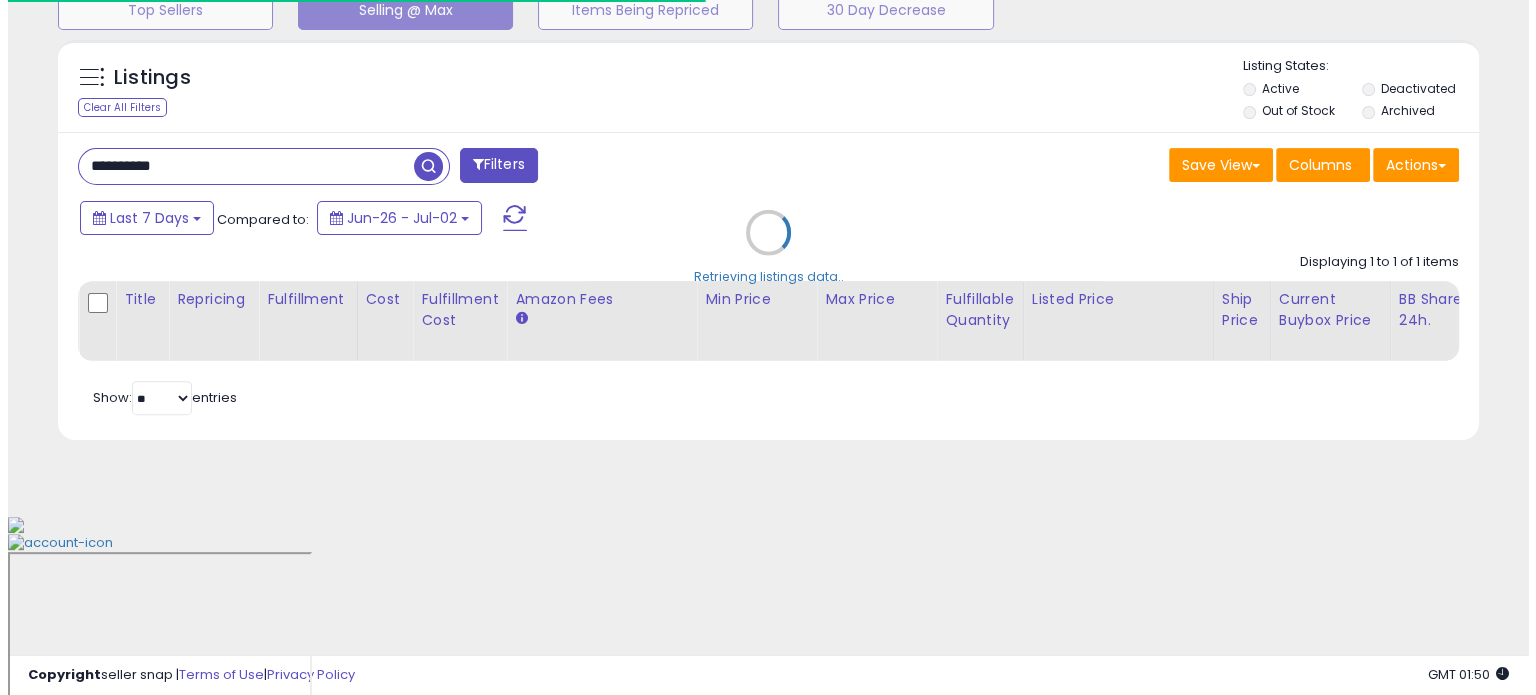 scroll, scrollTop: 524, scrollLeft: 0, axis: vertical 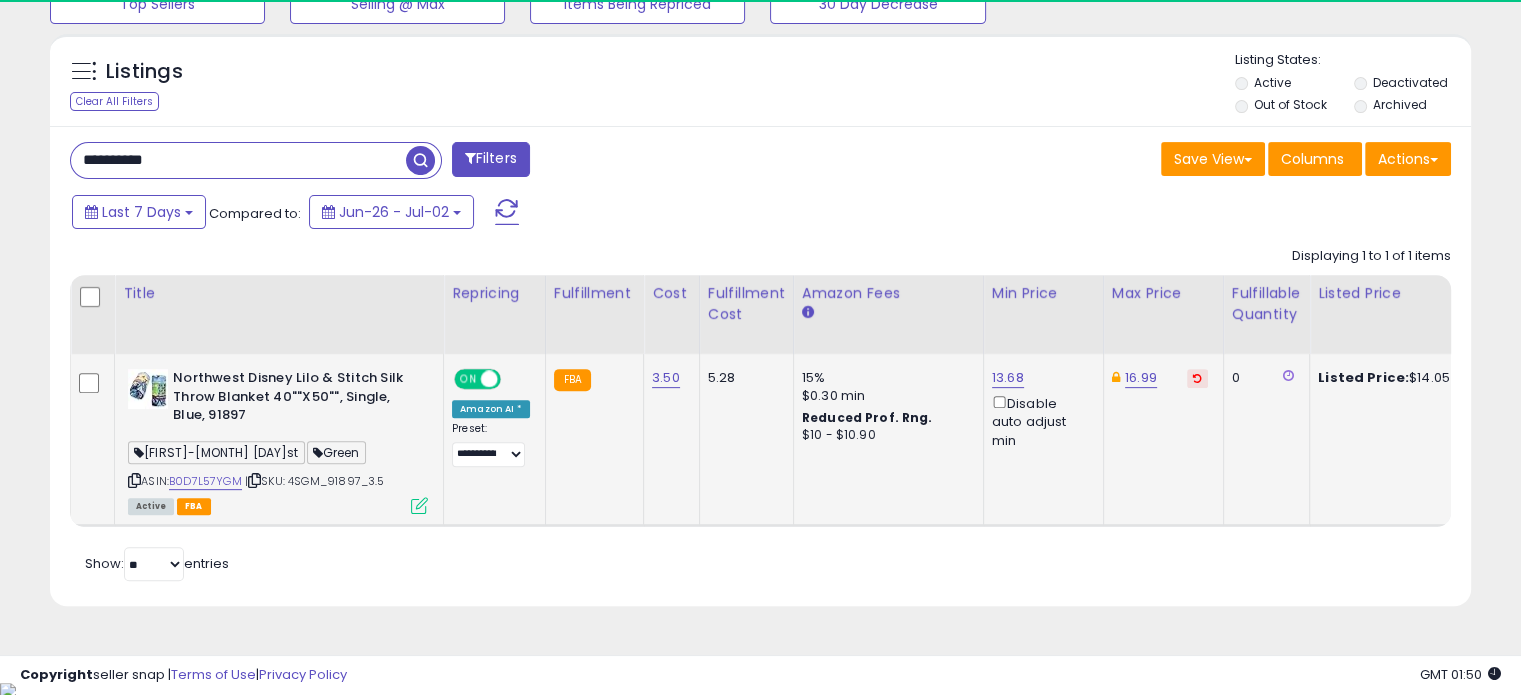 click at bounding box center [419, 505] 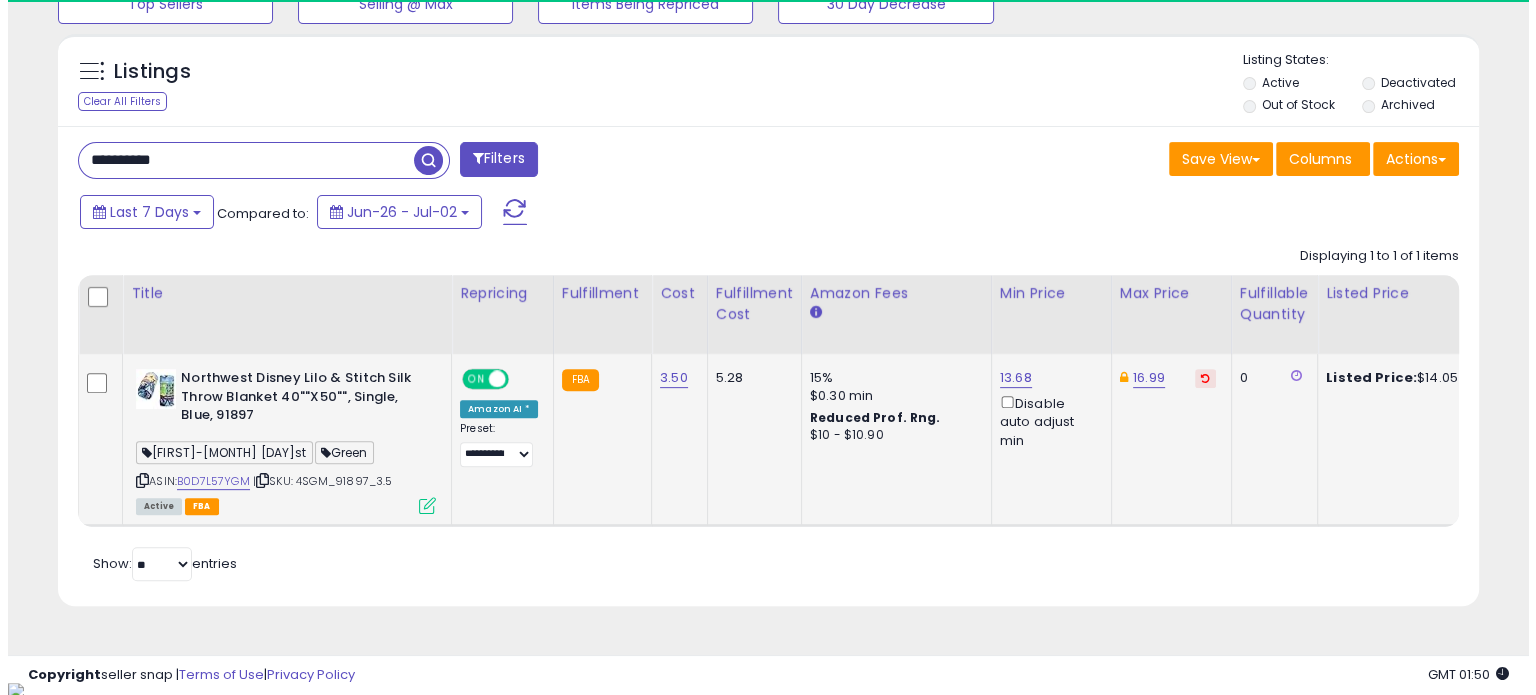 scroll, scrollTop: 999589, scrollLeft: 999168, axis: both 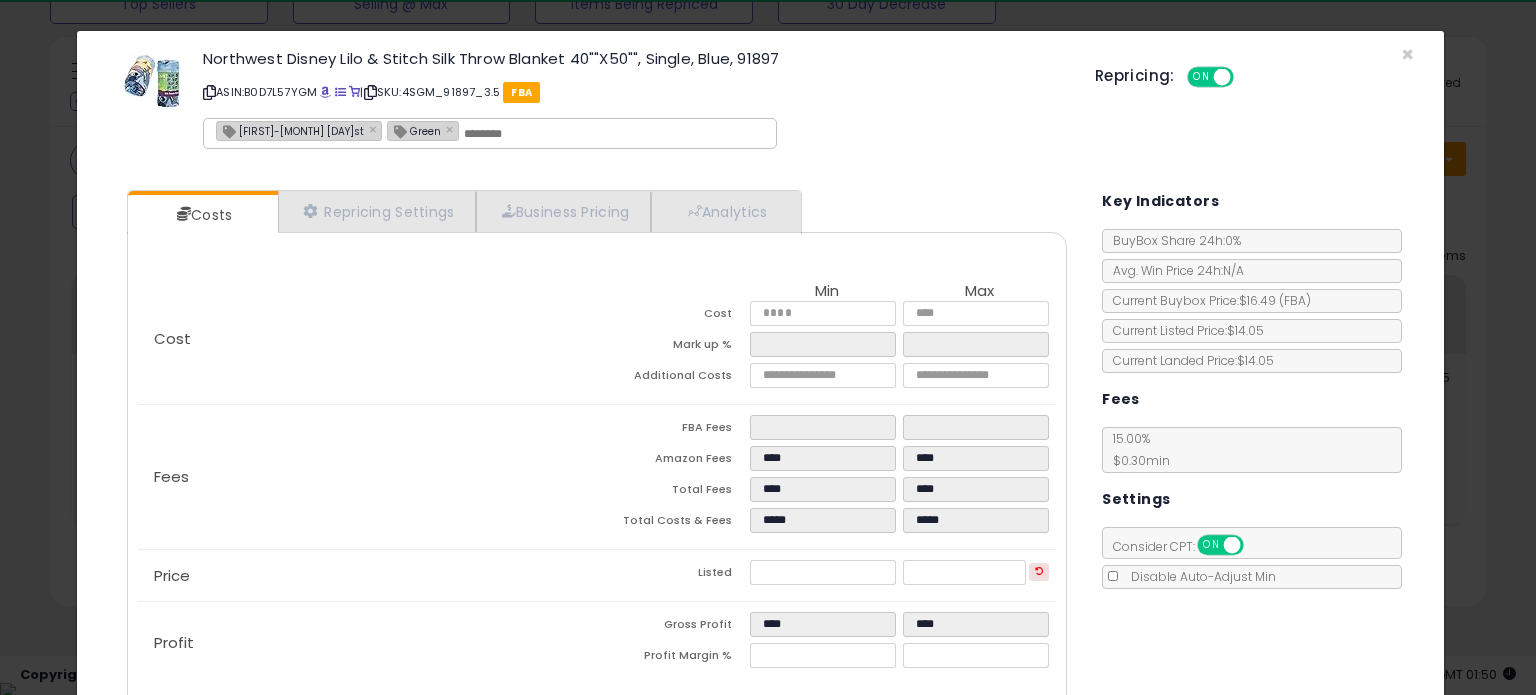 click on "[FIRST]-[MONTH] [DAY]st" at bounding box center [290, 130] 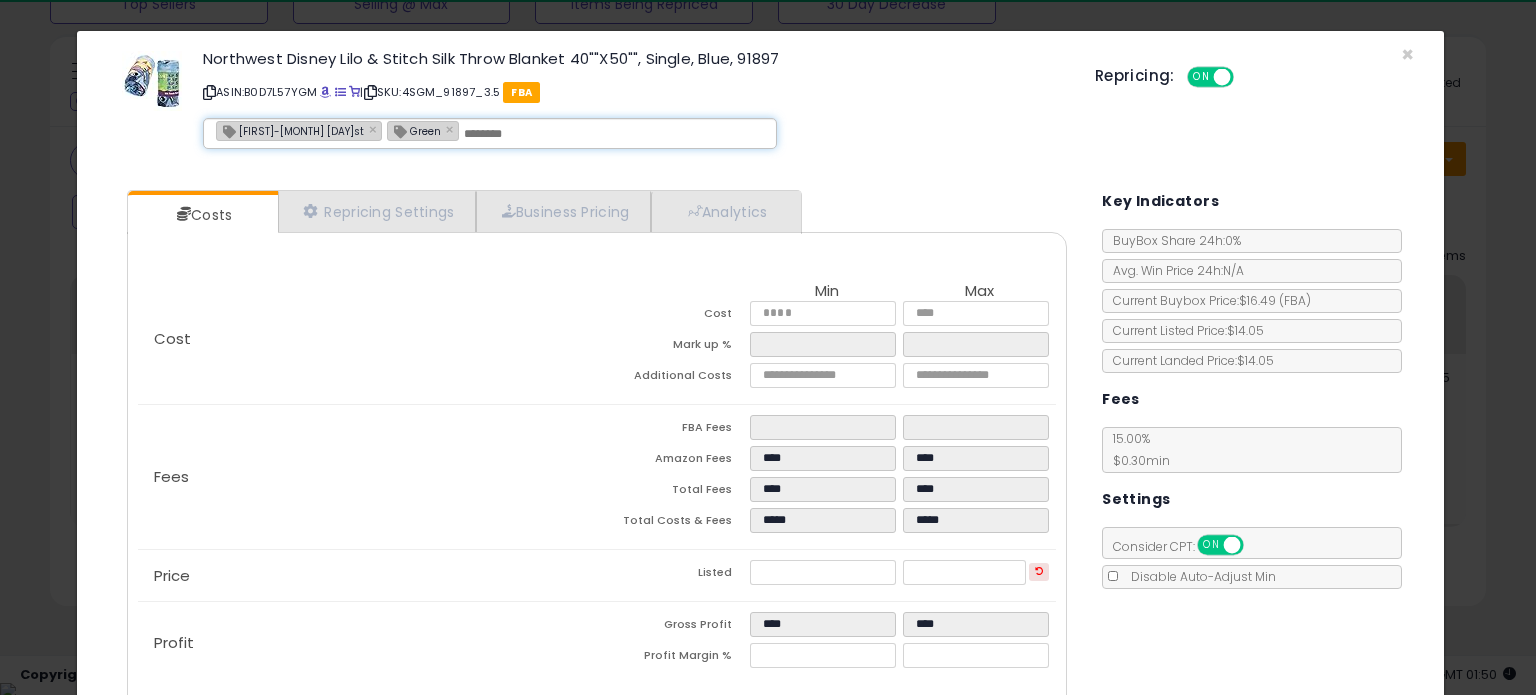 click on "[FIRST]-[MONTH] [DAY]st" at bounding box center (290, 130) 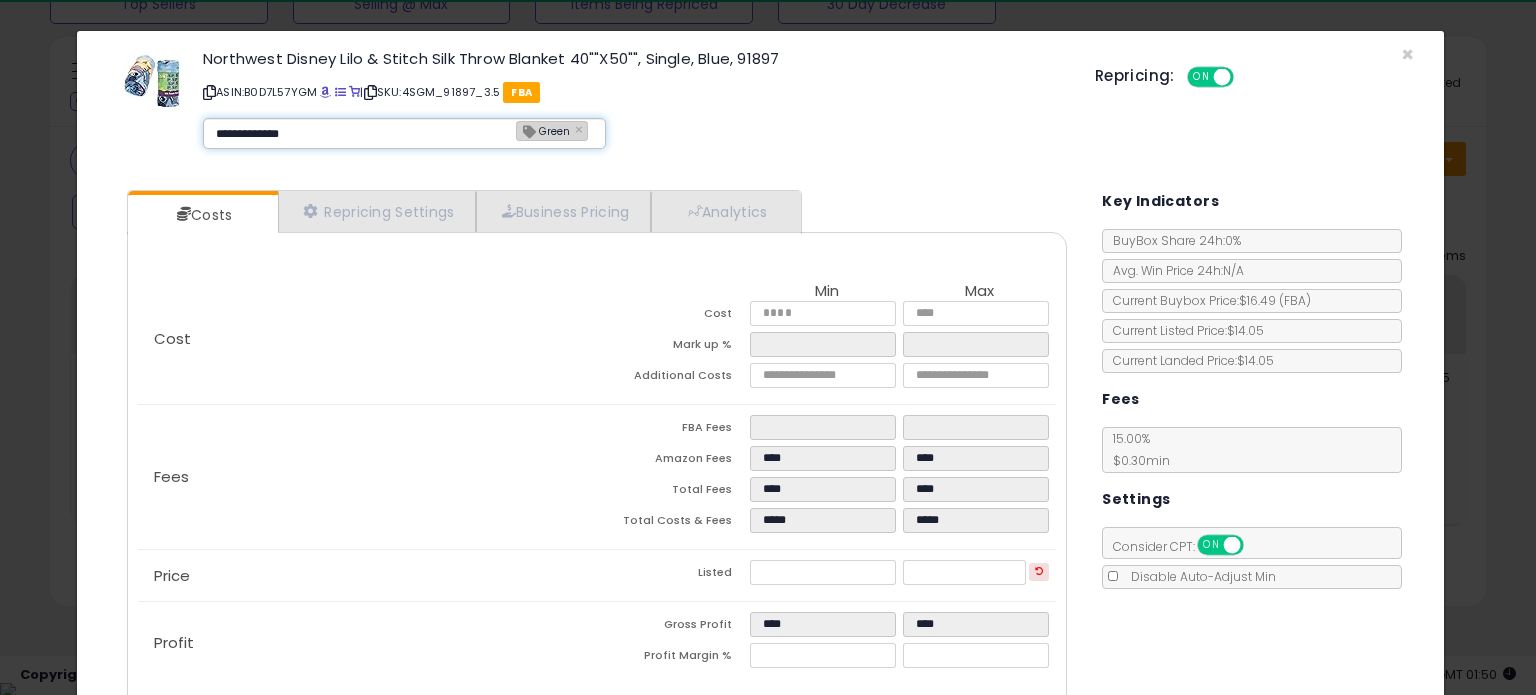 type on "**********" 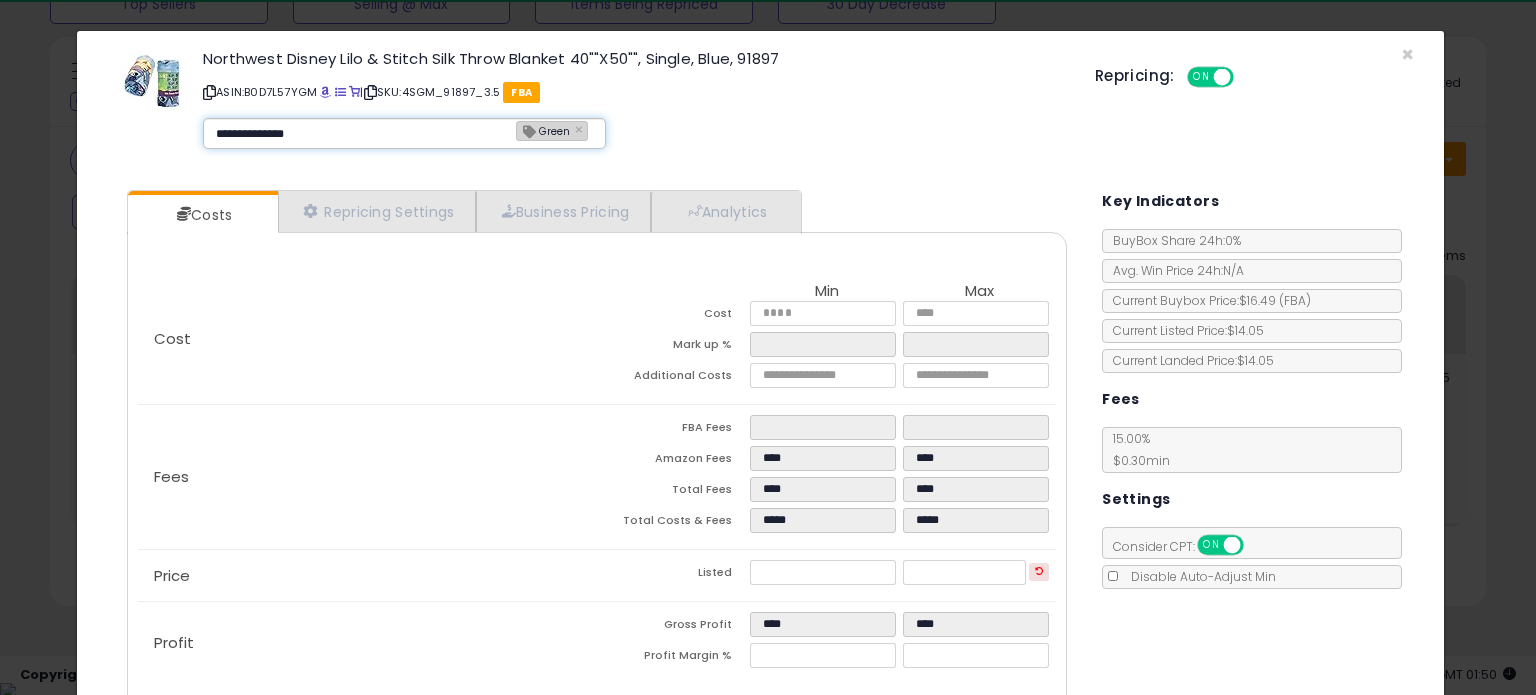 type 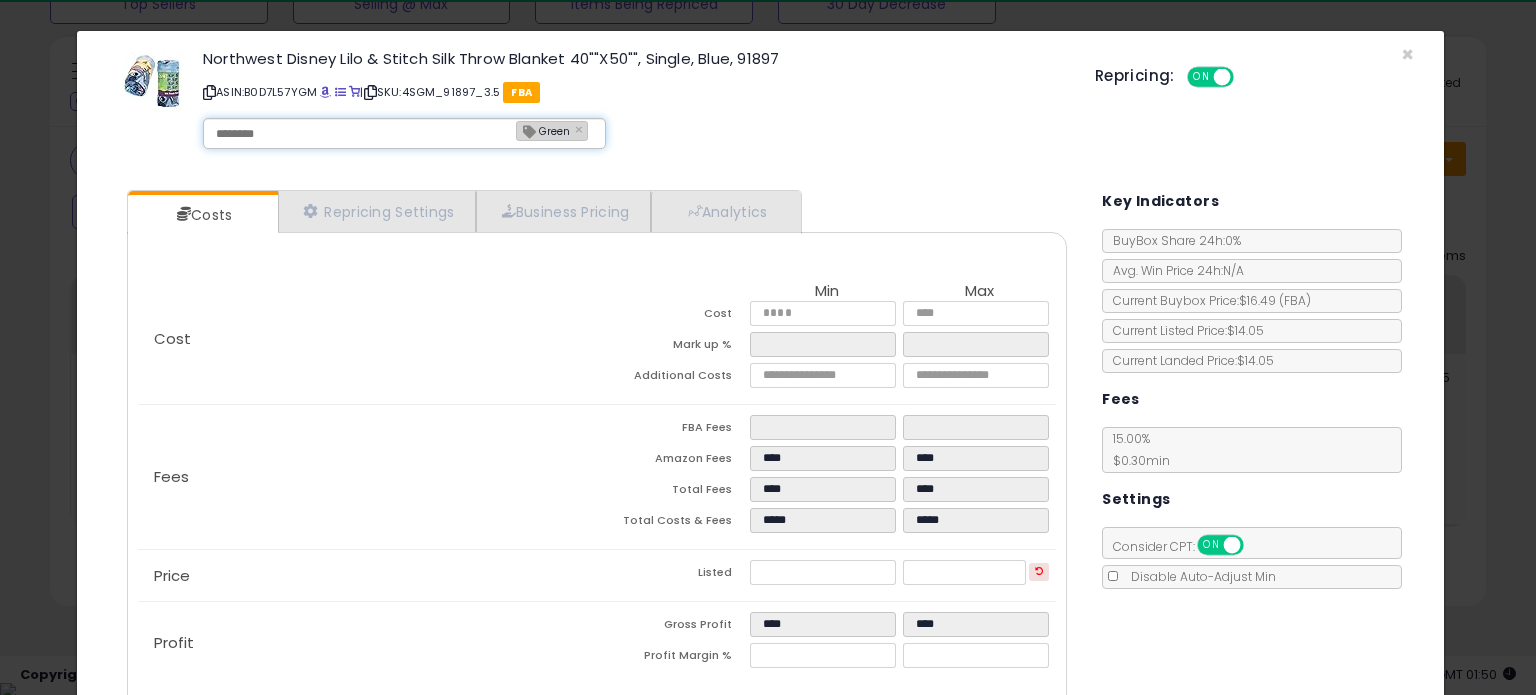 type on "**********" 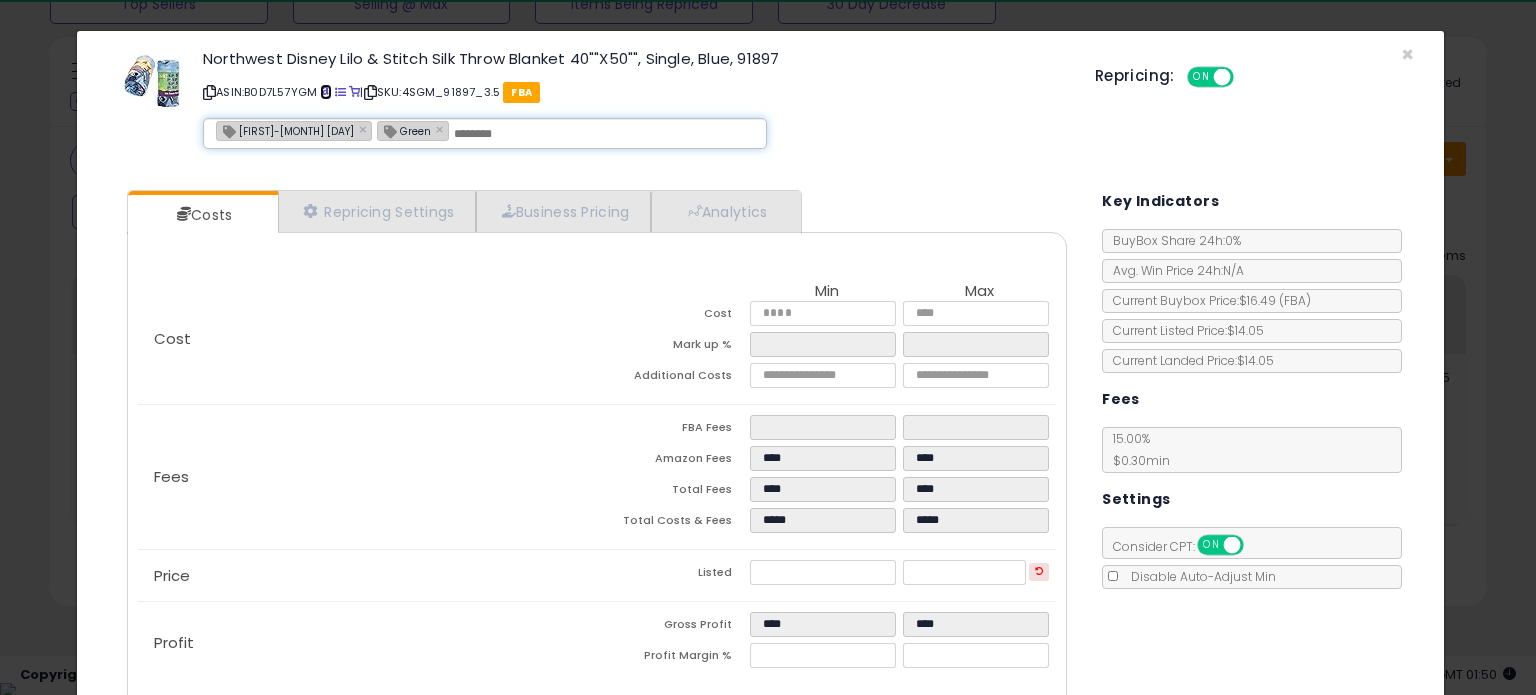 click at bounding box center (325, 92) 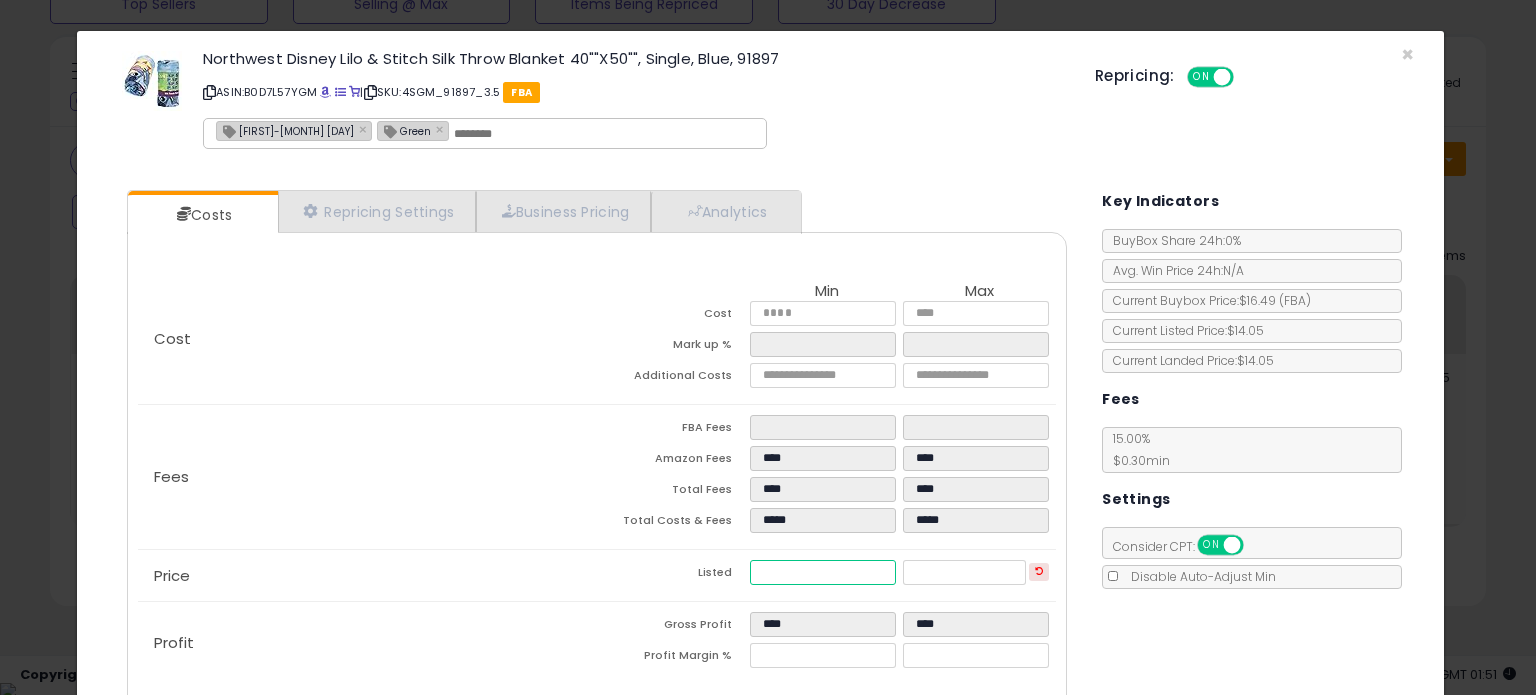 click on "*****" at bounding box center [822, 572] 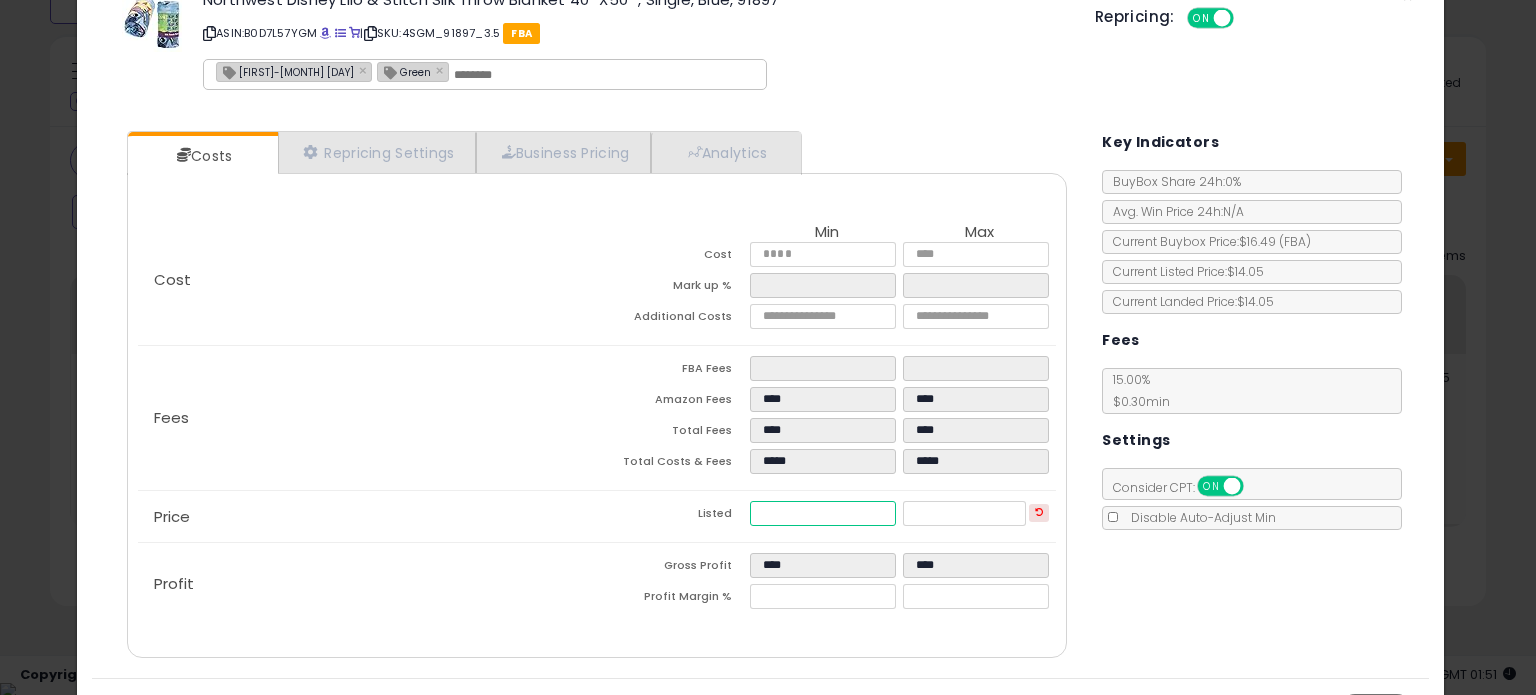 scroll, scrollTop: 105, scrollLeft: 0, axis: vertical 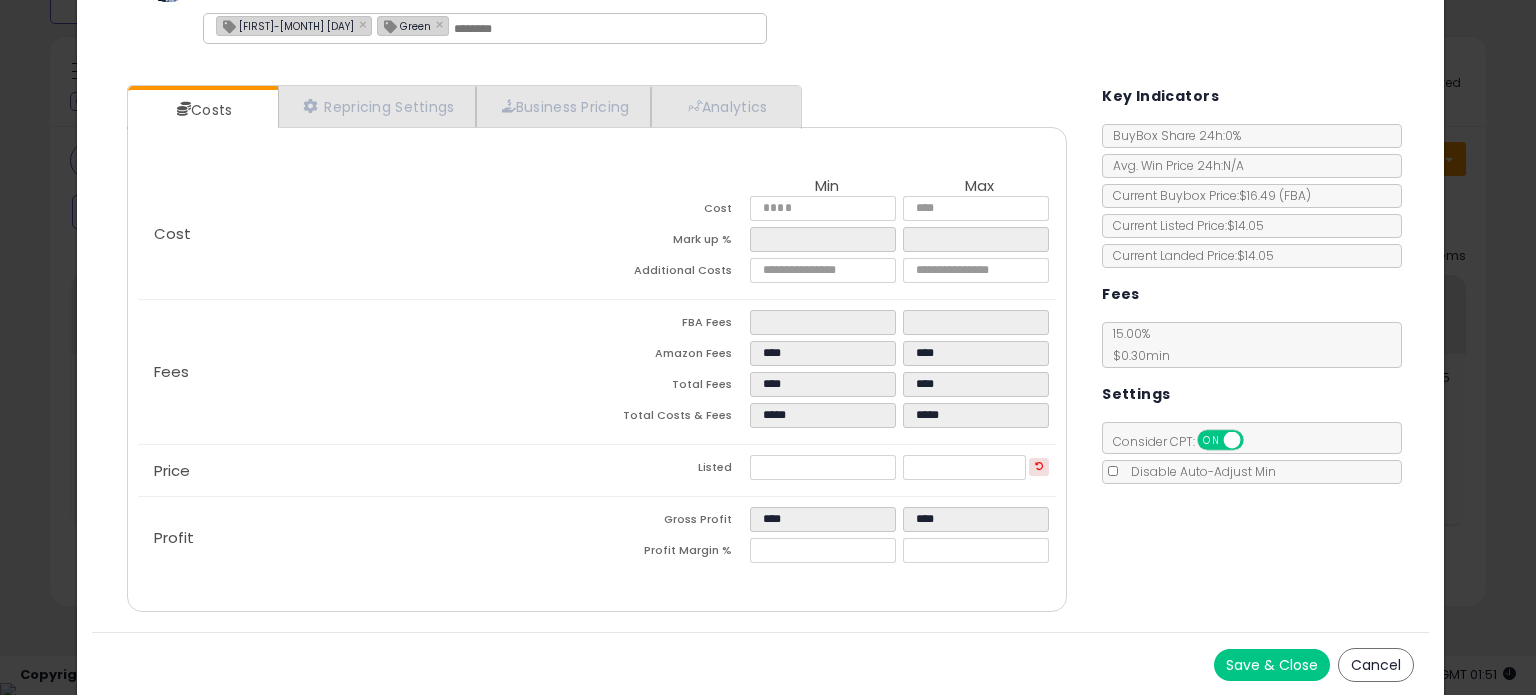 click on "Save & Close" at bounding box center [1272, 665] 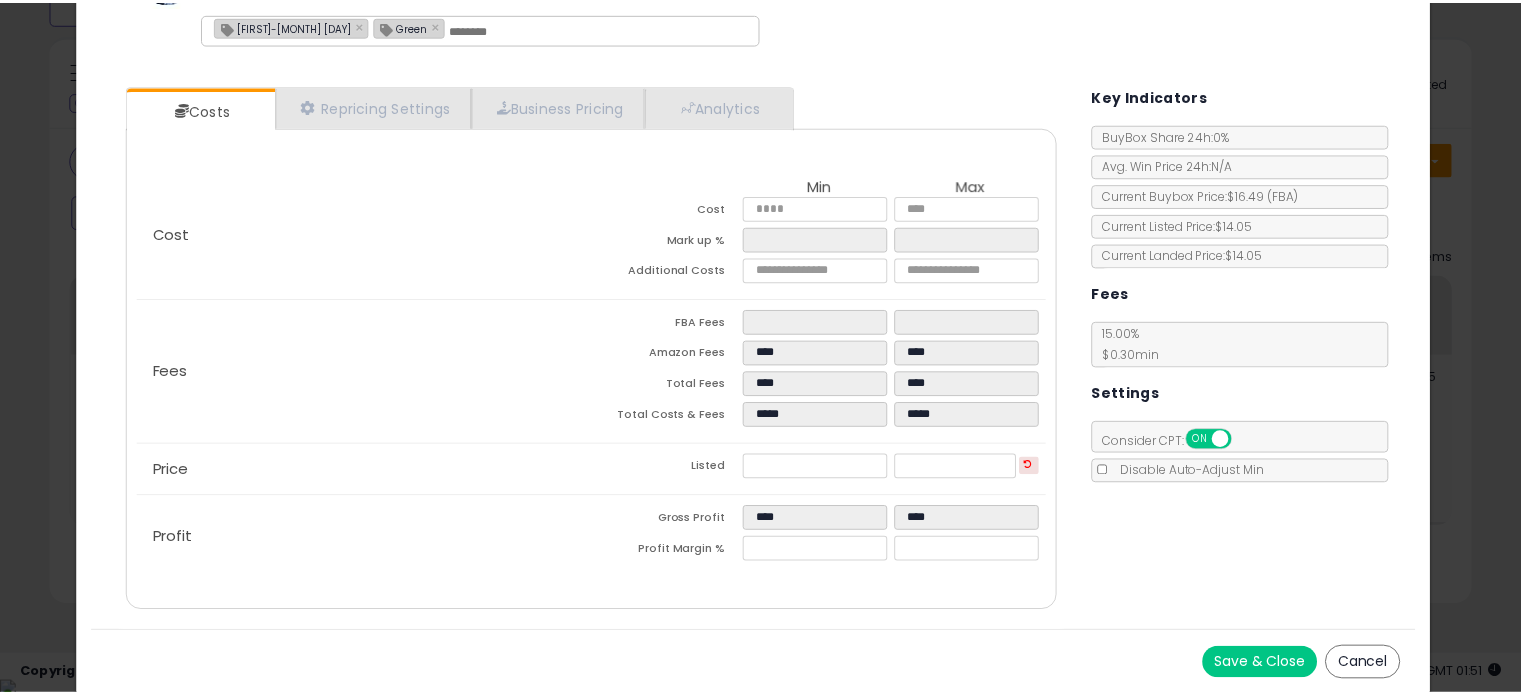 scroll, scrollTop: 0, scrollLeft: 0, axis: both 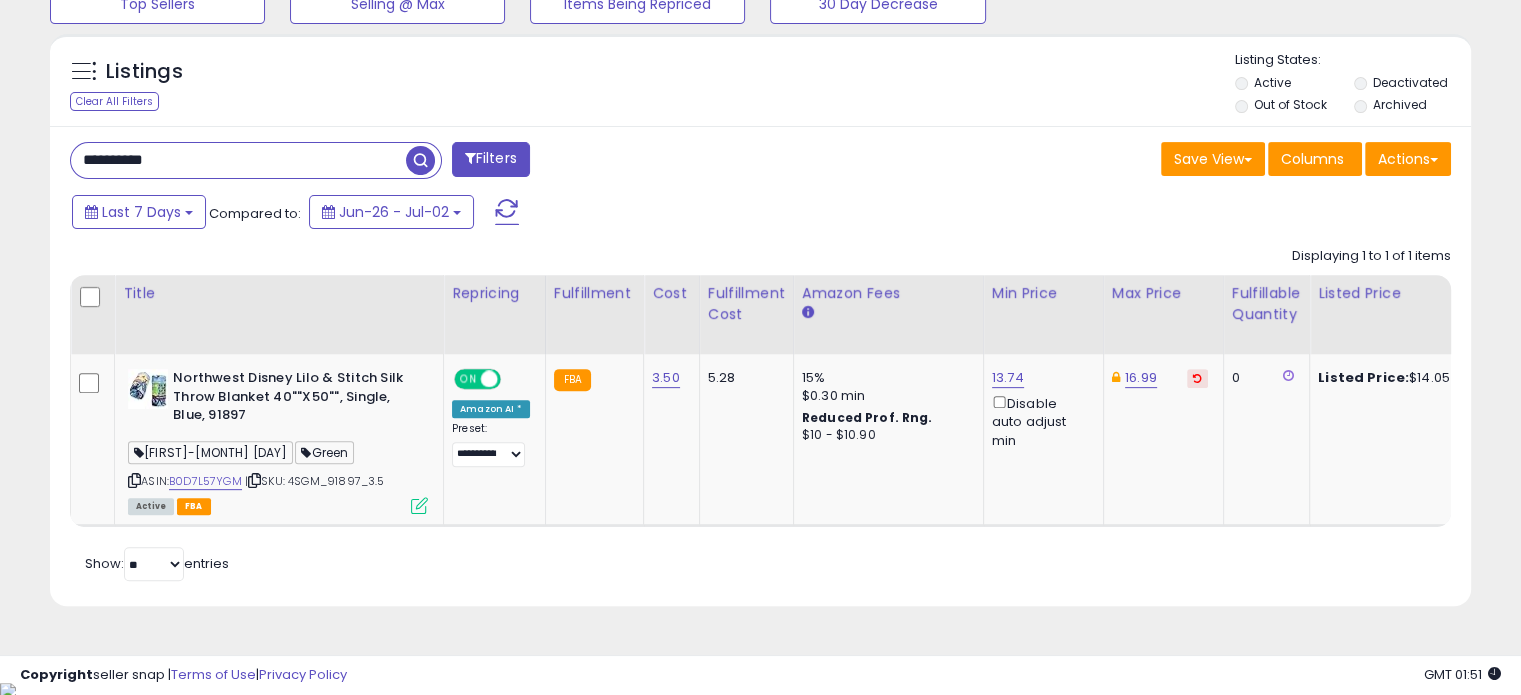 click on "**********" at bounding box center [238, 160] 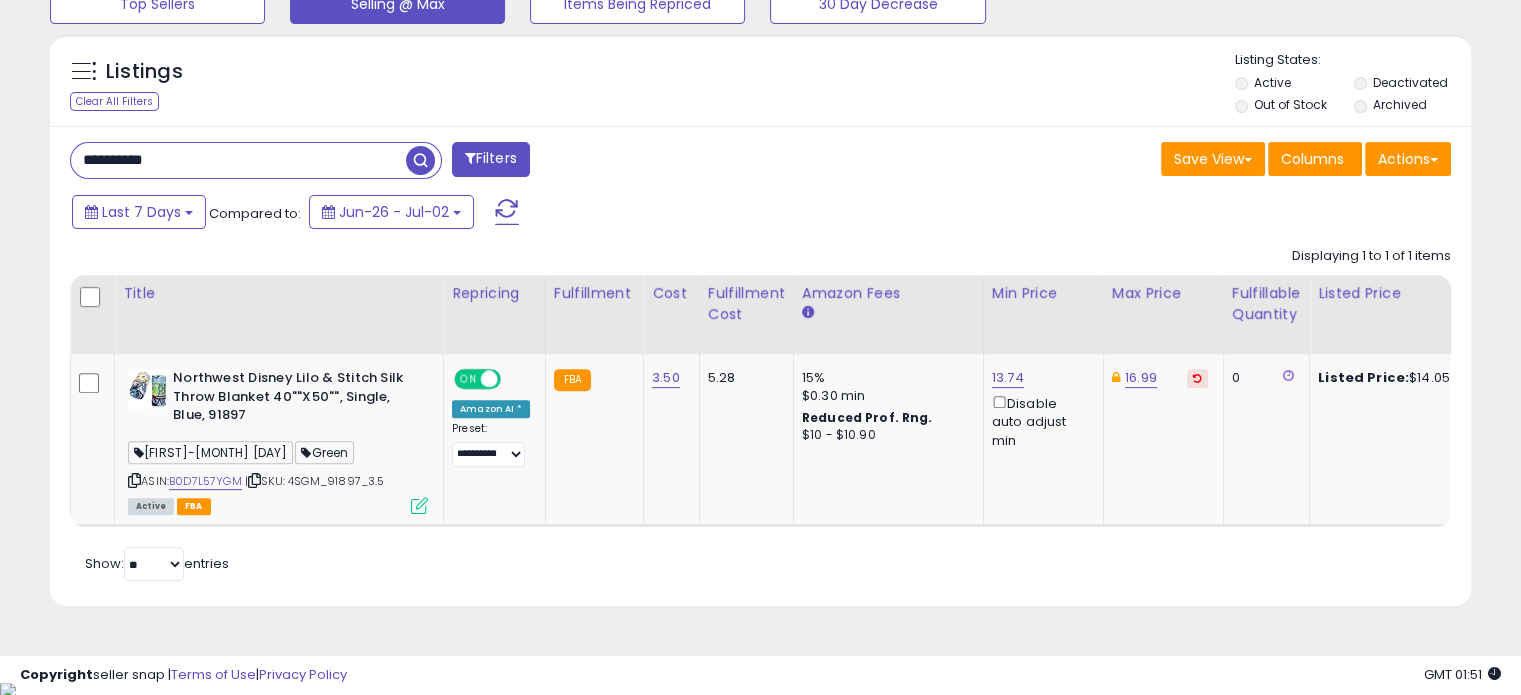 type on "**********" 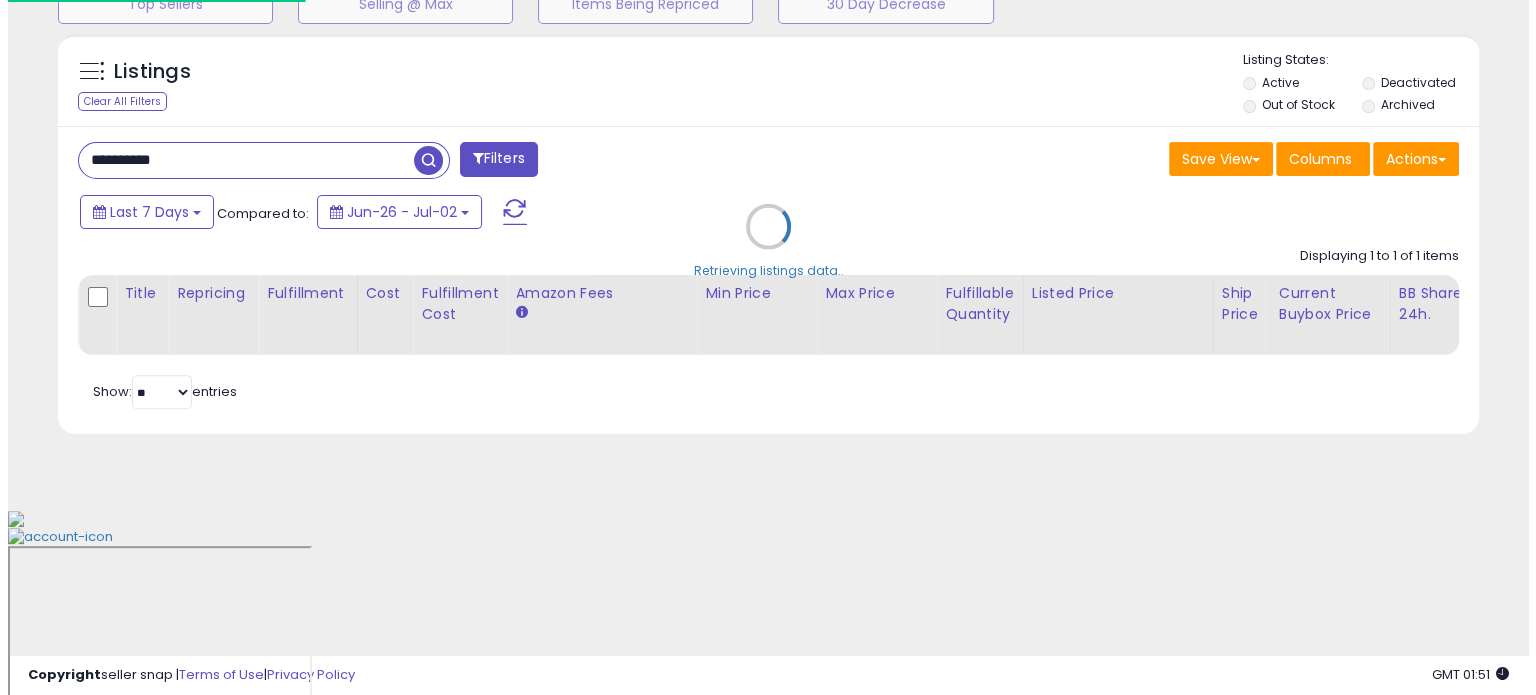 scroll, scrollTop: 524, scrollLeft: 0, axis: vertical 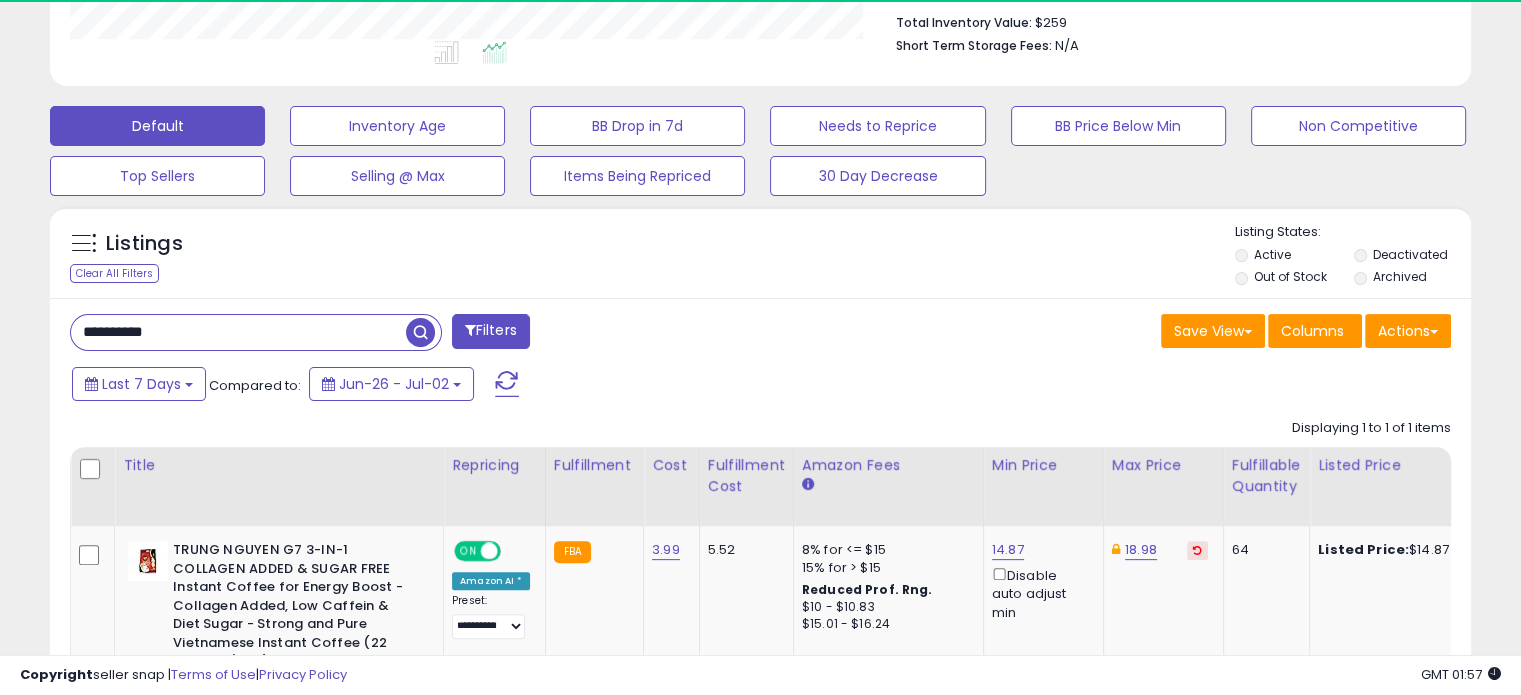 click on "**********" at bounding box center [238, 332] 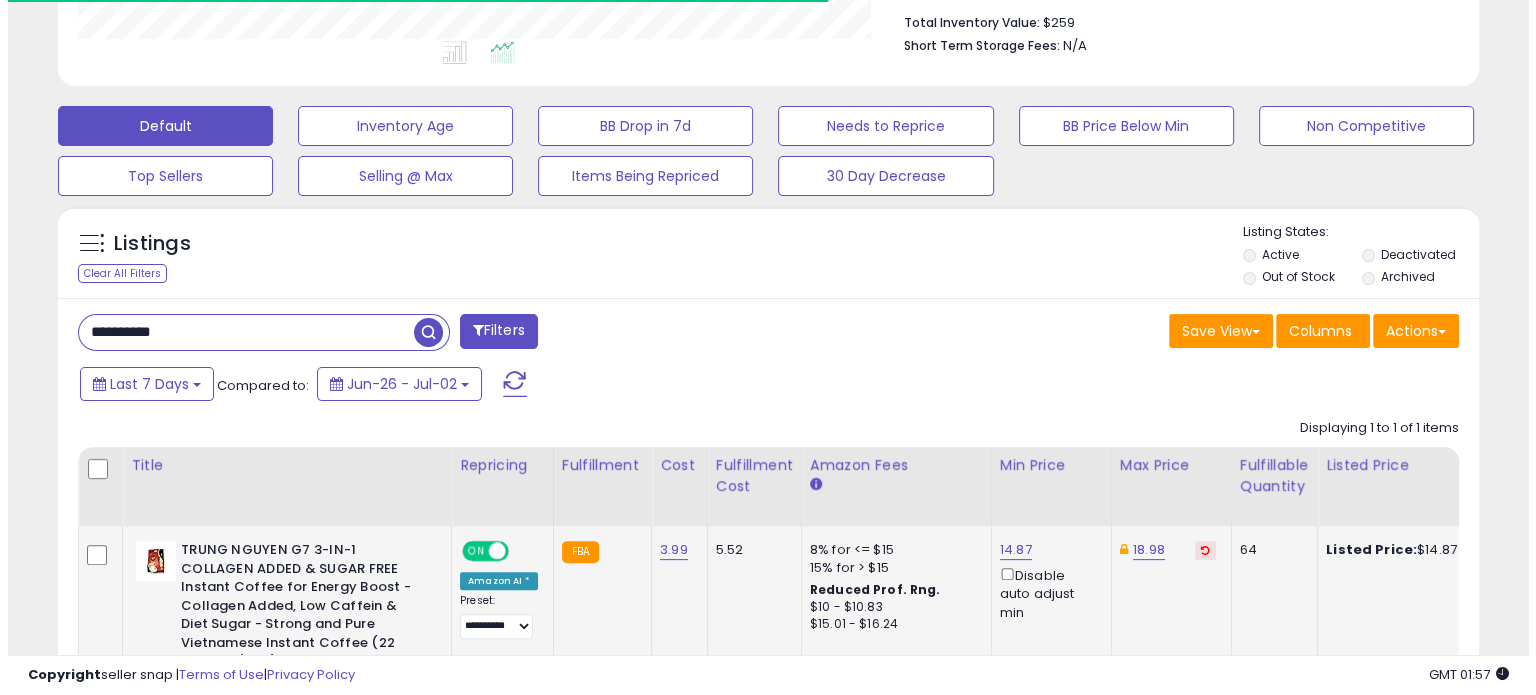 scroll, scrollTop: 752, scrollLeft: 0, axis: vertical 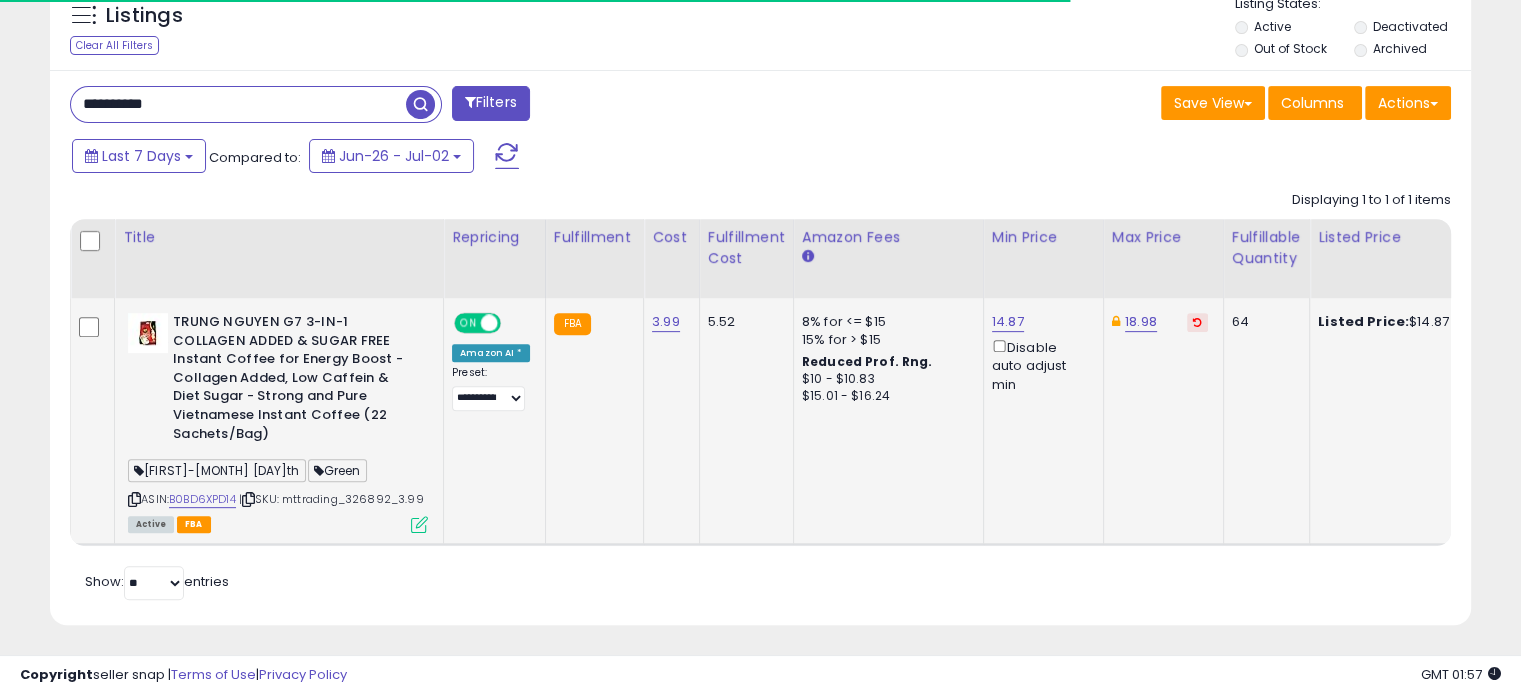 click at bounding box center (419, 524) 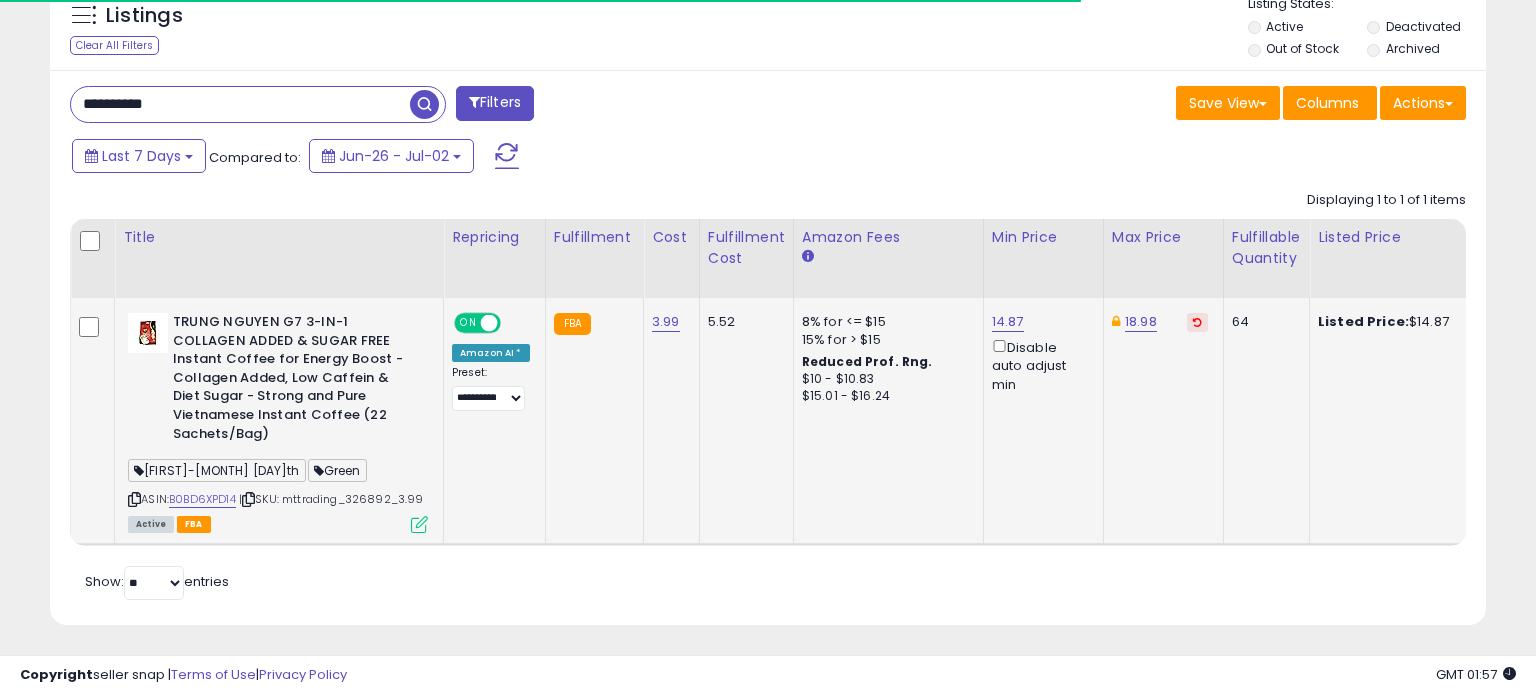 scroll, scrollTop: 999589, scrollLeft: 999168, axis: both 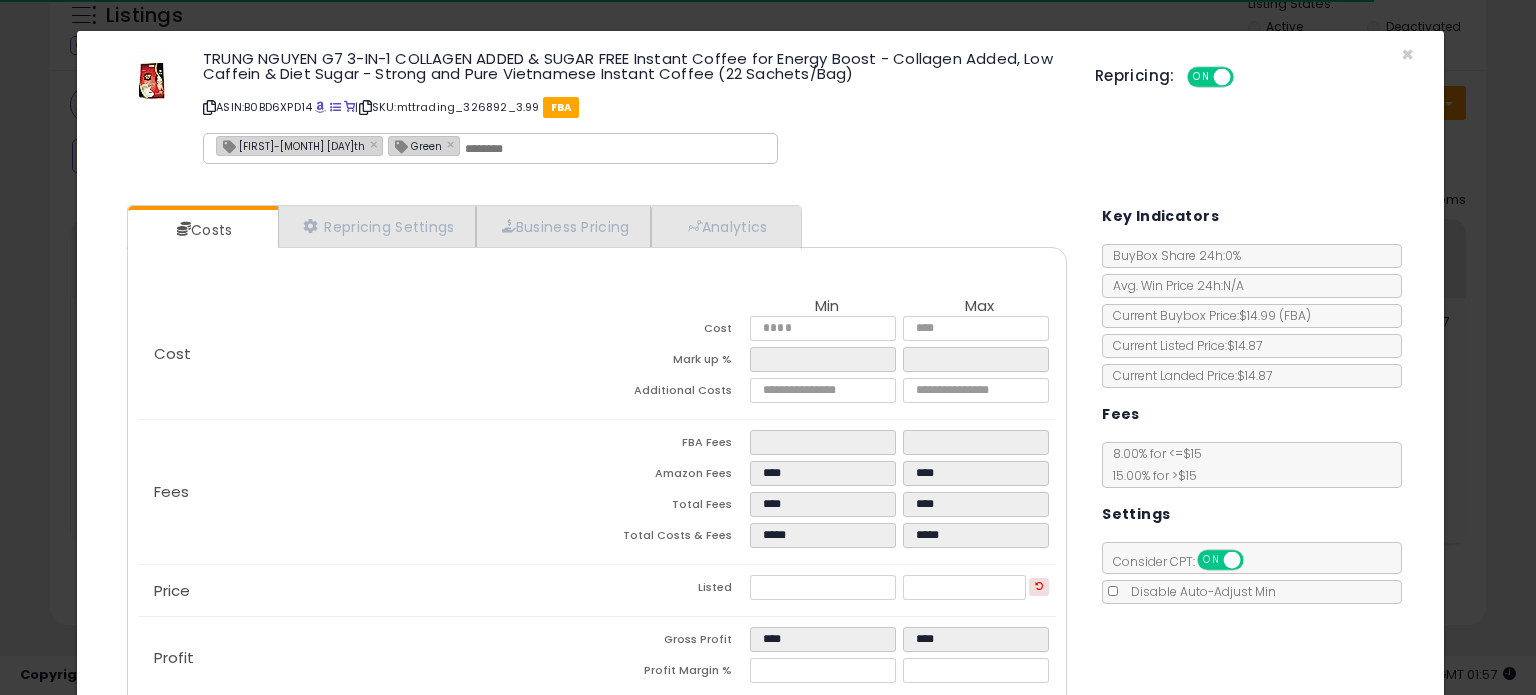 click on "[FIRST]-[MONTH] [DAY]th" at bounding box center (291, 145) 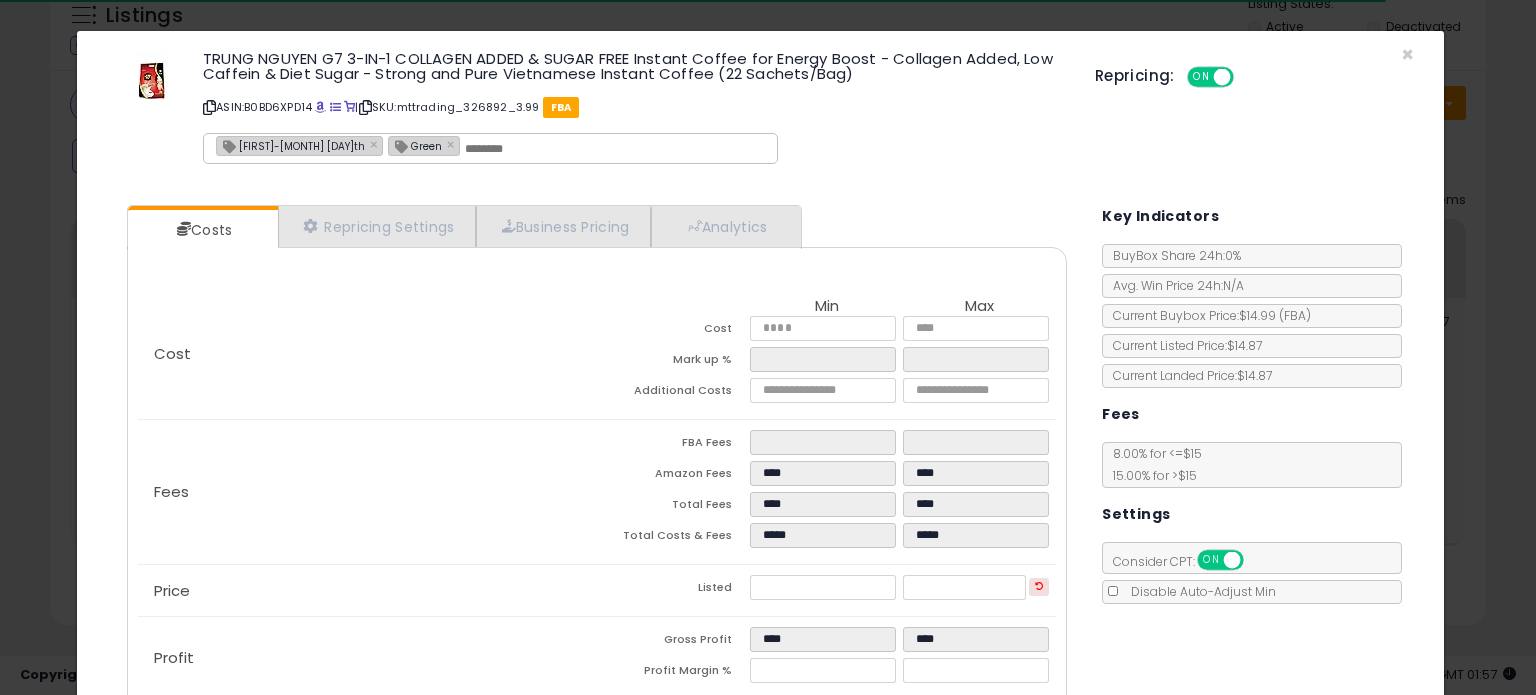 click on "[FIRST]-[MONTH] [DAY]th" at bounding box center [291, 145] 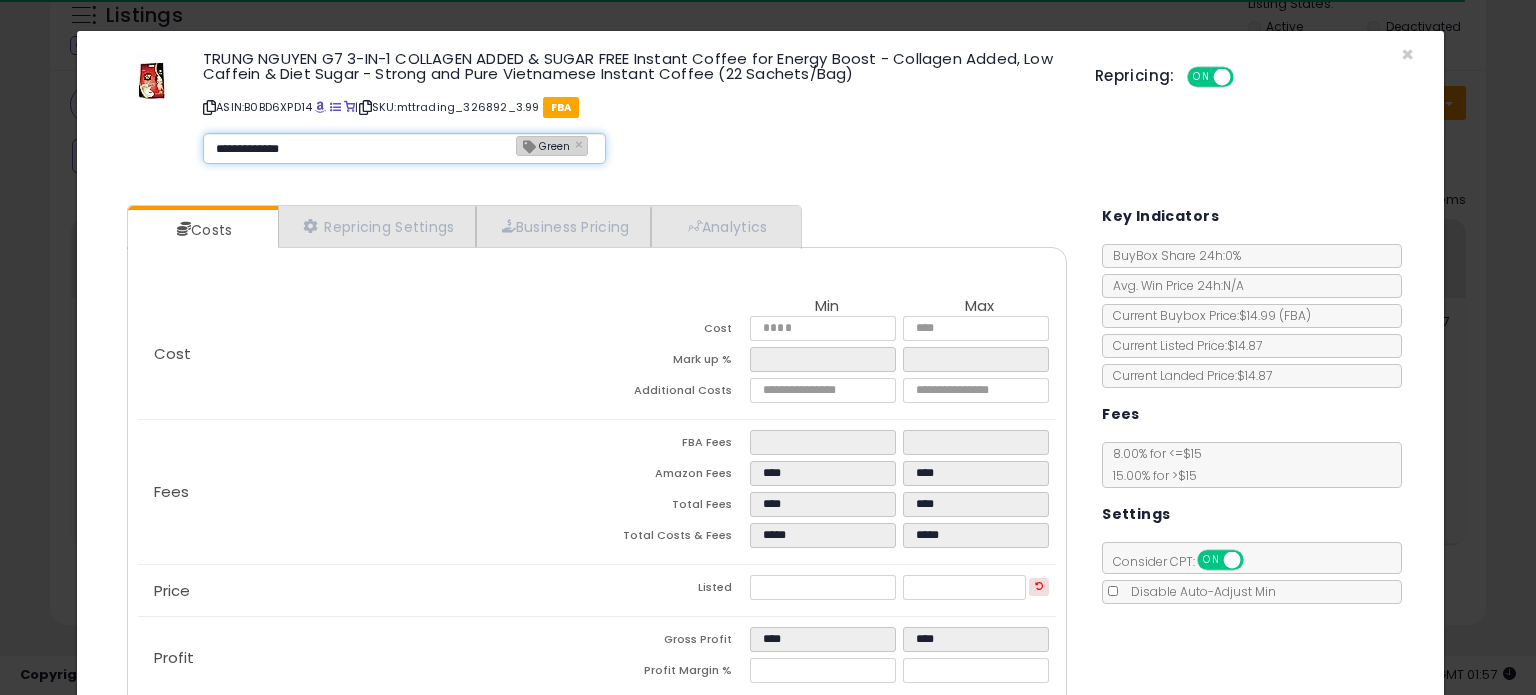 type on "**********" 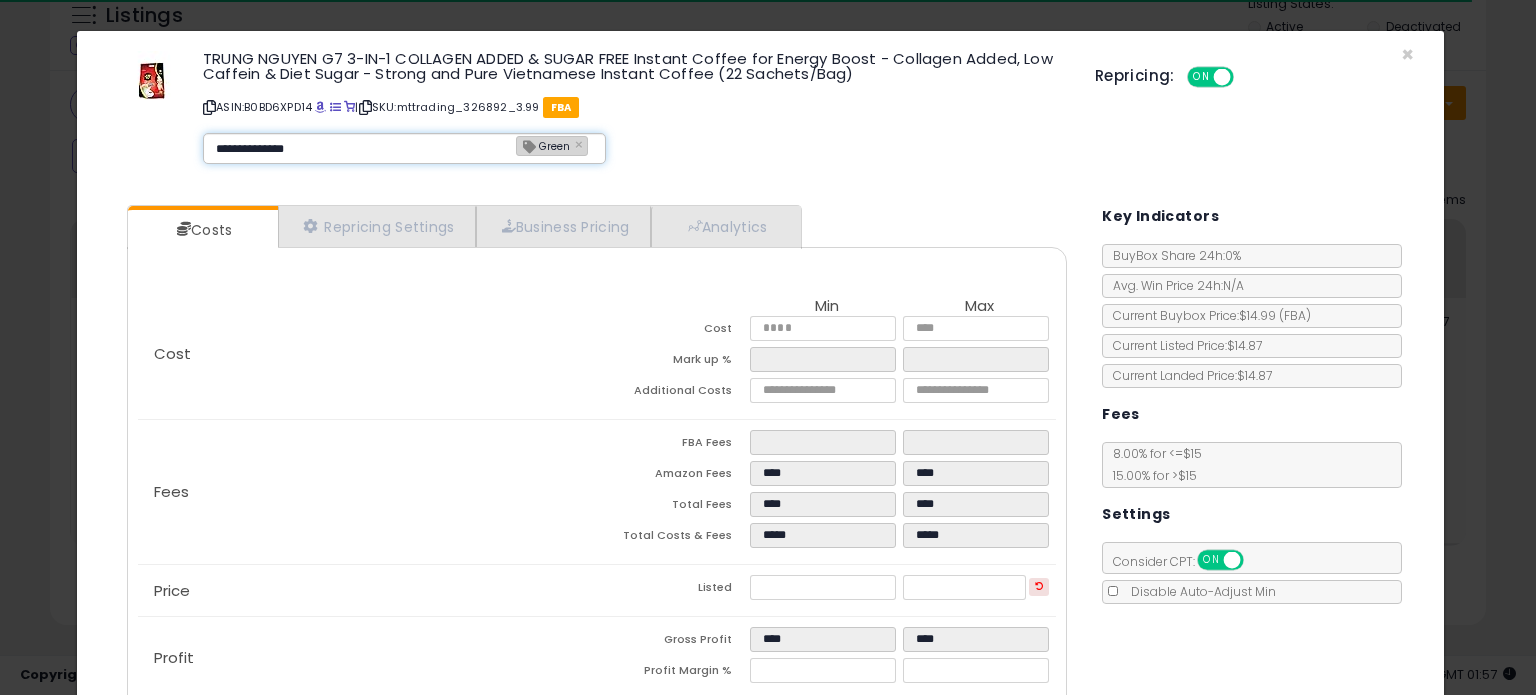 type 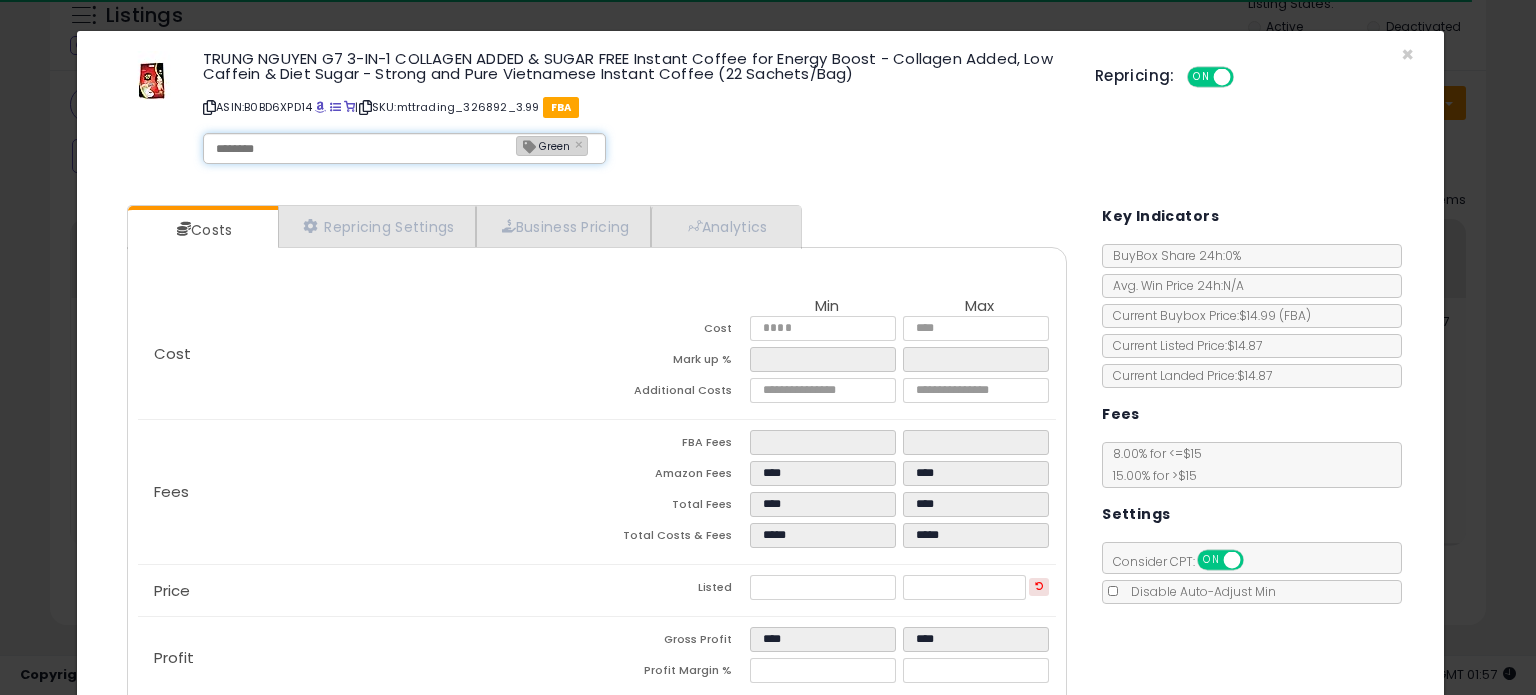 type on "**********" 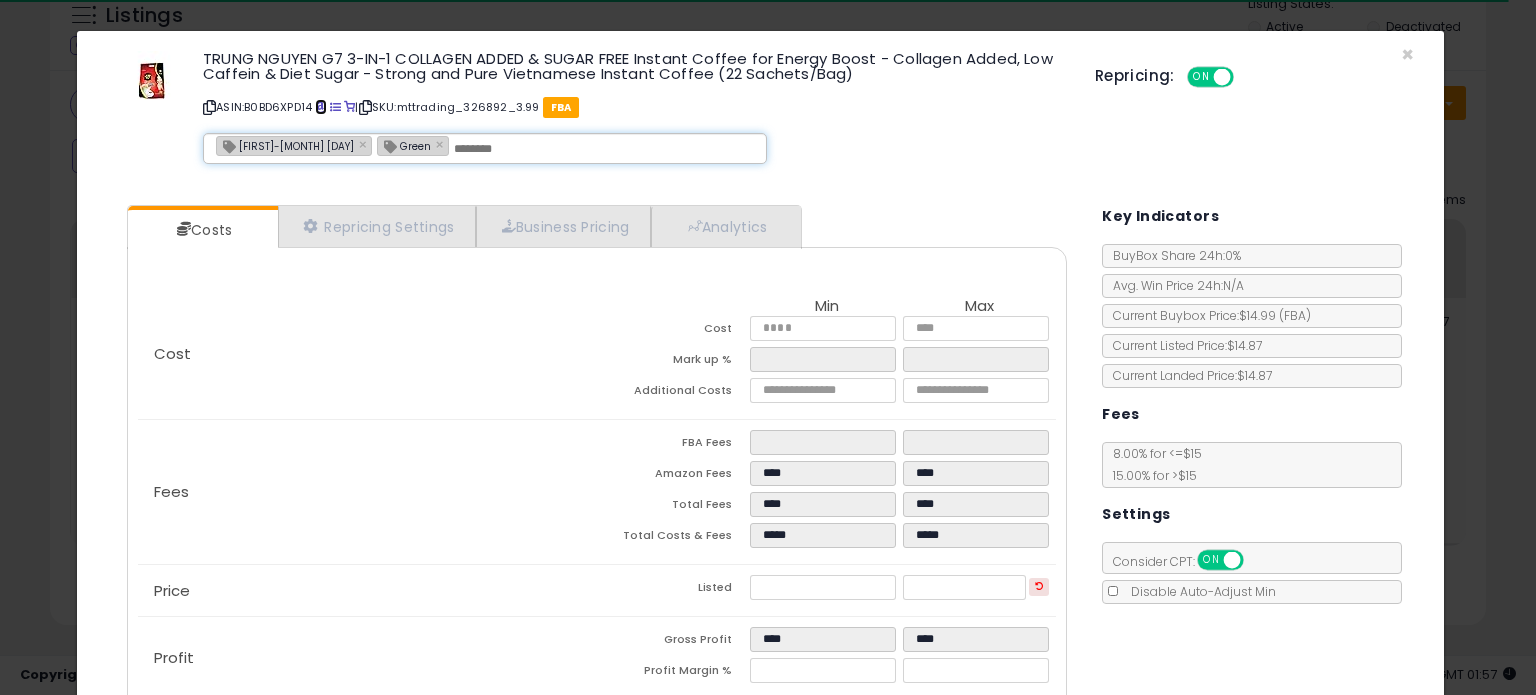 click at bounding box center [320, 107] 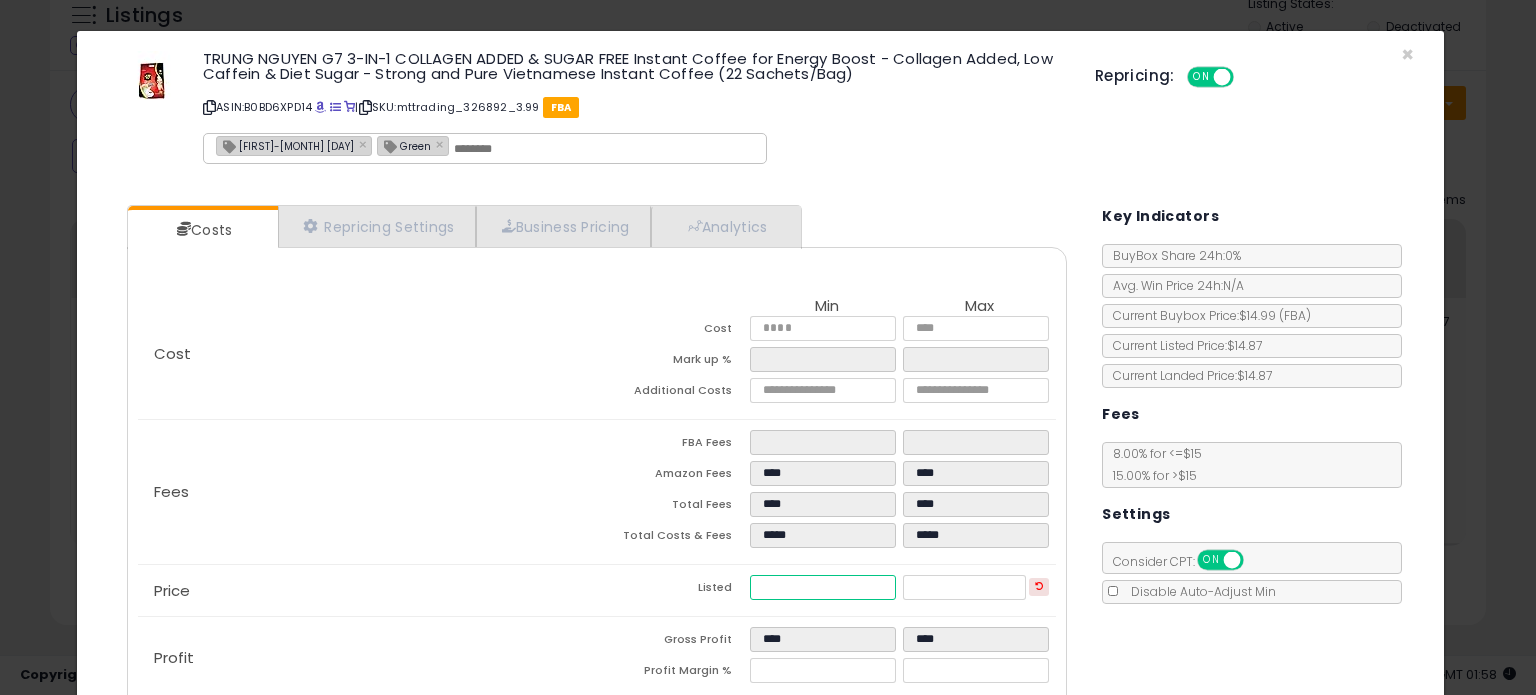 click on "*****" at bounding box center [822, 587] 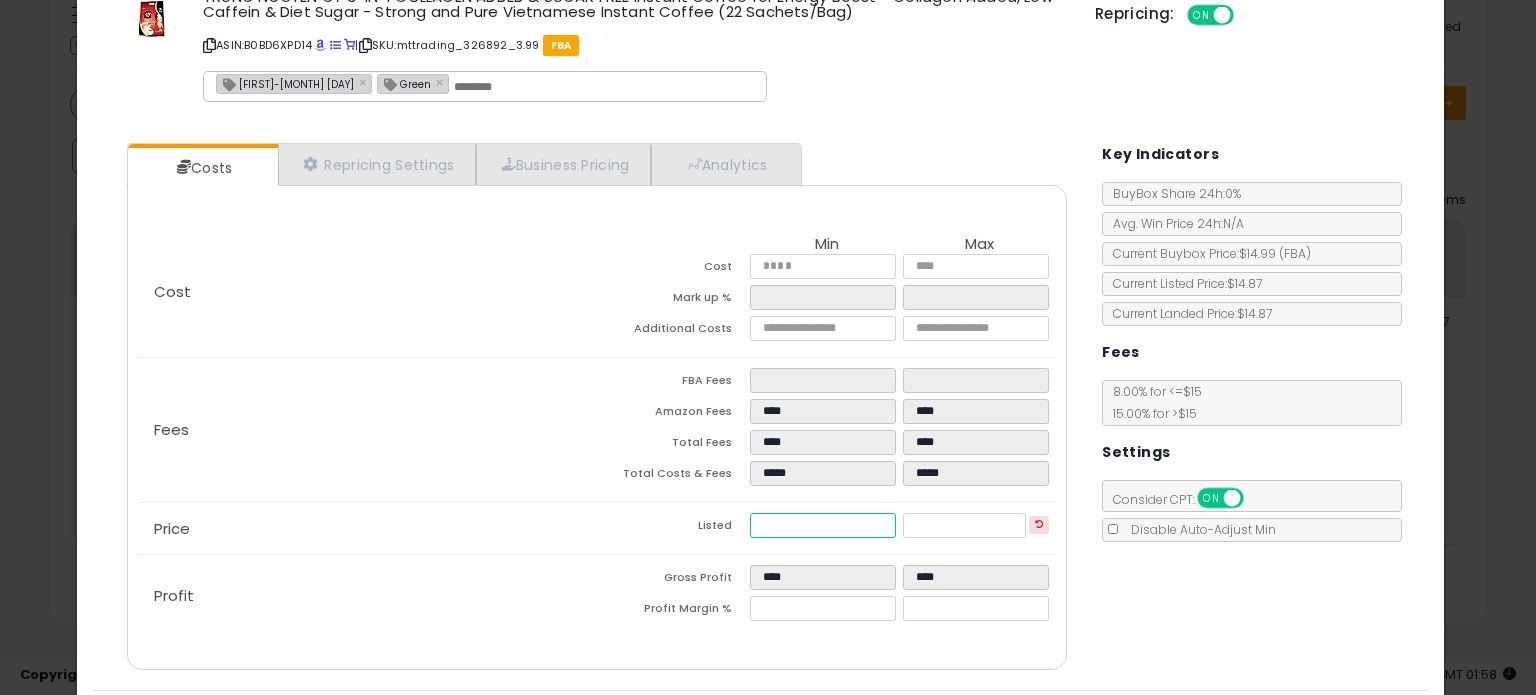 scroll, scrollTop: 120, scrollLeft: 0, axis: vertical 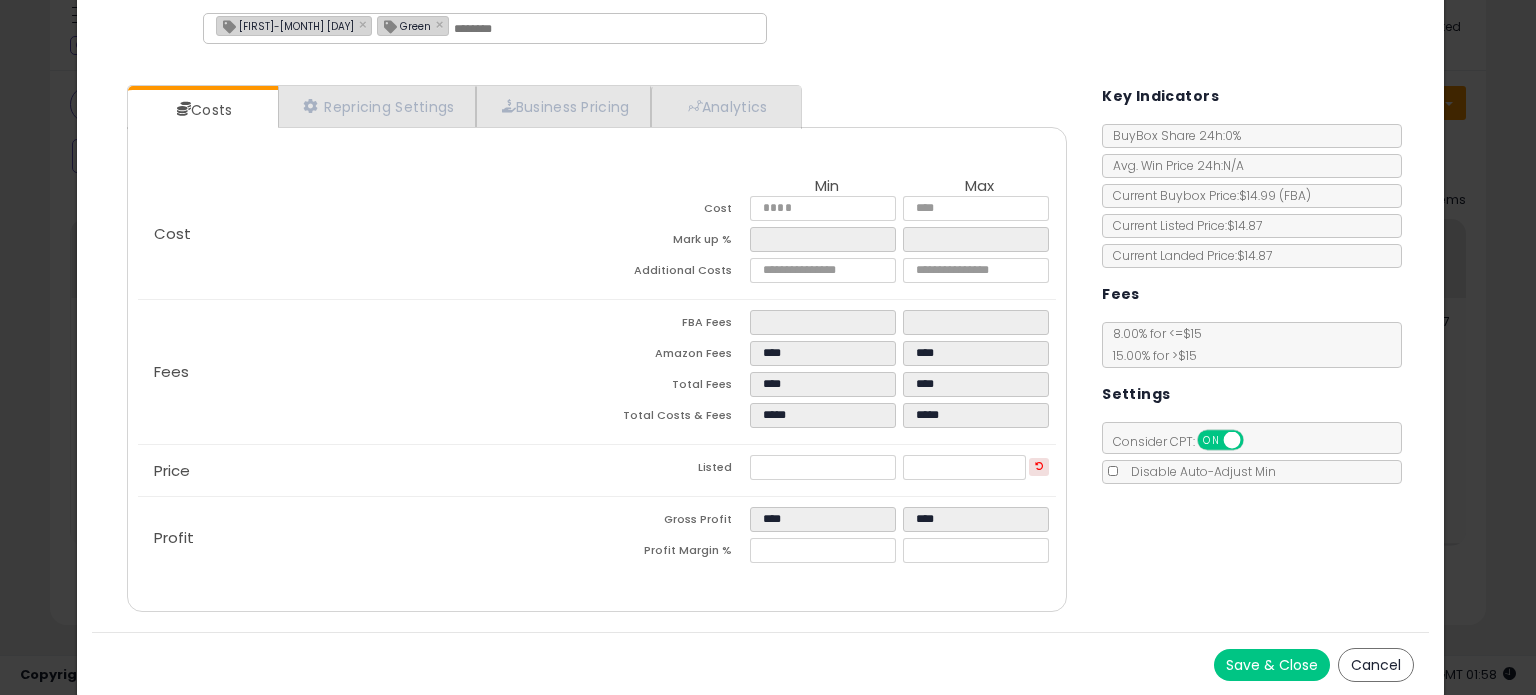 click on "Save & Close" at bounding box center (1272, 665) 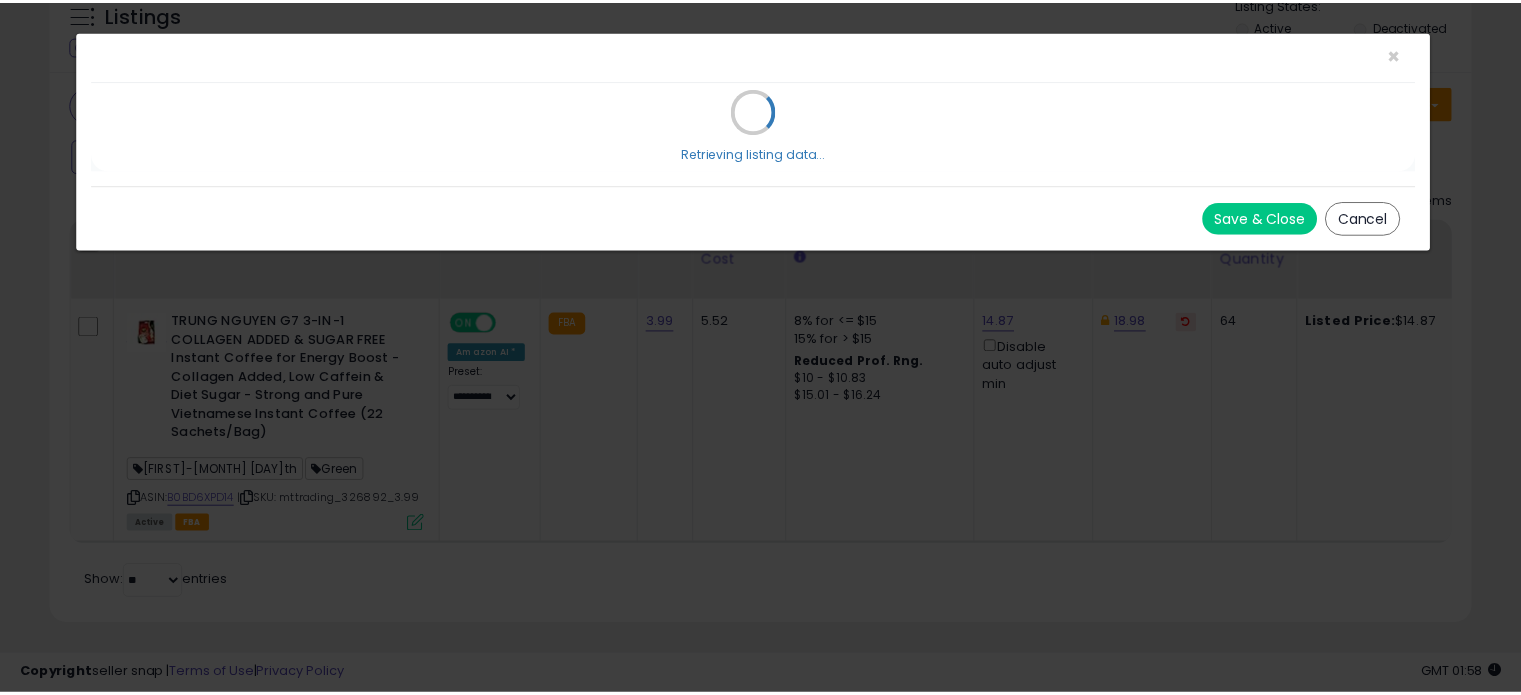 scroll, scrollTop: 0, scrollLeft: 0, axis: both 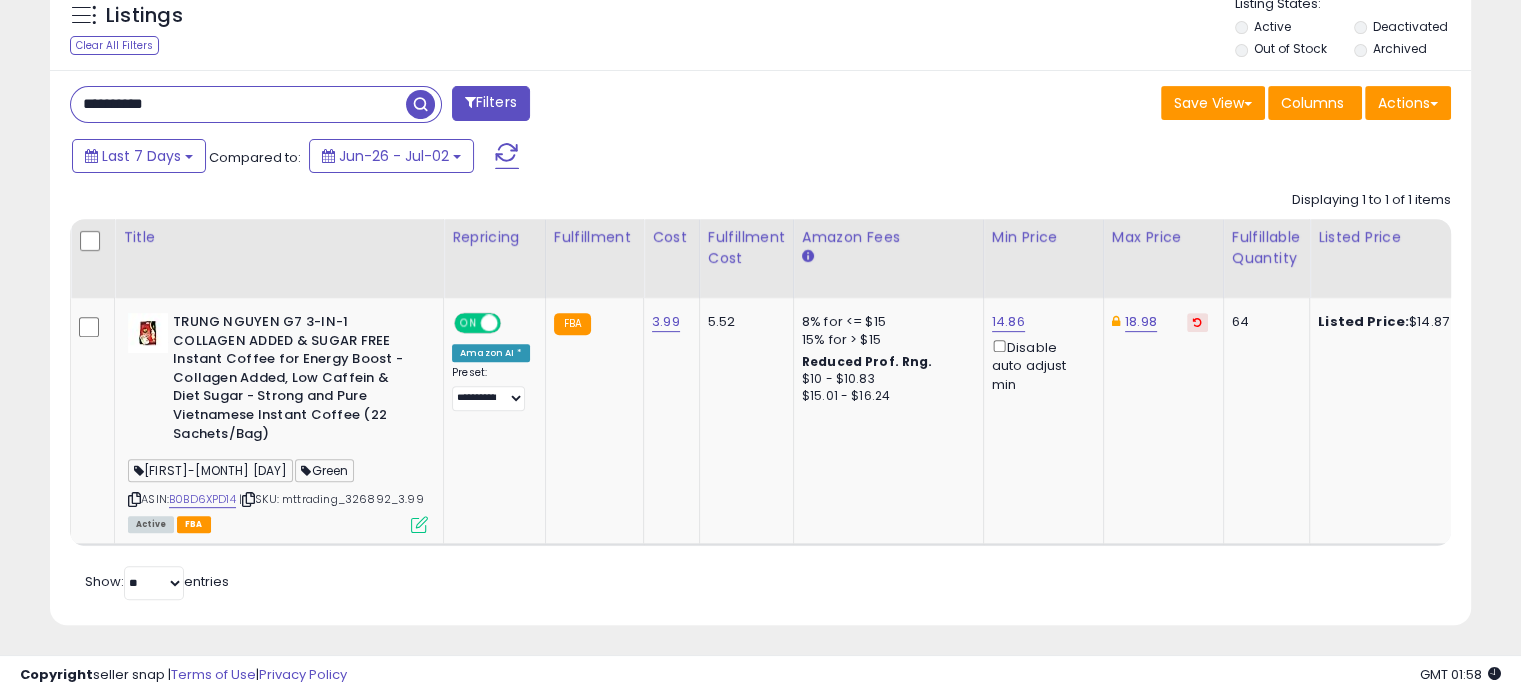 drag, startPoint x: 368, startPoint y: 104, endPoint x: 385, endPoint y: 100, distance: 17.464249 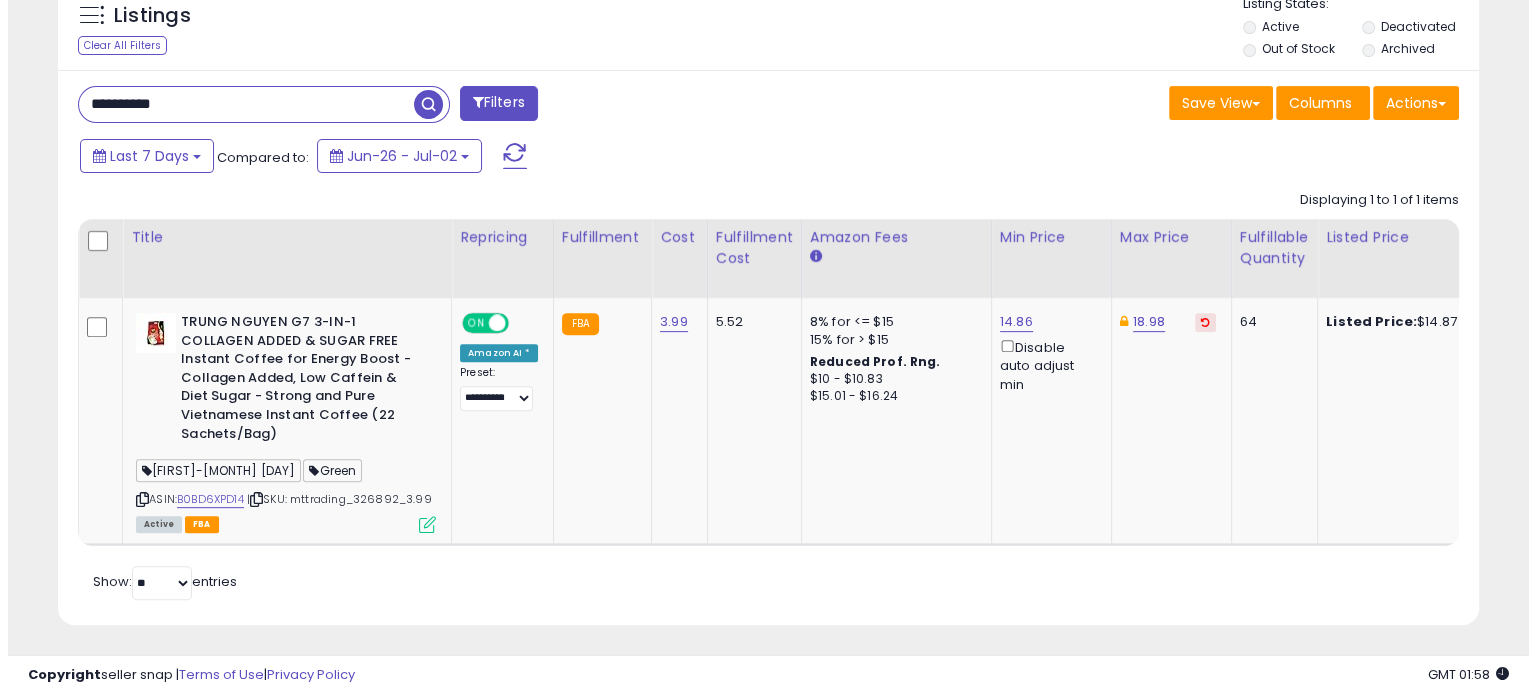 scroll, scrollTop: 524, scrollLeft: 0, axis: vertical 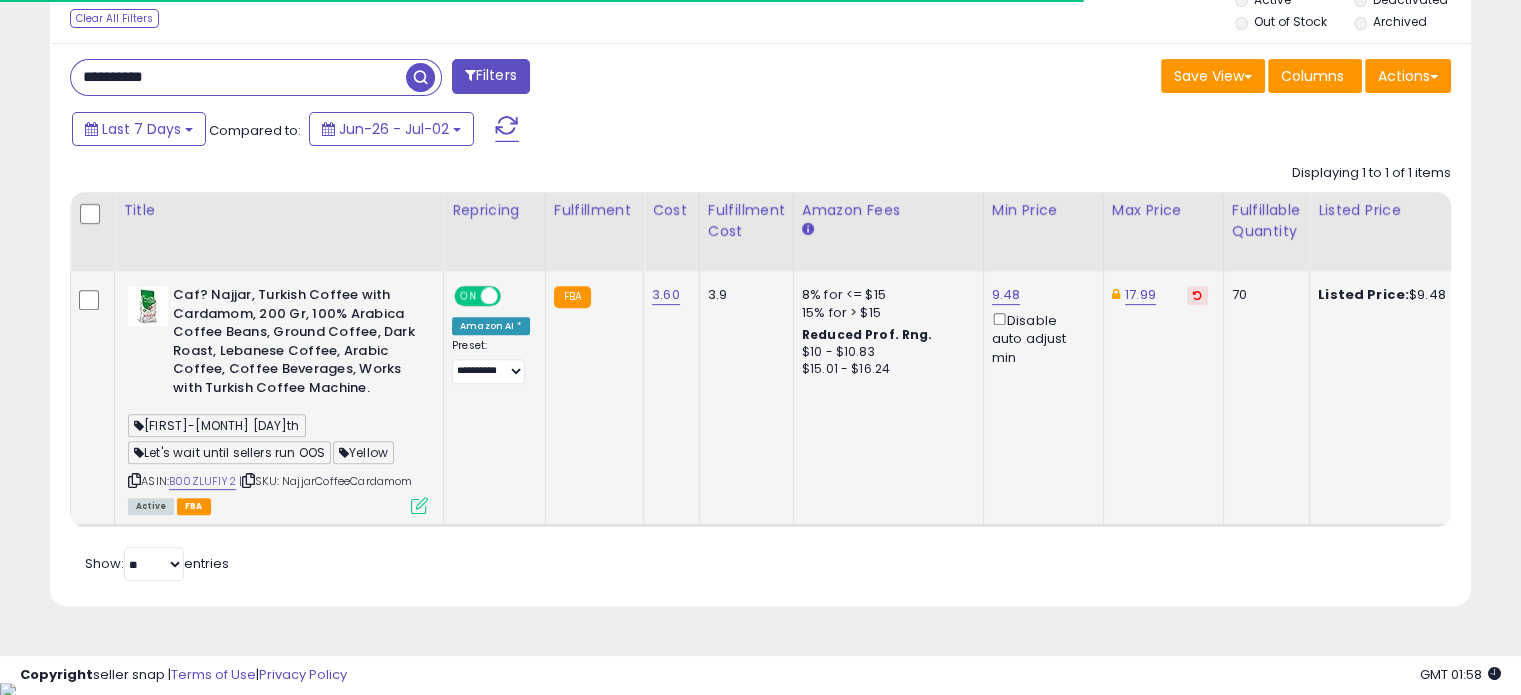 click on "Caf? Najjar, Turkish Coffee with Cardamom, 200 Gr, 100% Arabica Coffee Beans, Ground Coffee, Dark Roast, Lebanese Coffee, Arabic Coffee, Coffee Beverages, Works with Turkish Coffee Machine.  [PERSON]-[HOLIDAY]  Let's wait until sellers run OOS  Yellow  ASIN:  B00ZLUFIY2    |   SKU: NajjarCoffeeCardamom Active FBA" 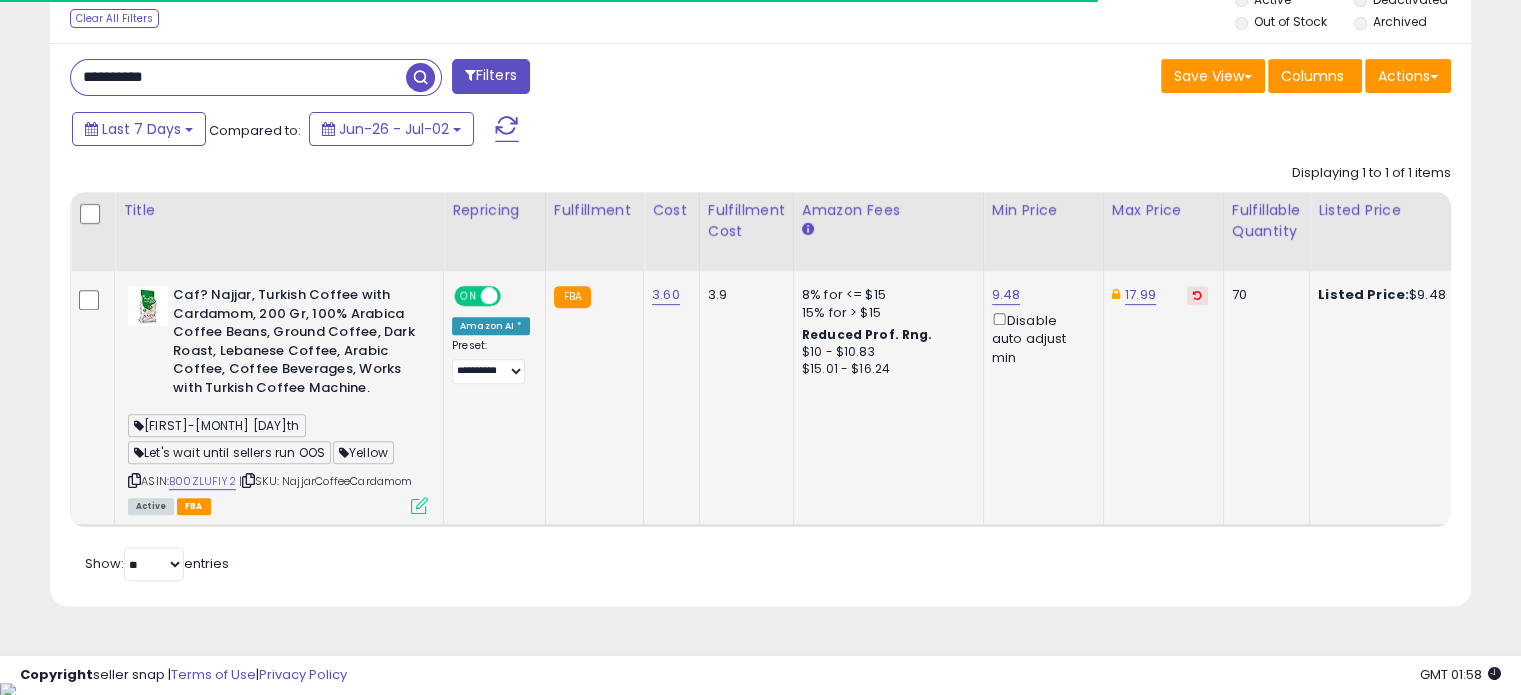 click at bounding box center (419, 505) 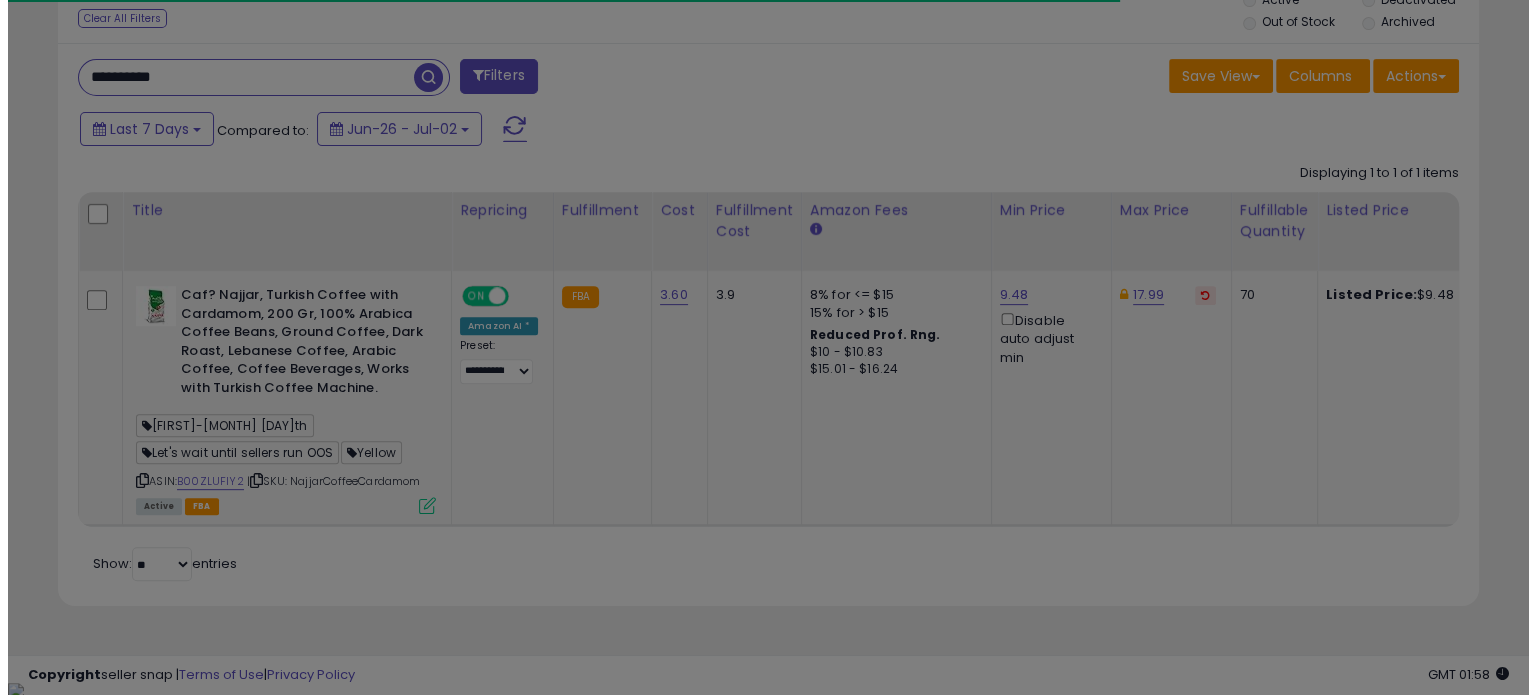 scroll, scrollTop: 999589, scrollLeft: 999168, axis: both 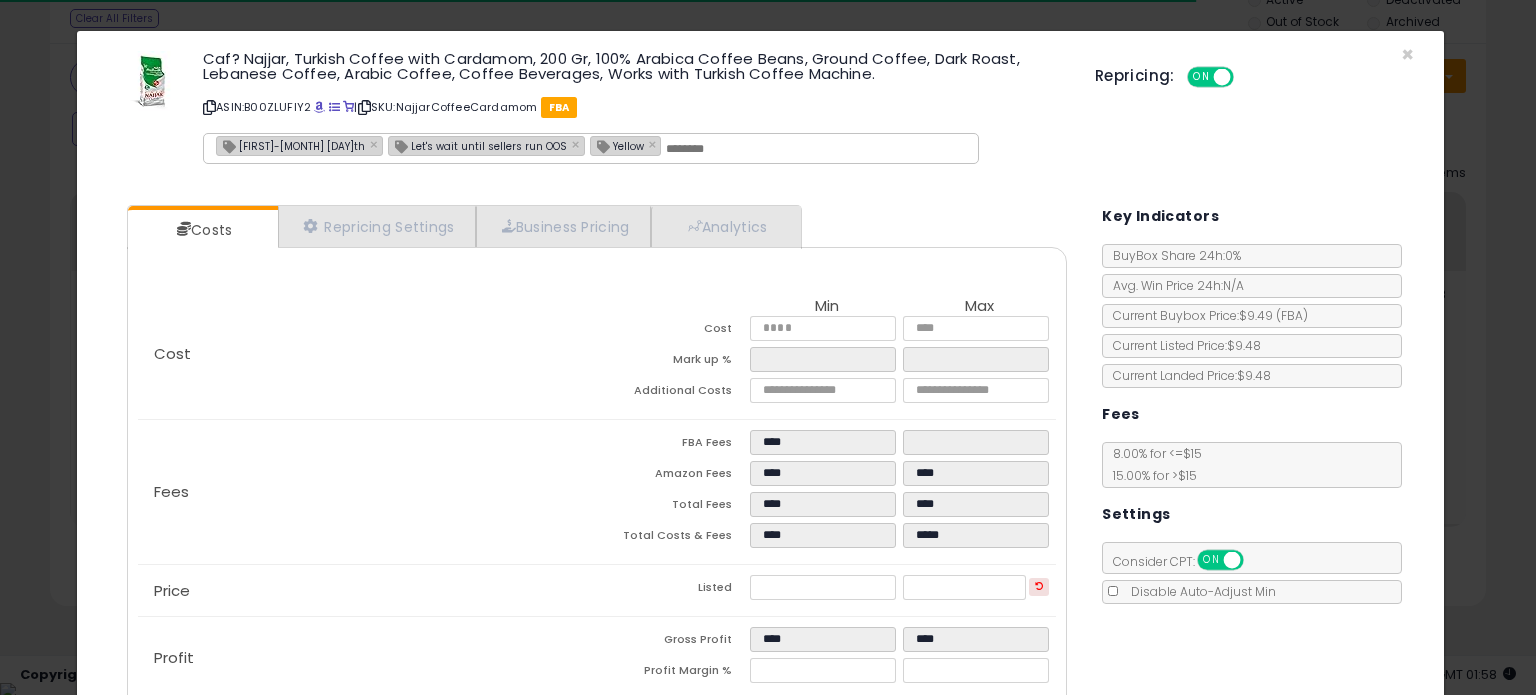 click on "[FIRST]-[MONTH] [DAY]th" at bounding box center (291, 145) 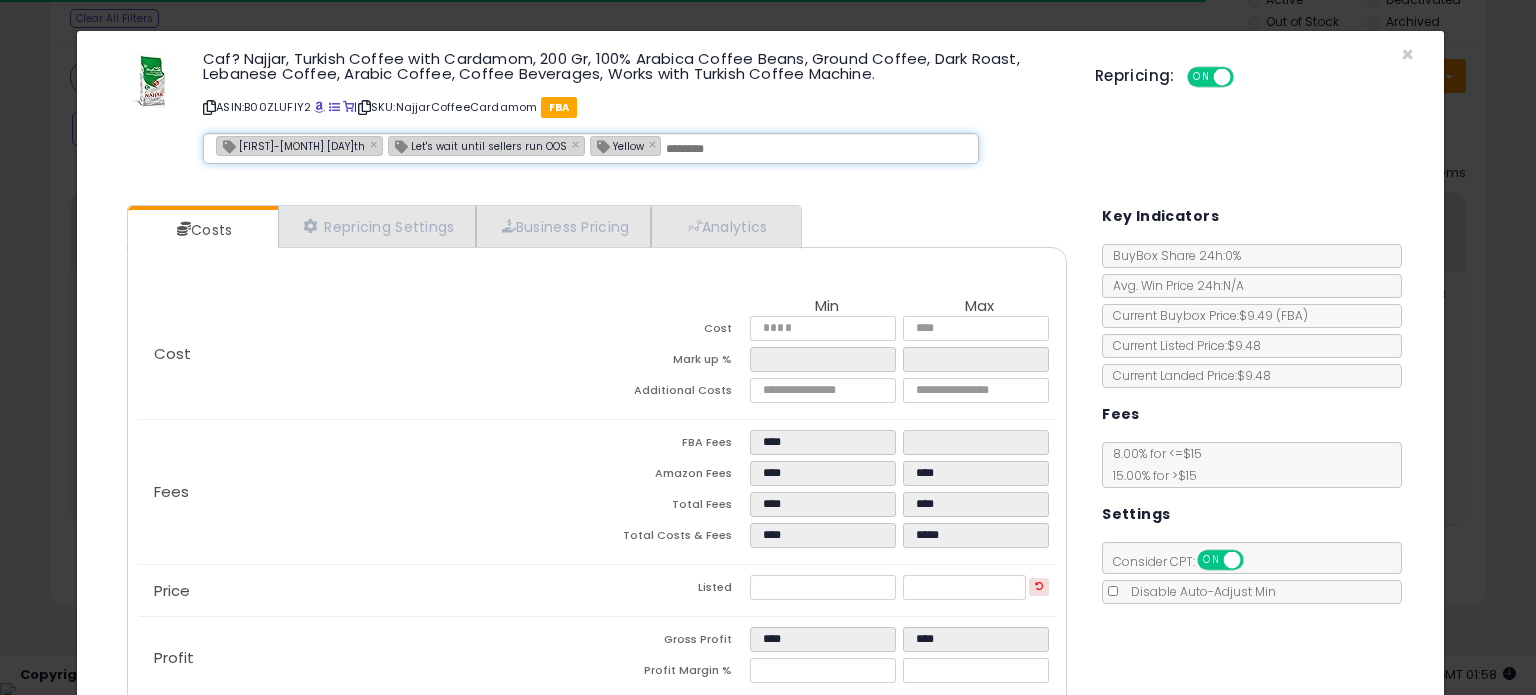 click on "[FIRST]-[MONTH] [DAY]th" at bounding box center [291, 145] 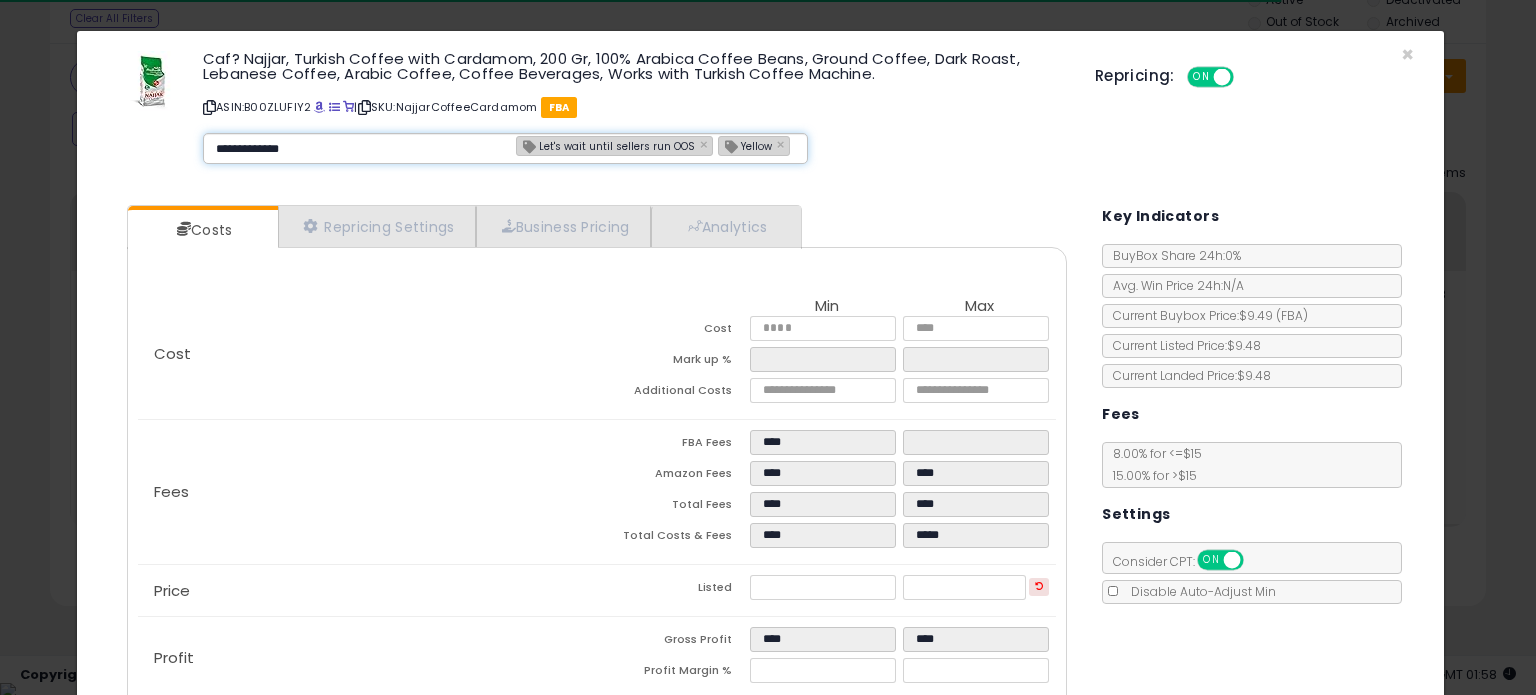 type on "**********" 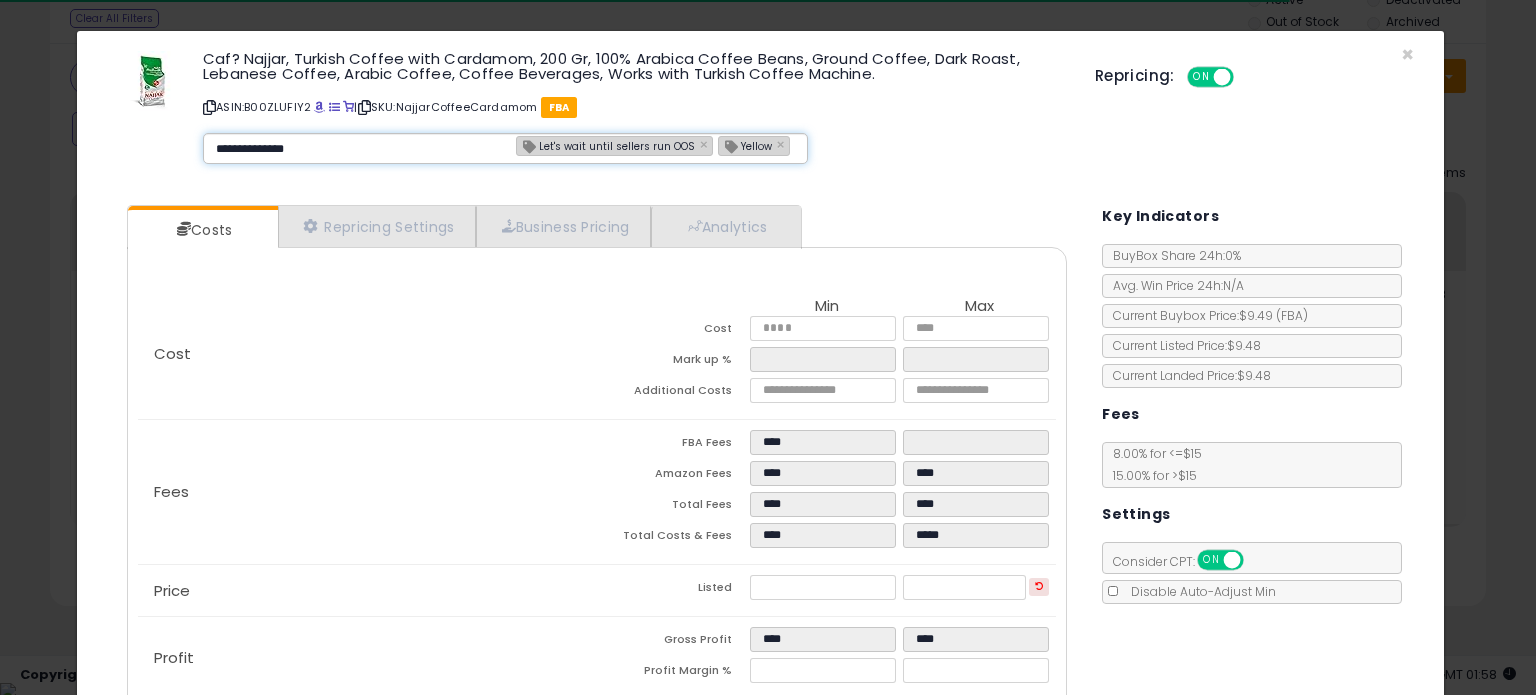 type 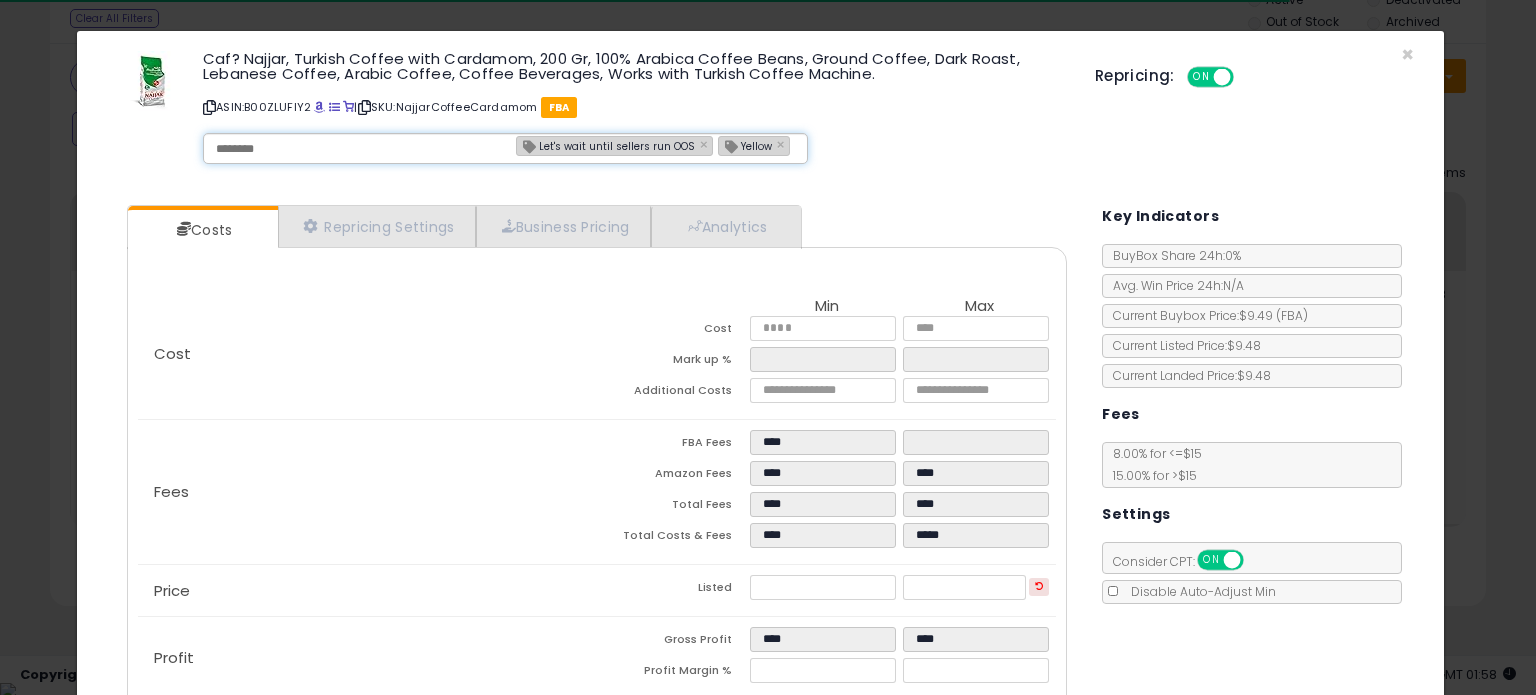 type on "**********" 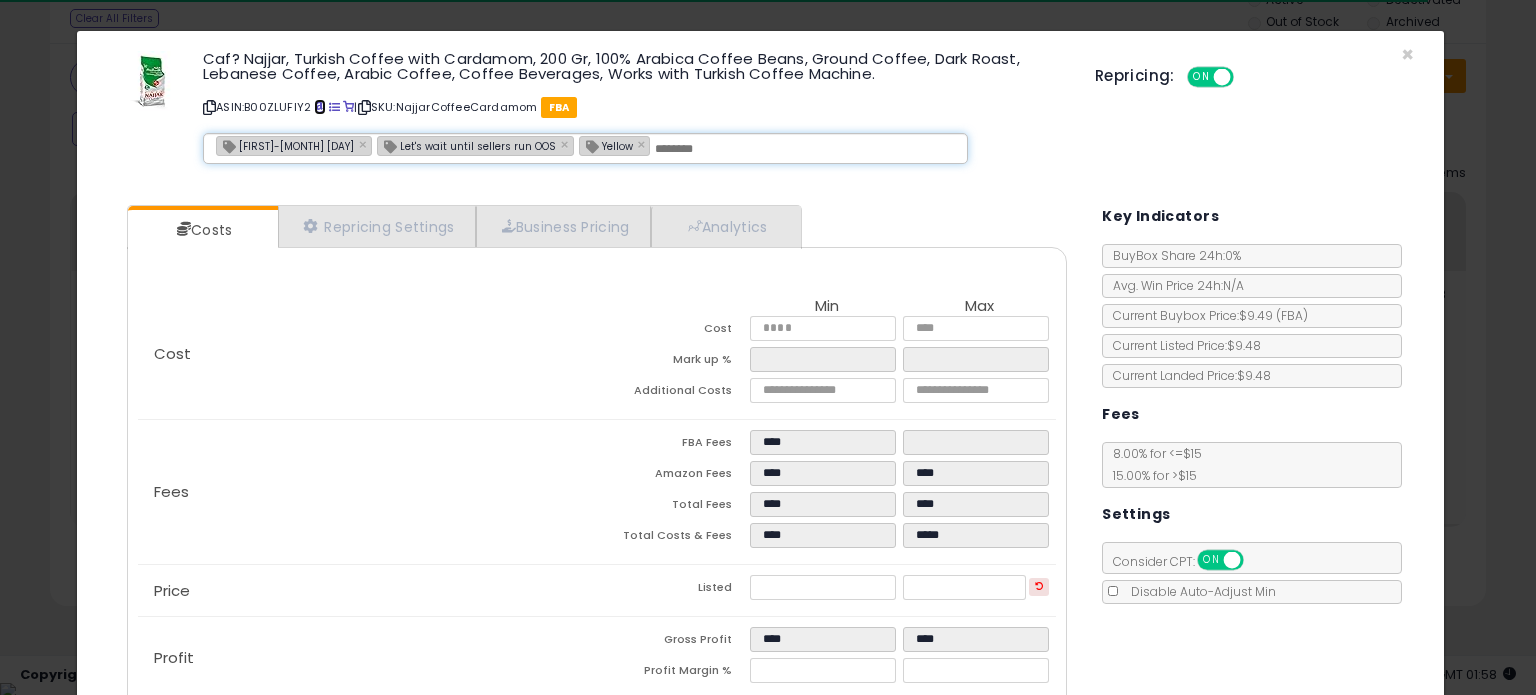 click at bounding box center [319, 107] 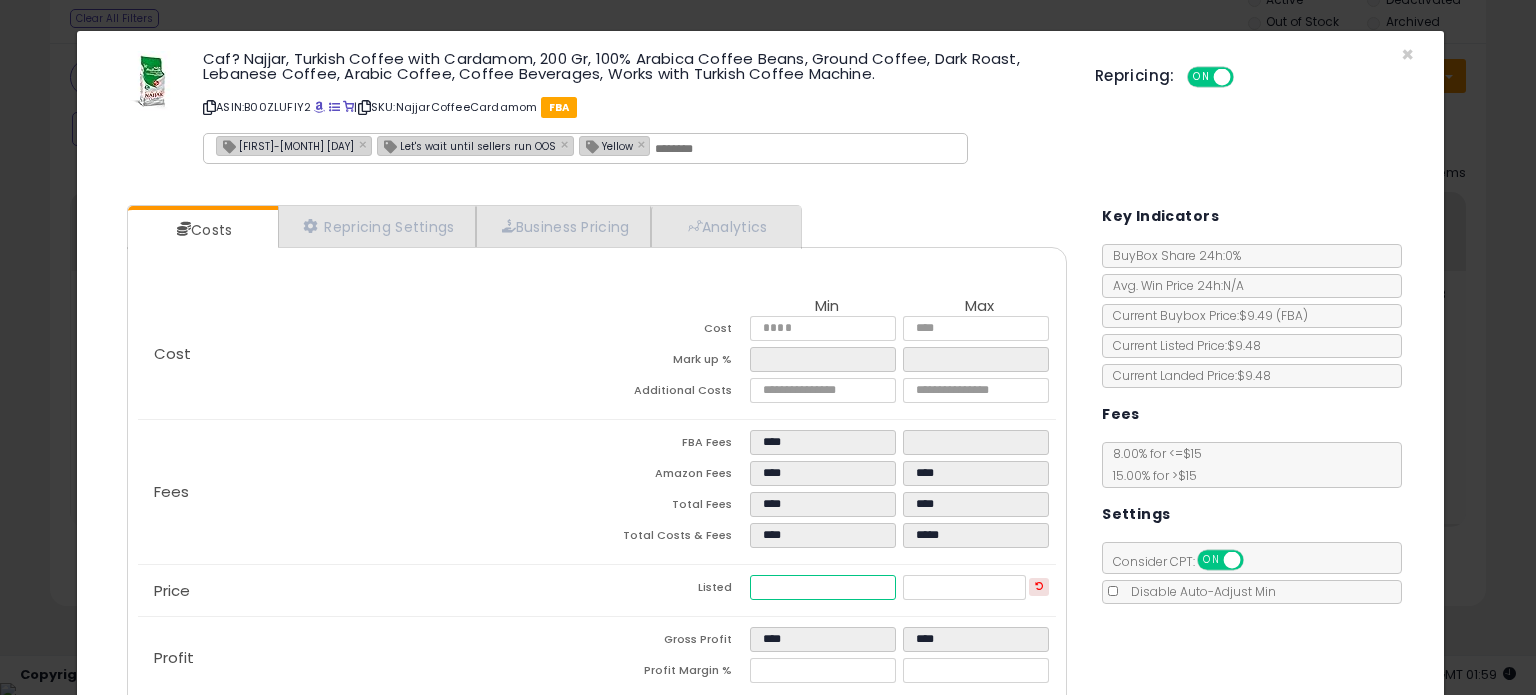 drag, startPoint x: 788, startPoint y: 582, endPoint x: 592, endPoint y: 623, distance: 200.24236 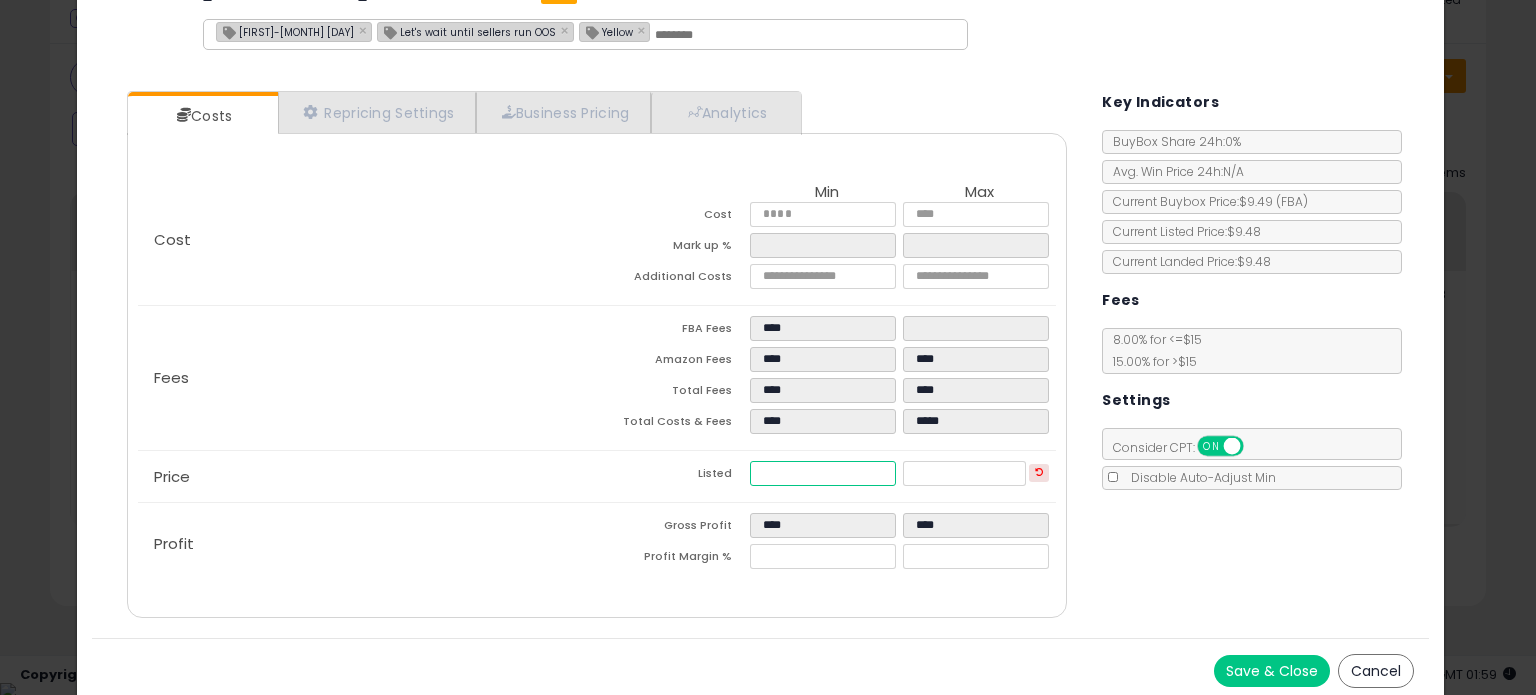 scroll, scrollTop: 120, scrollLeft: 0, axis: vertical 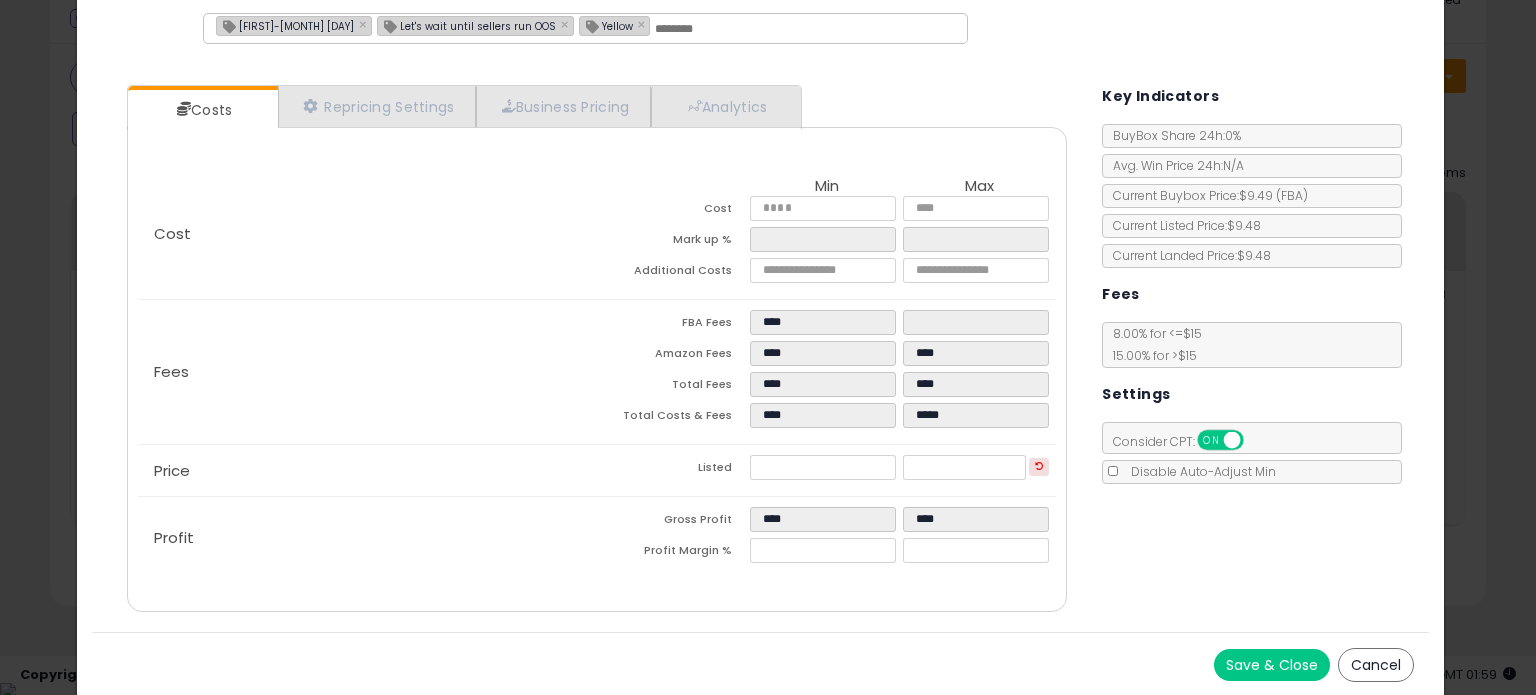 click on "Save & Close" at bounding box center (1272, 665) 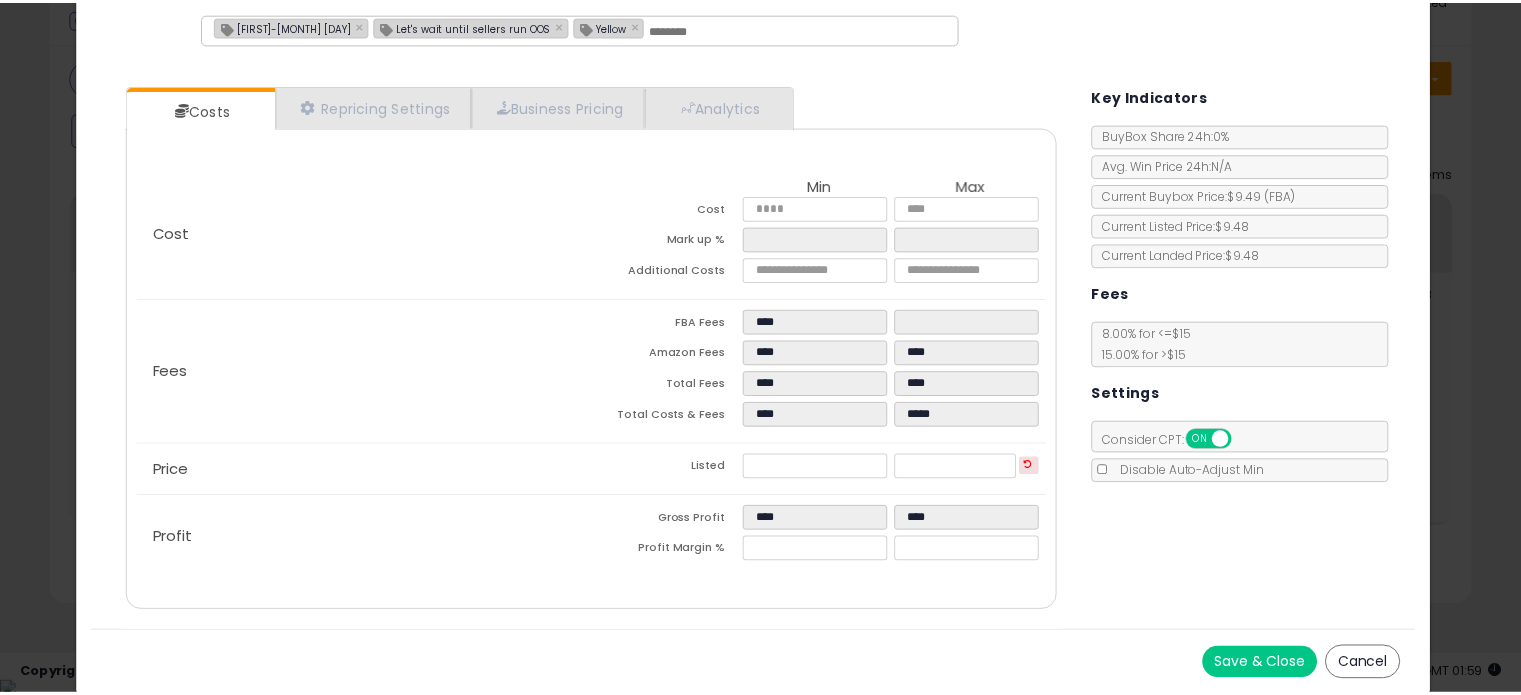 scroll, scrollTop: 0, scrollLeft: 0, axis: both 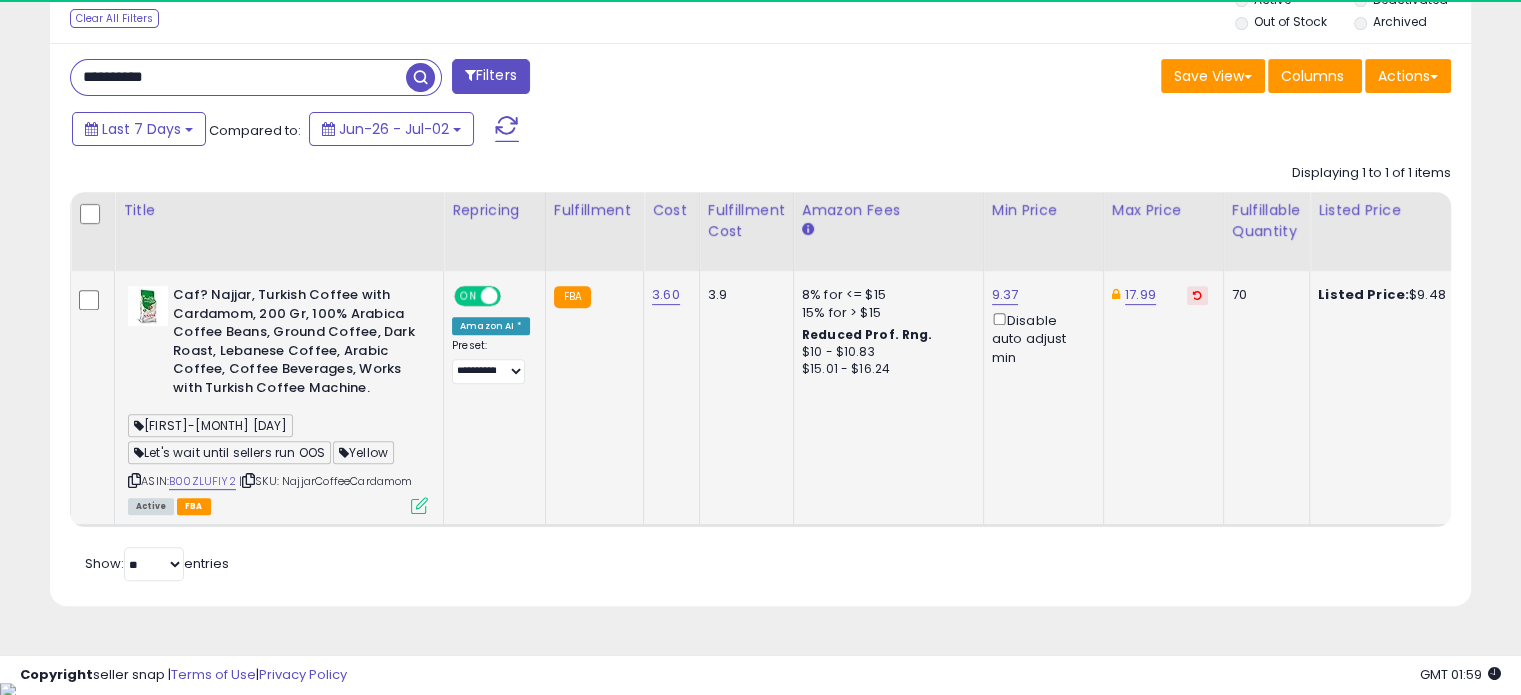 click on "Caf? Najjar, Turkish Coffee with Cardamom, 200 Gr, 100% Arabica Coffee Beans, Ground Coffee, Dark Roast, Lebanese Coffee, Arabic Coffee, Coffee Beverages, Works with Turkish Coffee Machine.  [FIRST]-[MONTH]  Let's wait until sellers run OOS  Yellow  ASIN:  B00ZLUFIY2    |   SKU: NajjarCoffeeCardamom Active FBA" 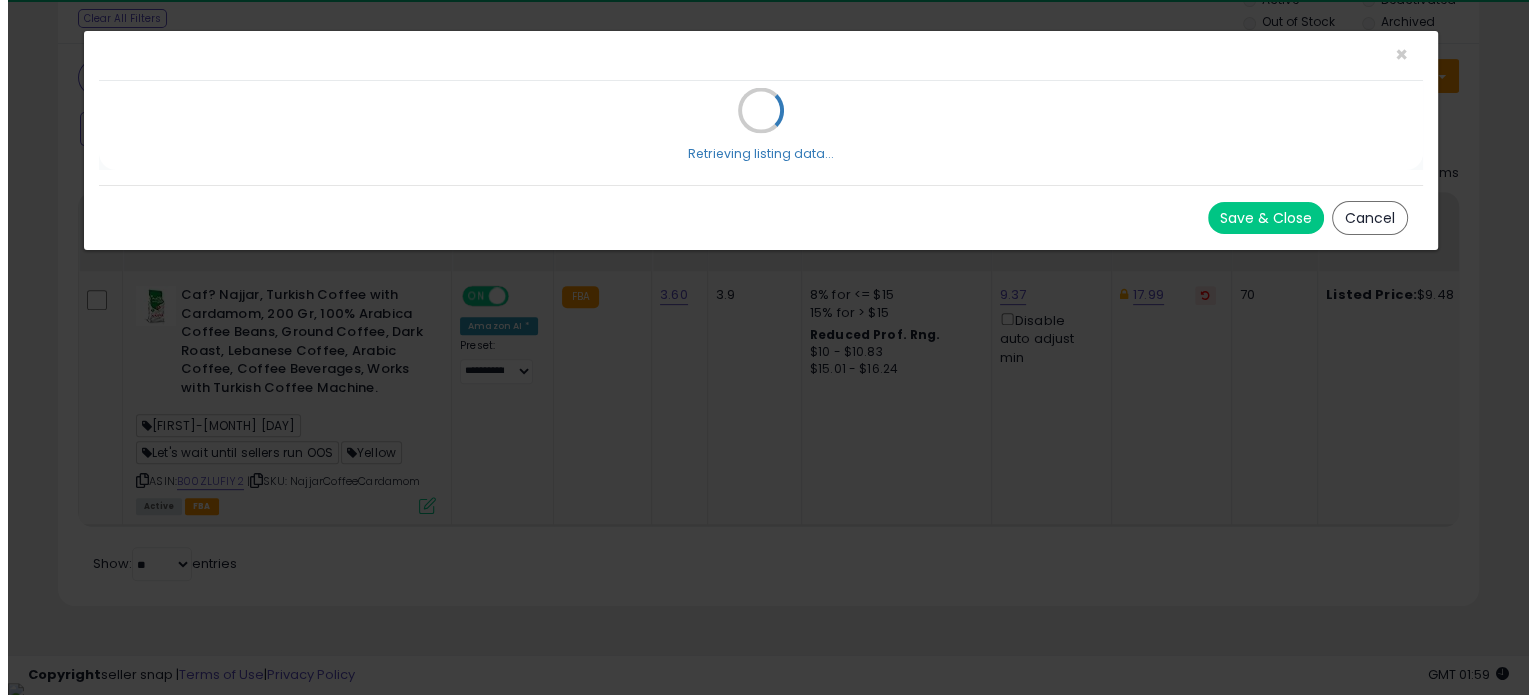 scroll, scrollTop: 999589, scrollLeft: 999168, axis: both 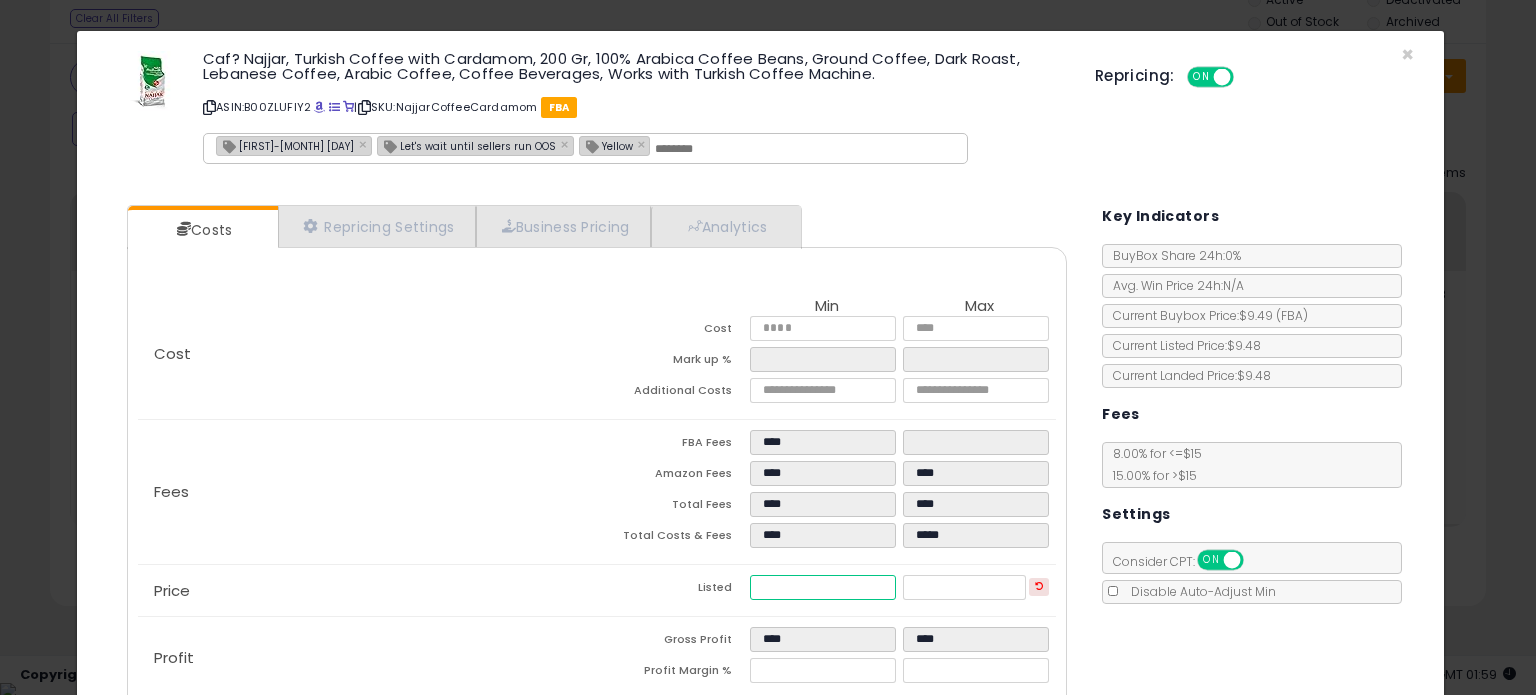 click on "****" at bounding box center (822, 587) 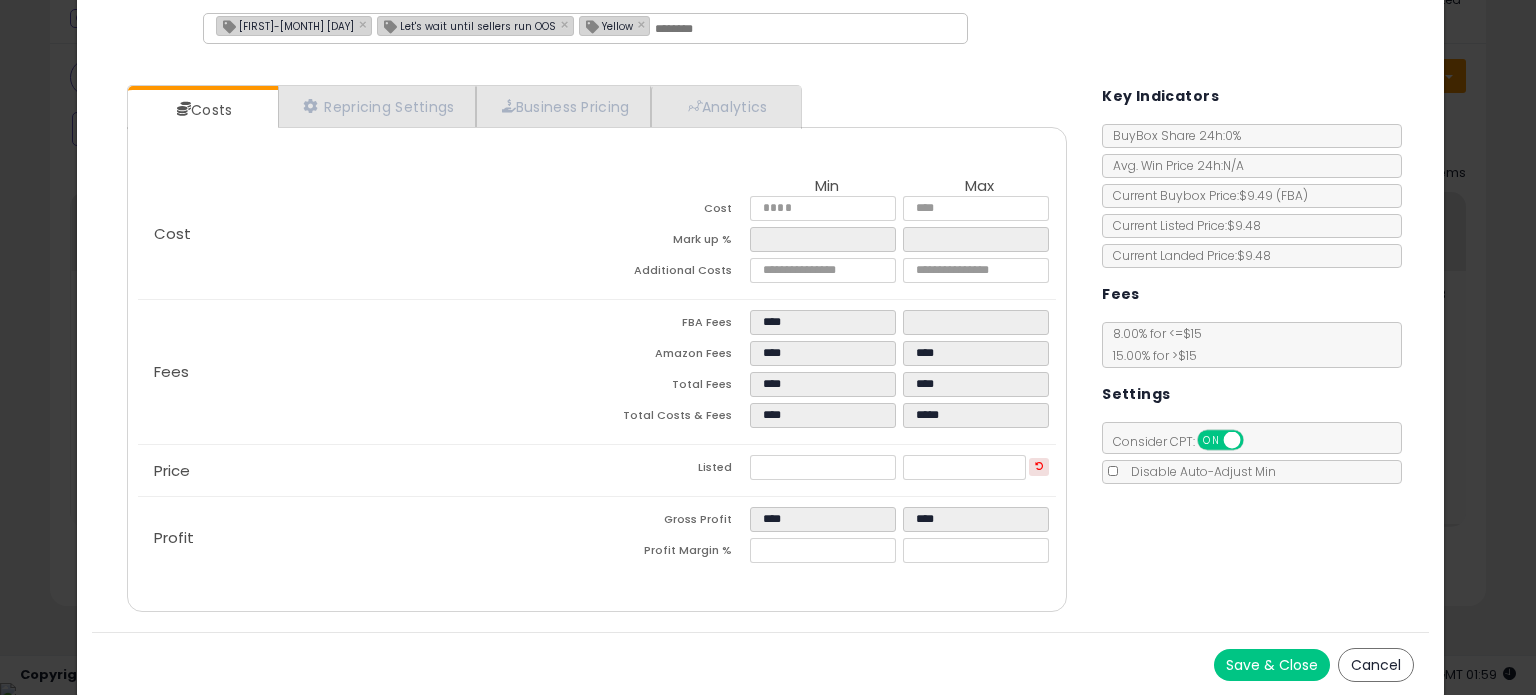 drag, startPoint x: 1264, startPoint y: 656, endPoint x: 1108, endPoint y: 146, distance: 533.32544 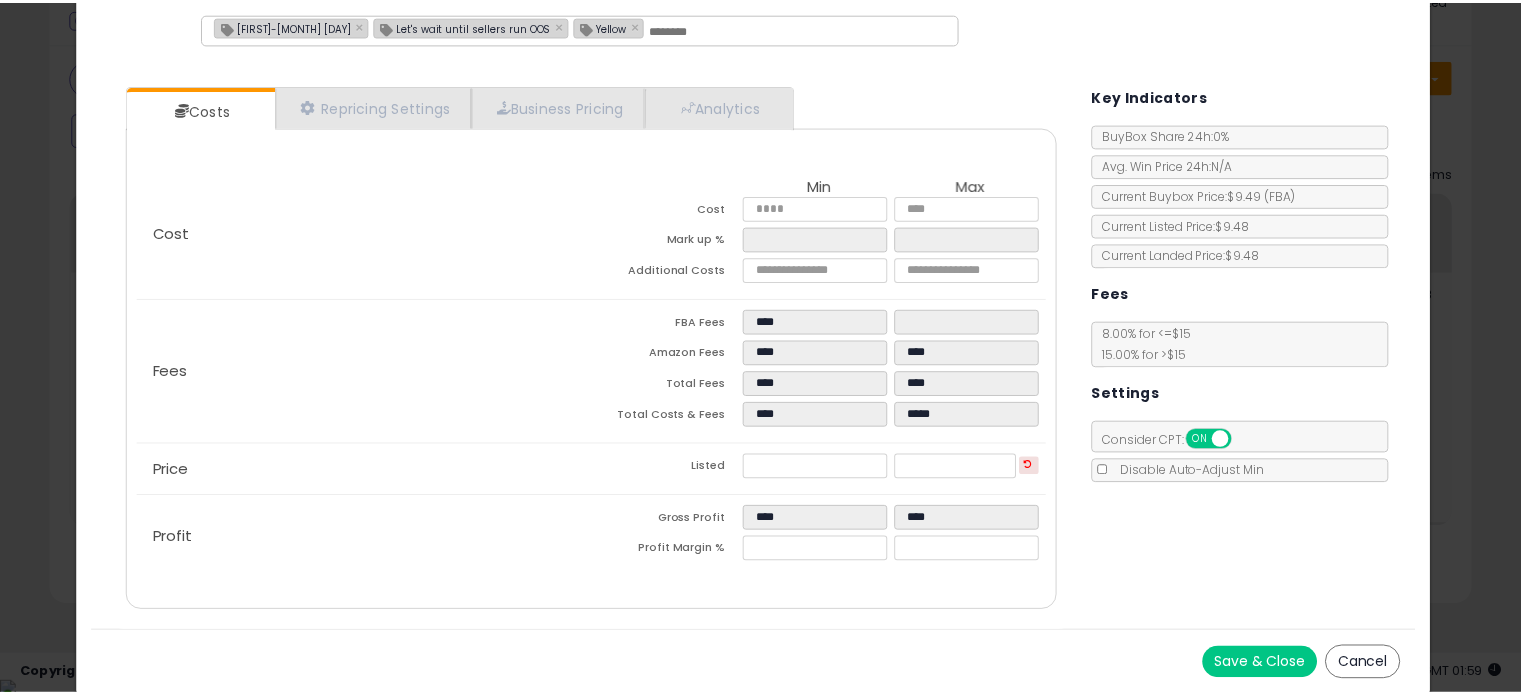 scroll, scrollTop: 0, scrollLeft: 0, axis: both 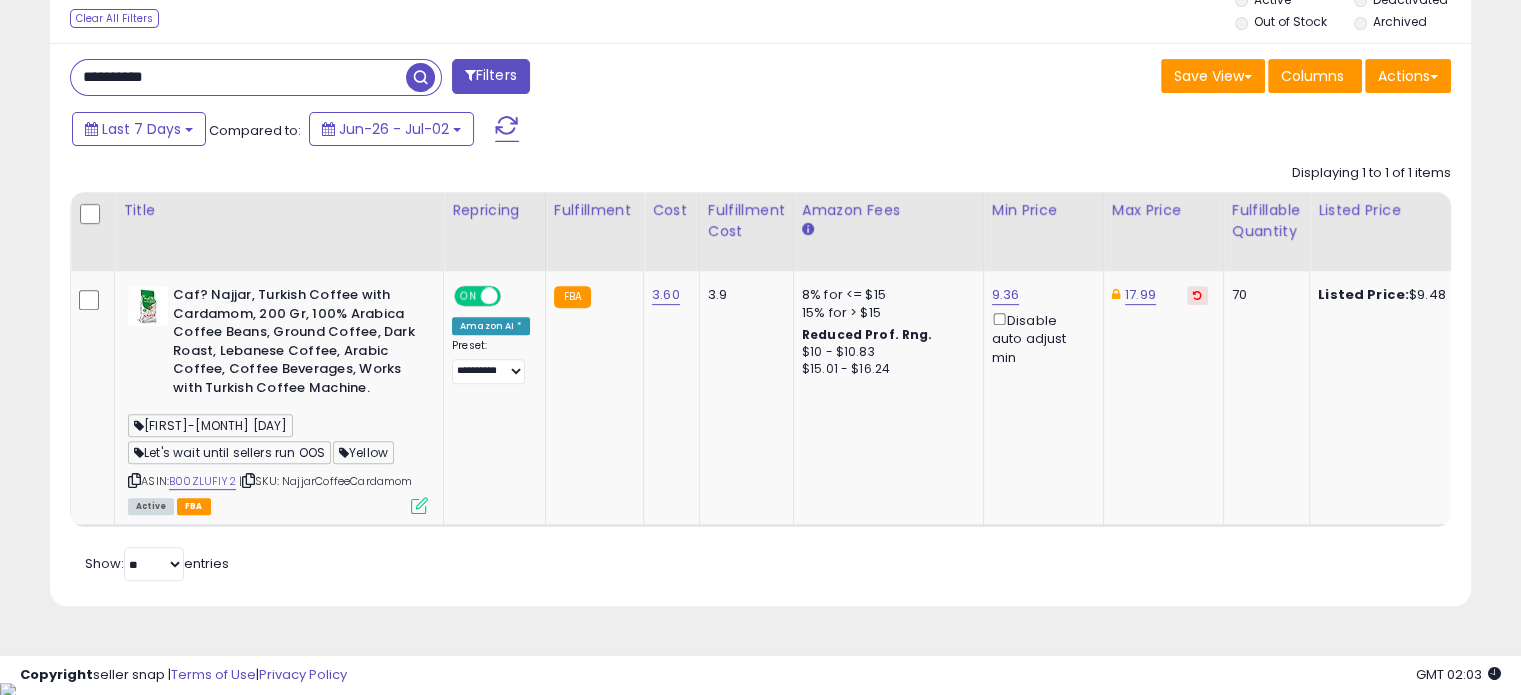 click on "**********" at bounding box center (238, 77) 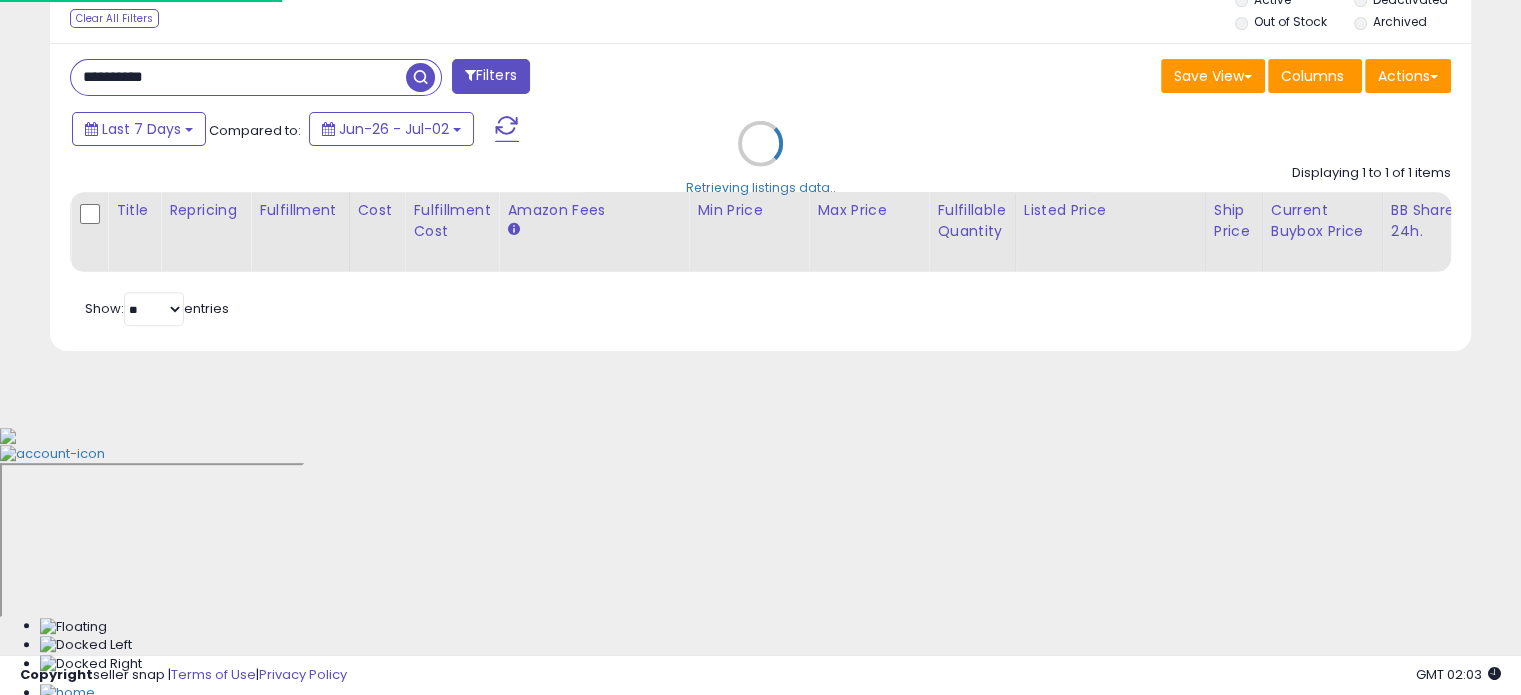 scroll, scrollTop: 999589, scrollLeft: 999168, axis: both 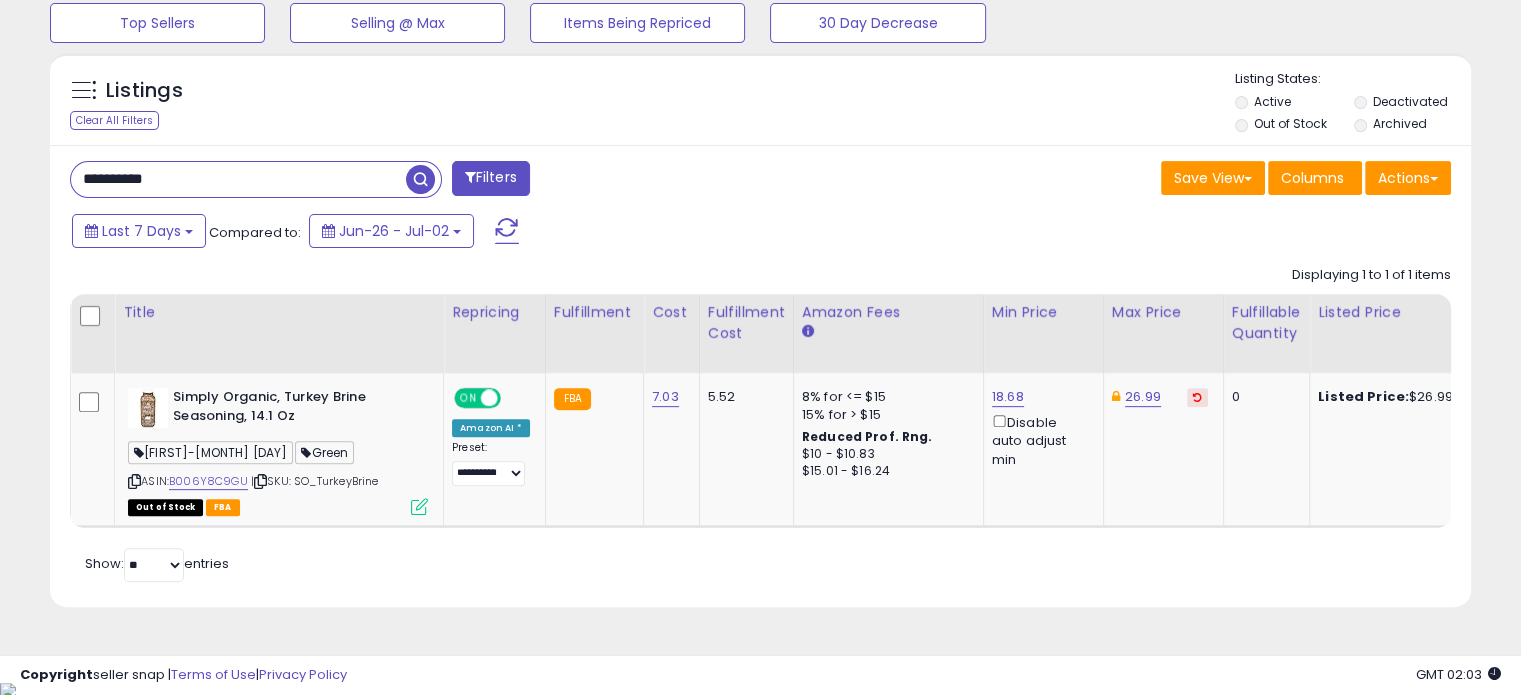 click on "**********" at bounding box center (238, 179) 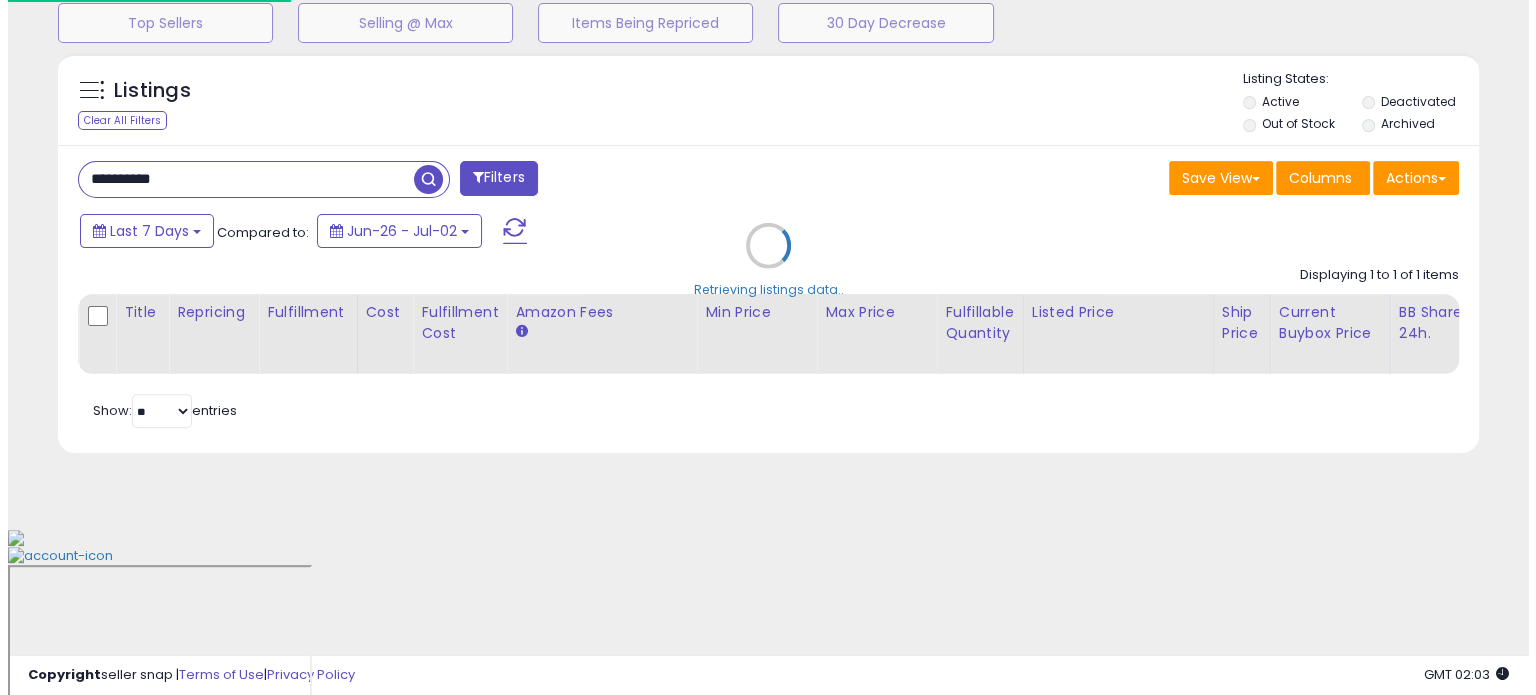 scroll, scrollTop: 524, scrollLeft: 0, axis: vertical 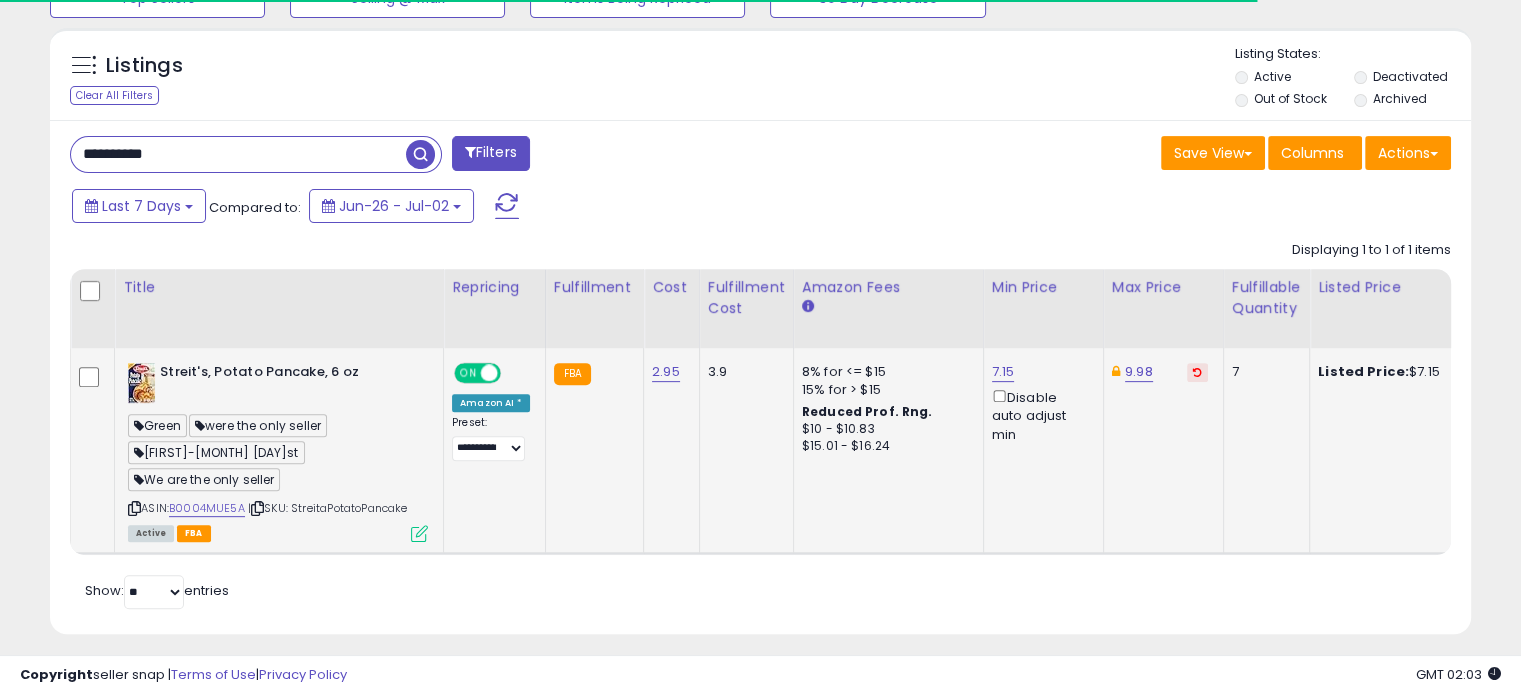 click on "Streit's, Potato Pancake, 6 oz  Green  were the only seller  [FIRST]-[MONTH] [DAY]  We are the only seller  ASIN:  B0004MUE5A    |   SKU: StreitaPotatoPancake Active FBA" 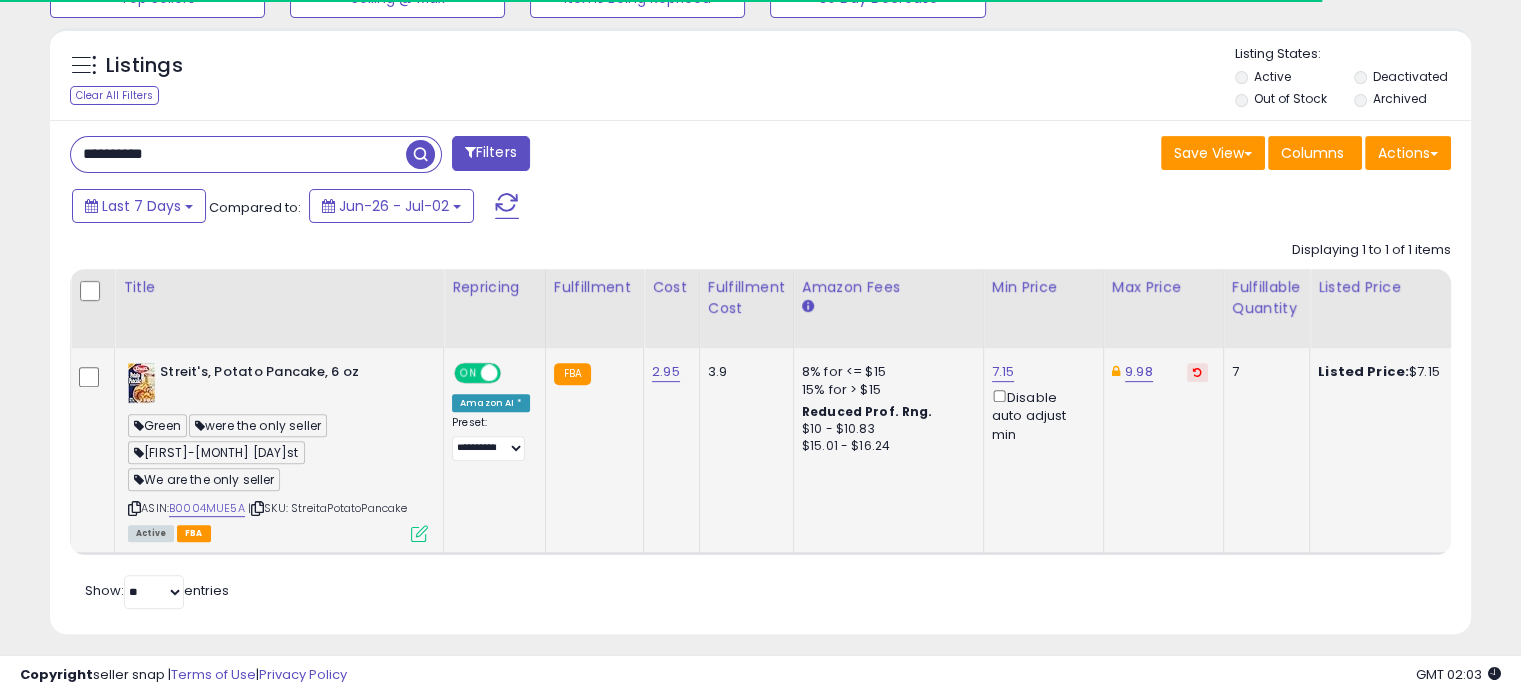 click on "Streit's, Potato Pancake, 6 oz  Green  were the only seller  [FIRST]-[MONTH] [DAY]  We are the only seller  ASIN:  B0004MUE5A    |   SKU: StreitaPotatoPancake Active FBA" 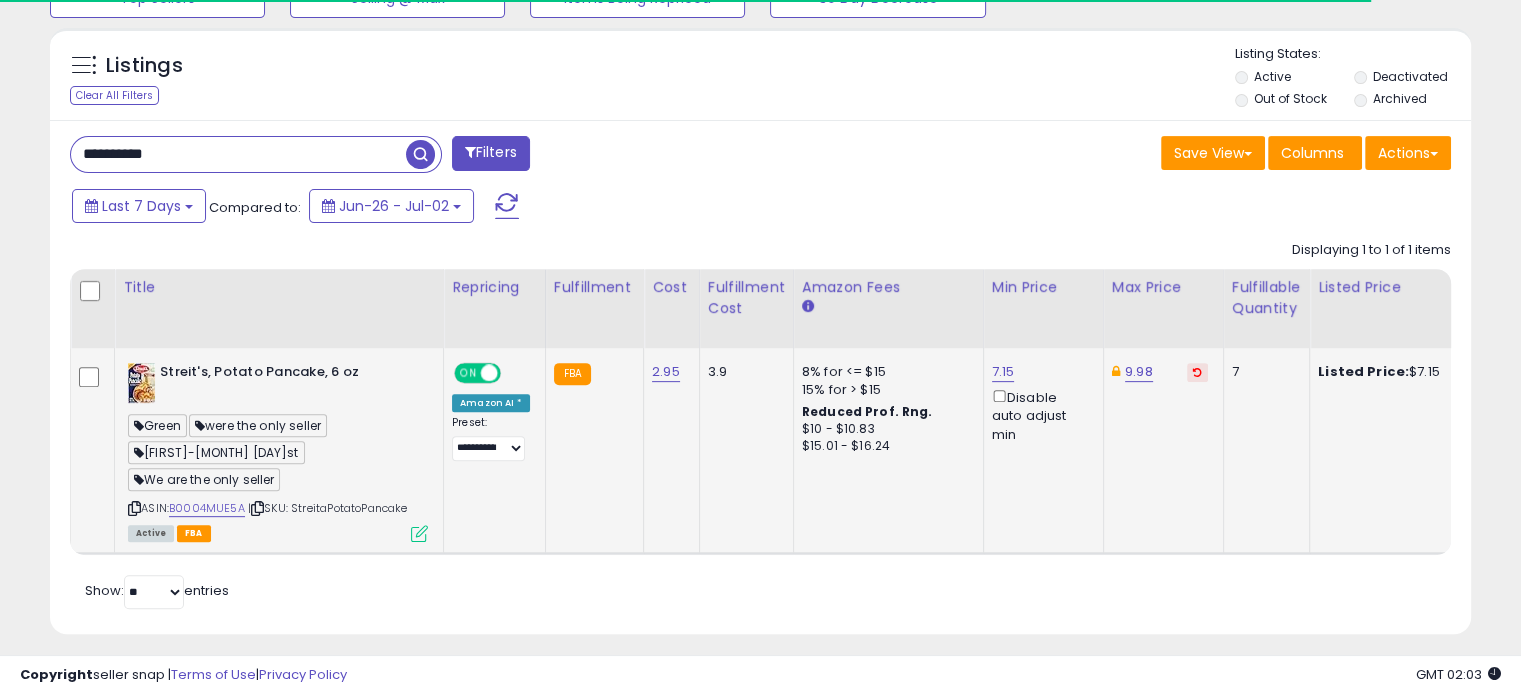 click at bounding box center (419, 533) 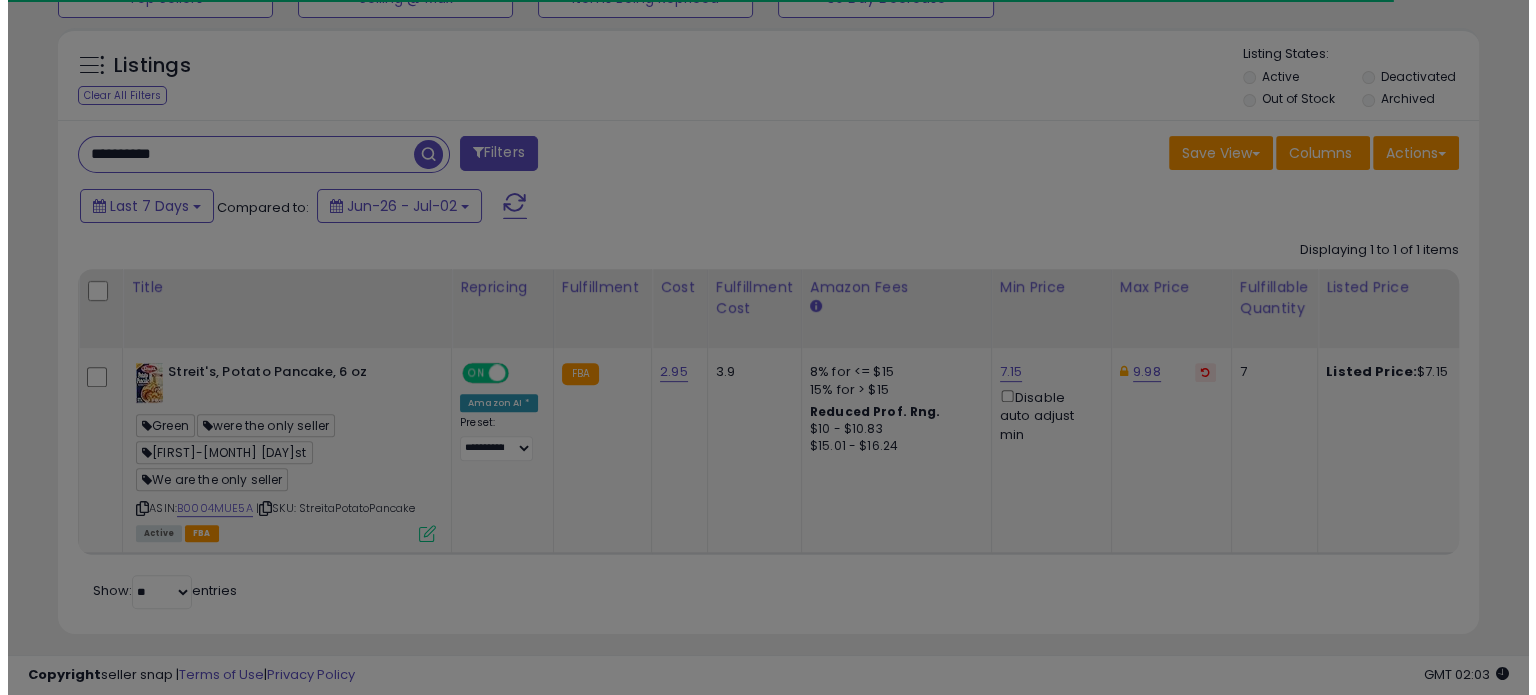 scroll, scrollTop: 999589, scrollLeft: 999168, axis: both 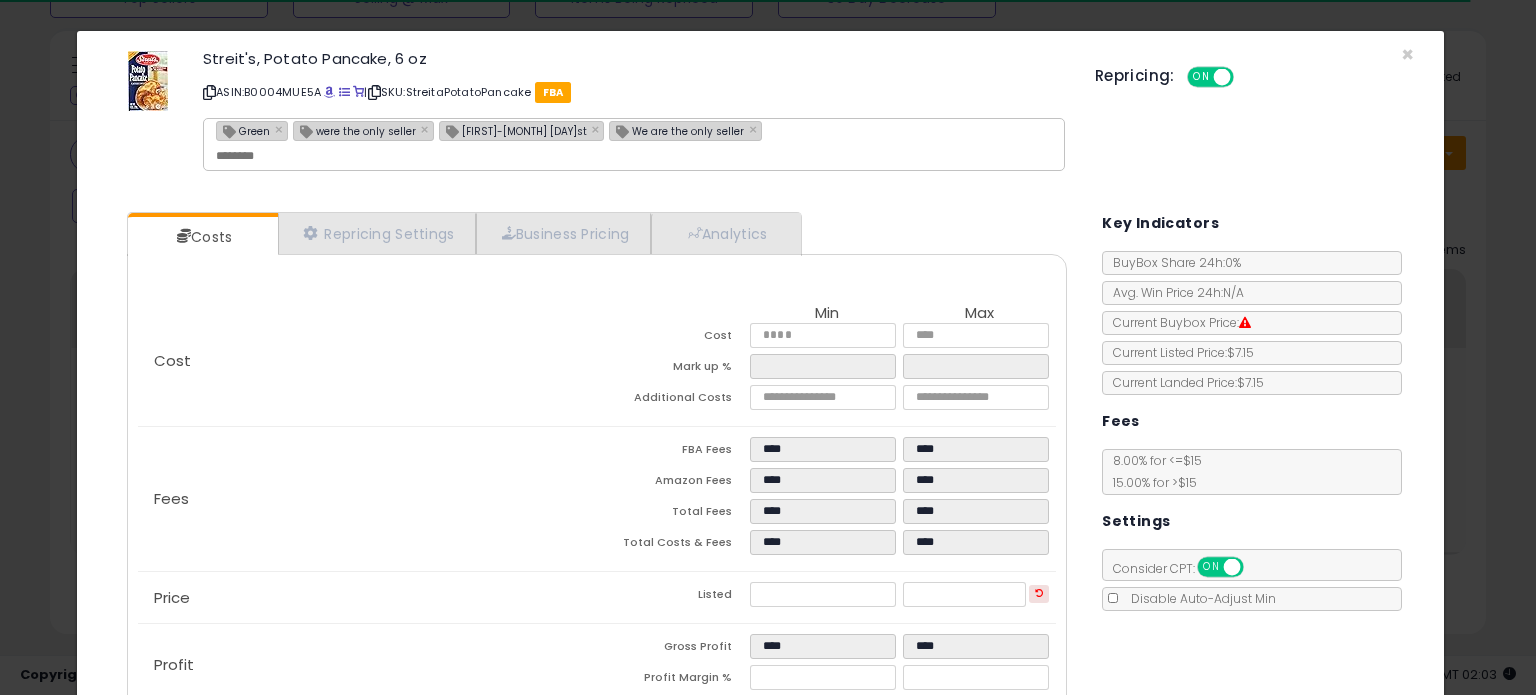 click on "[FIRST]-[MONTH] [DAY]st" at bounding box center (513, 130) 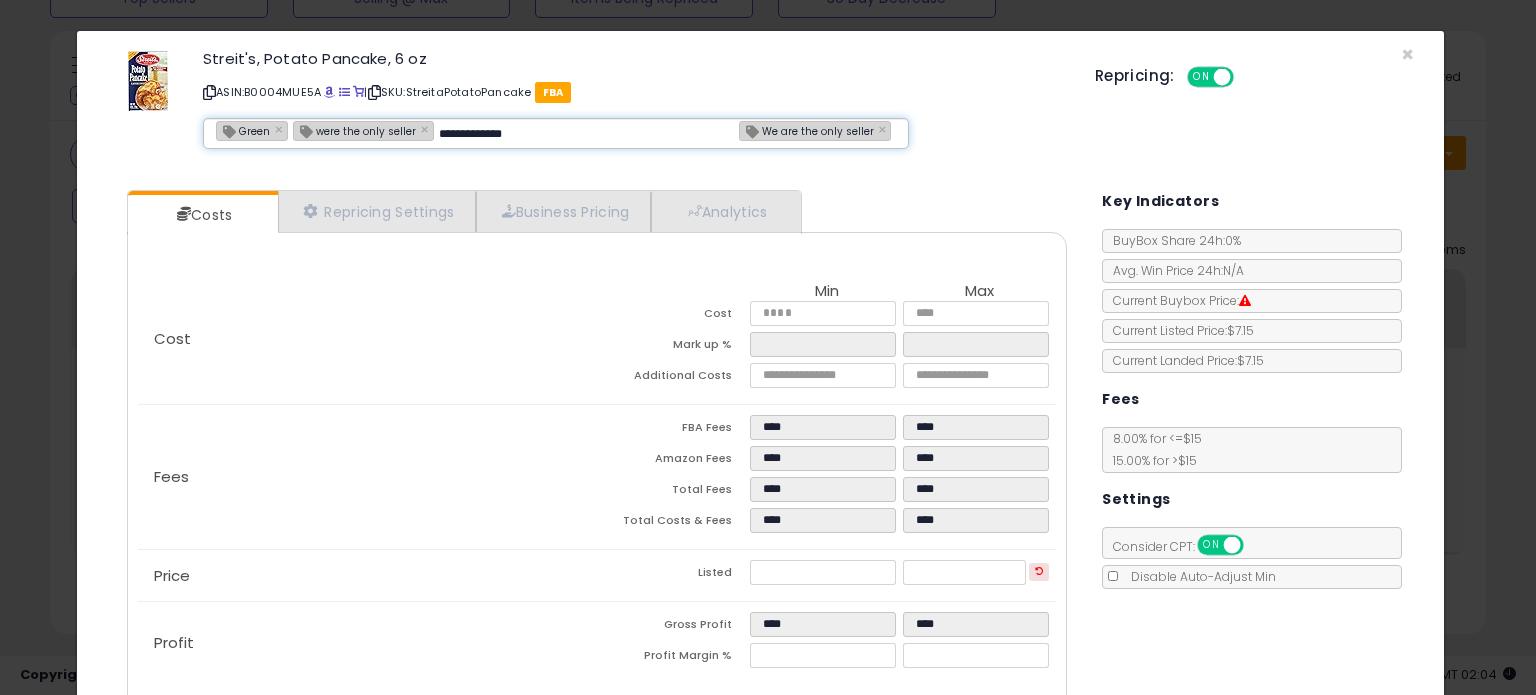 type on "**********" 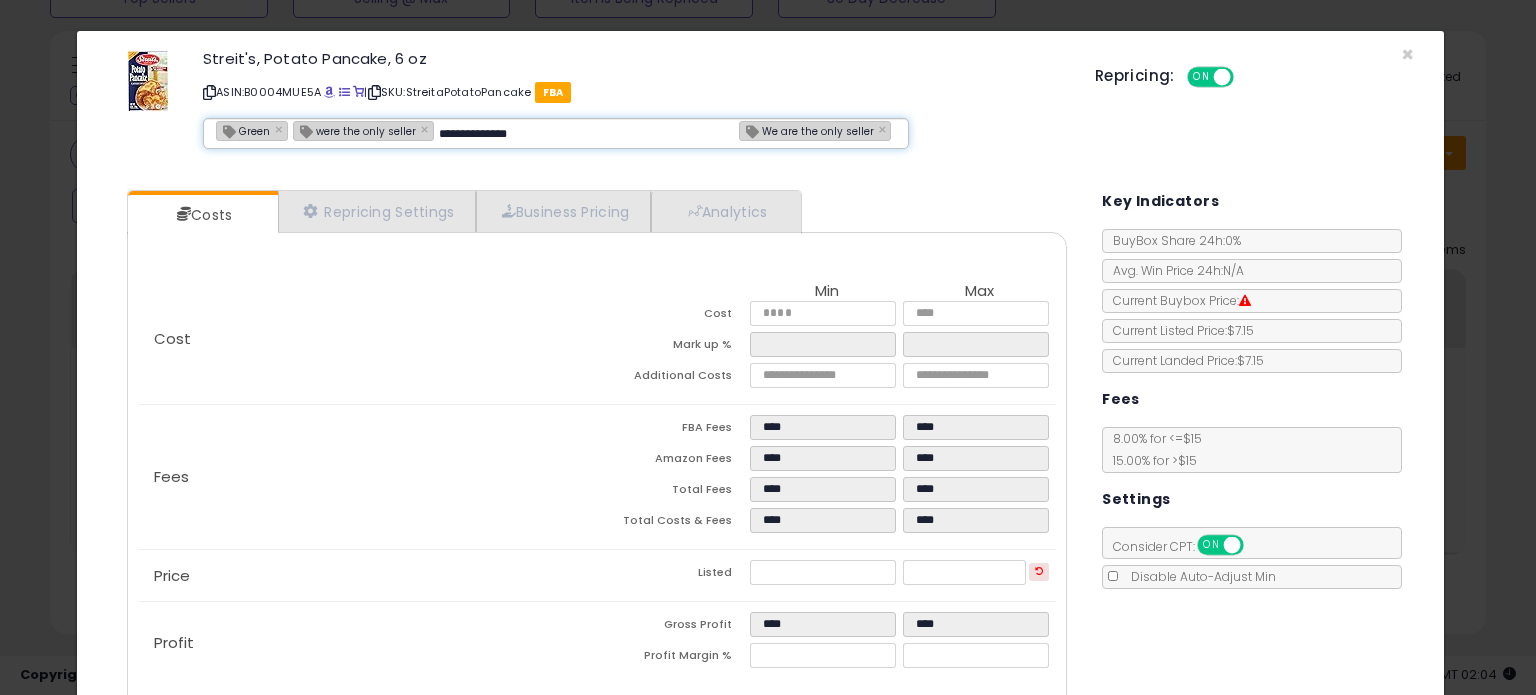 type 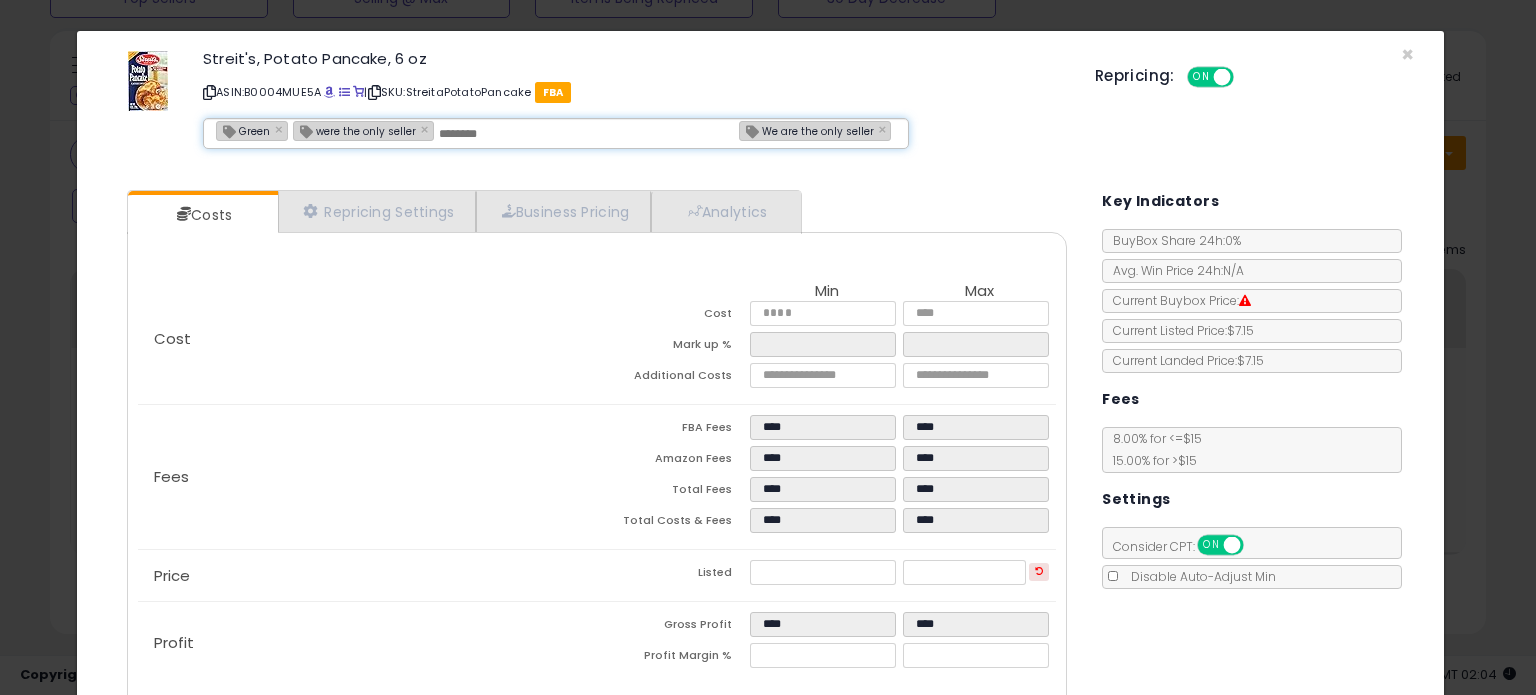 type on "**********" 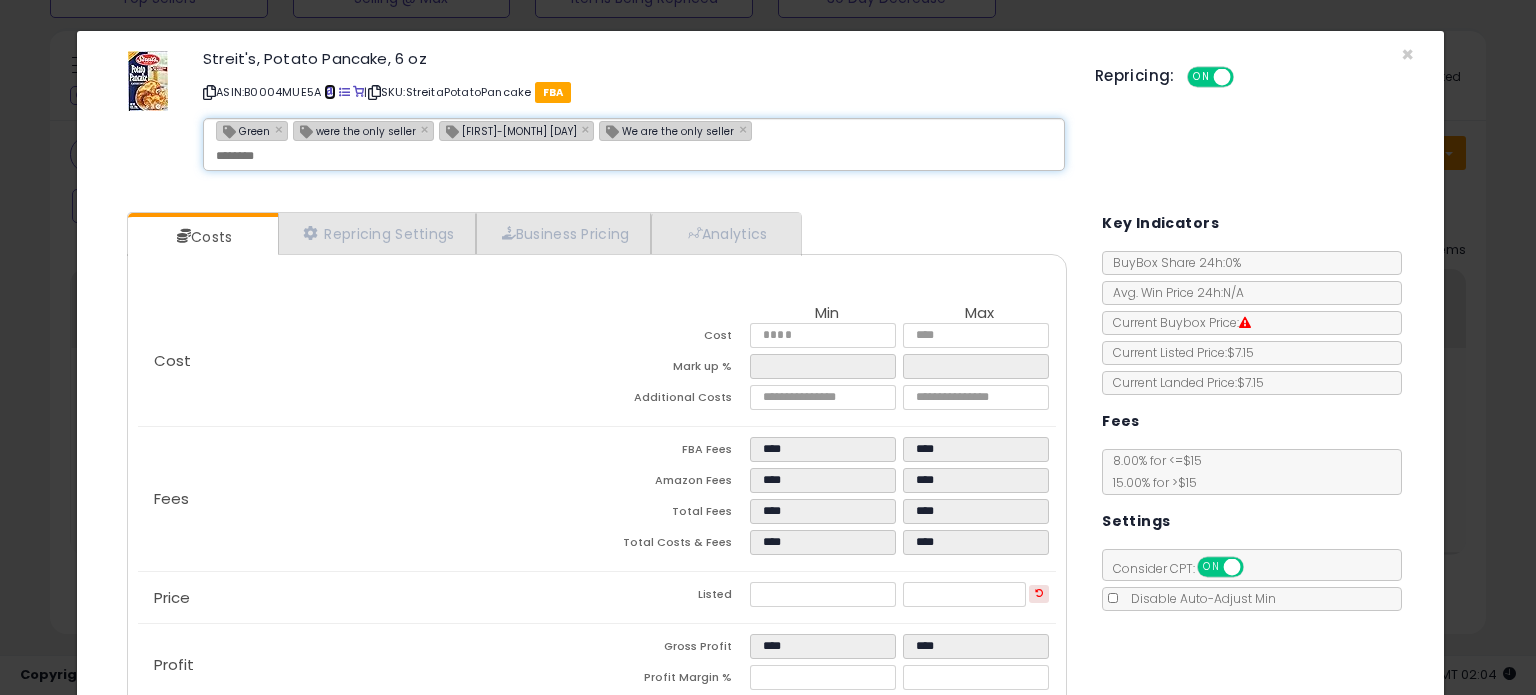 click at bounding box center (329, 92) 